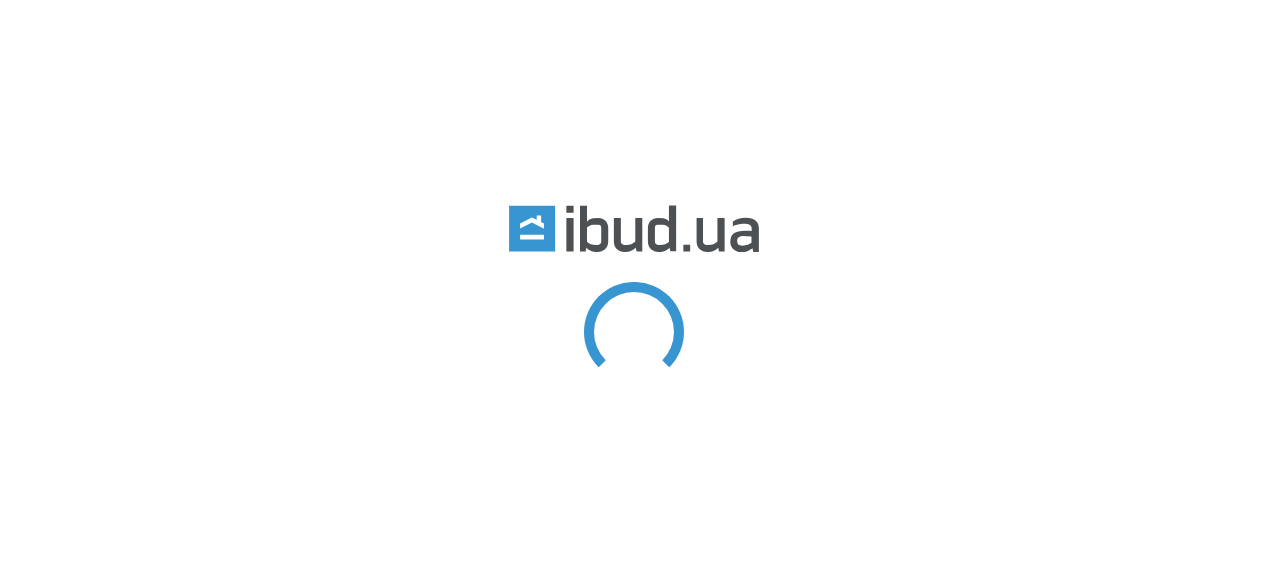 scroll, scrollTop: 0, scrollLeft: 0, axis: both 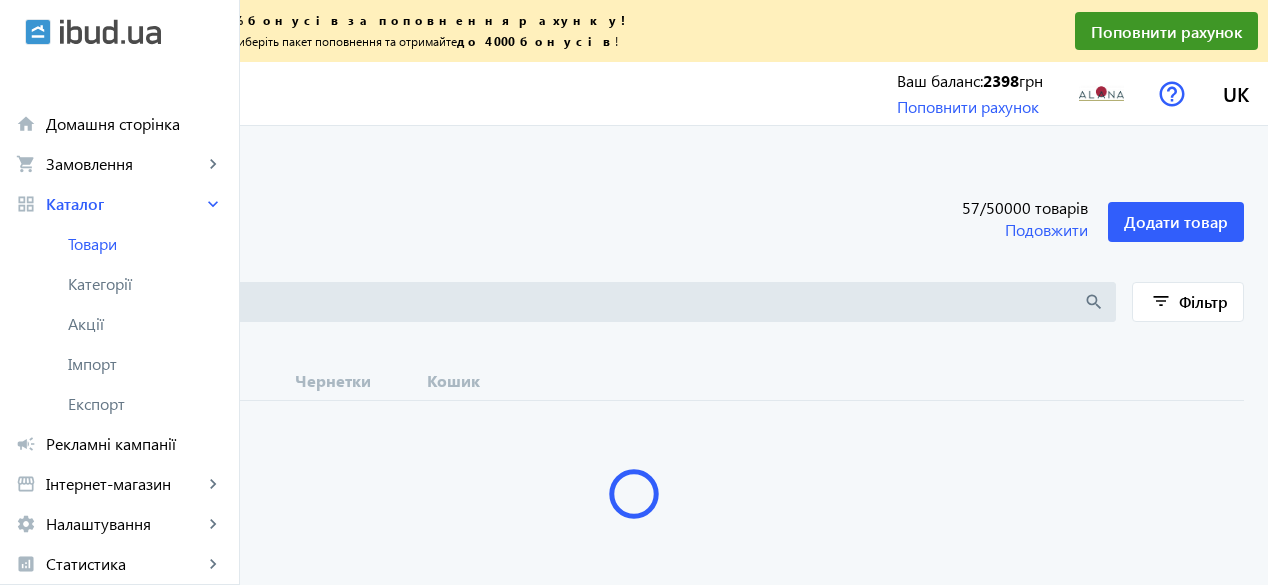 type 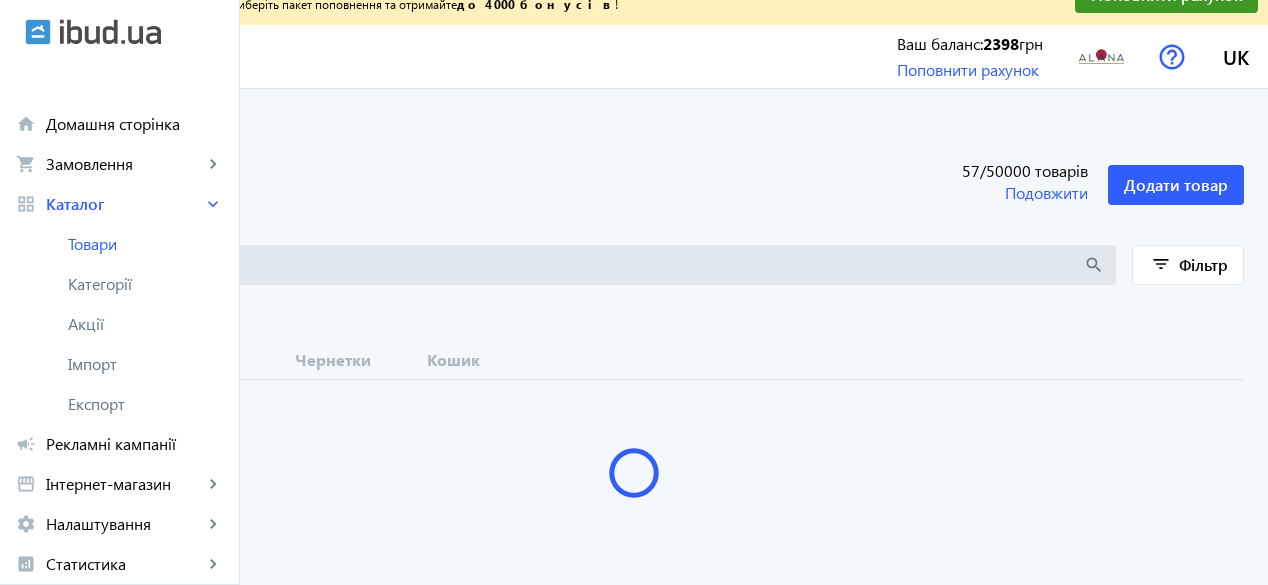 scroll, scrollTop: 48, scrollLeft: 0, axis: vertical 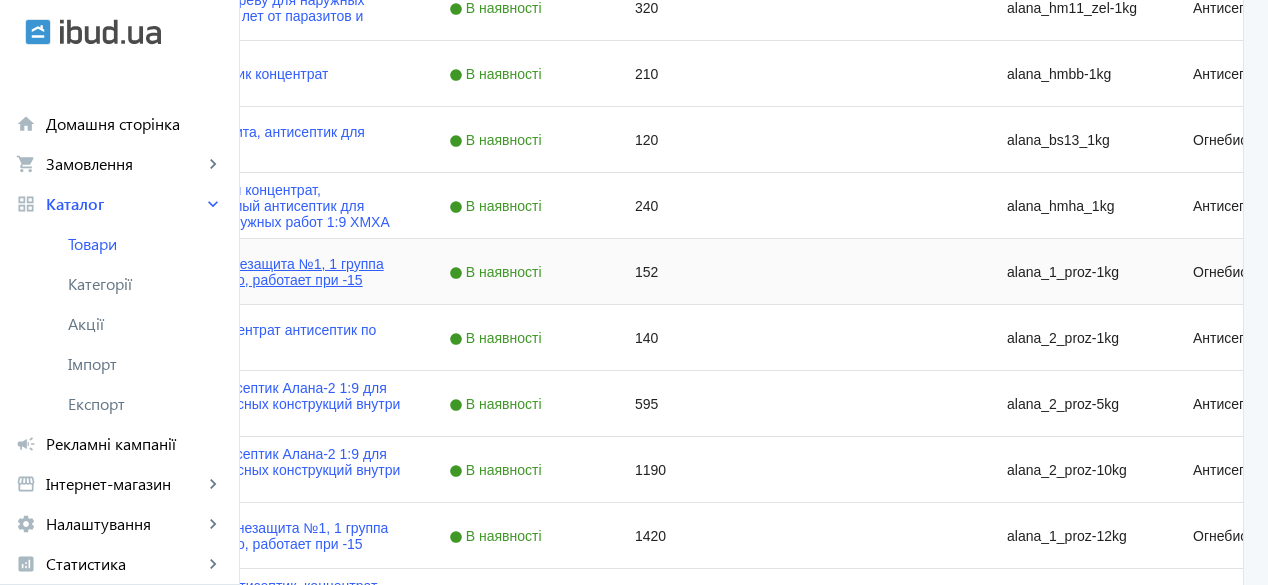 click on "АЛАНА-1 1кг, Огнезащита №1, 1 группа сертифицировано, работает при -15" 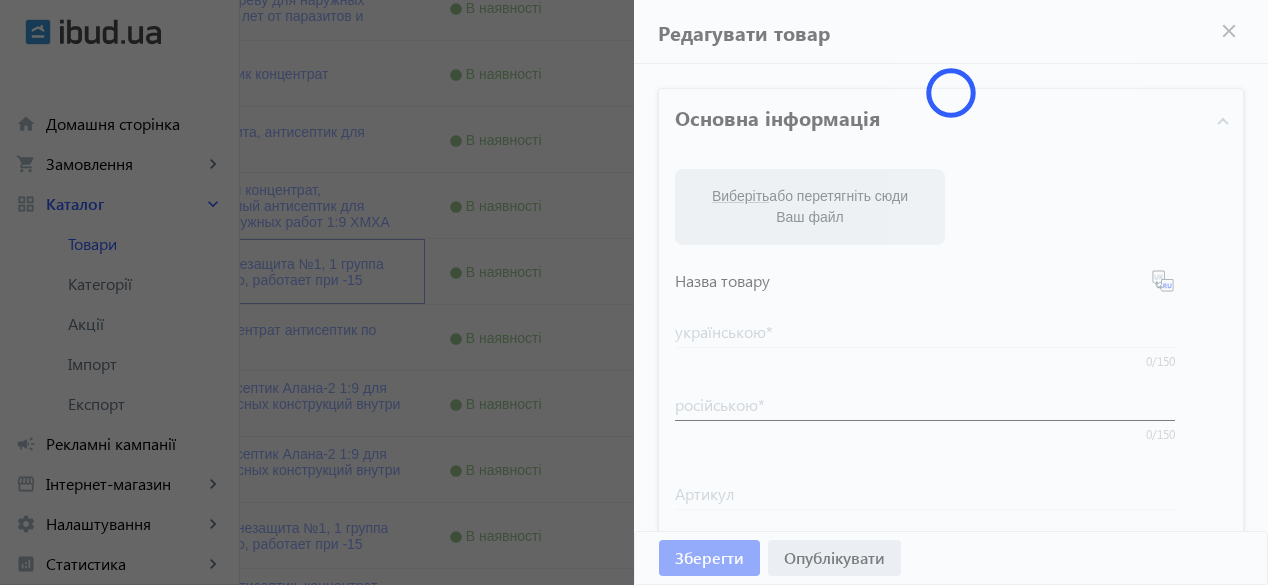 type on "АЛАНА-1 1кг, Огнезащита №1, 1 группа сертифицировано, работает при -15" 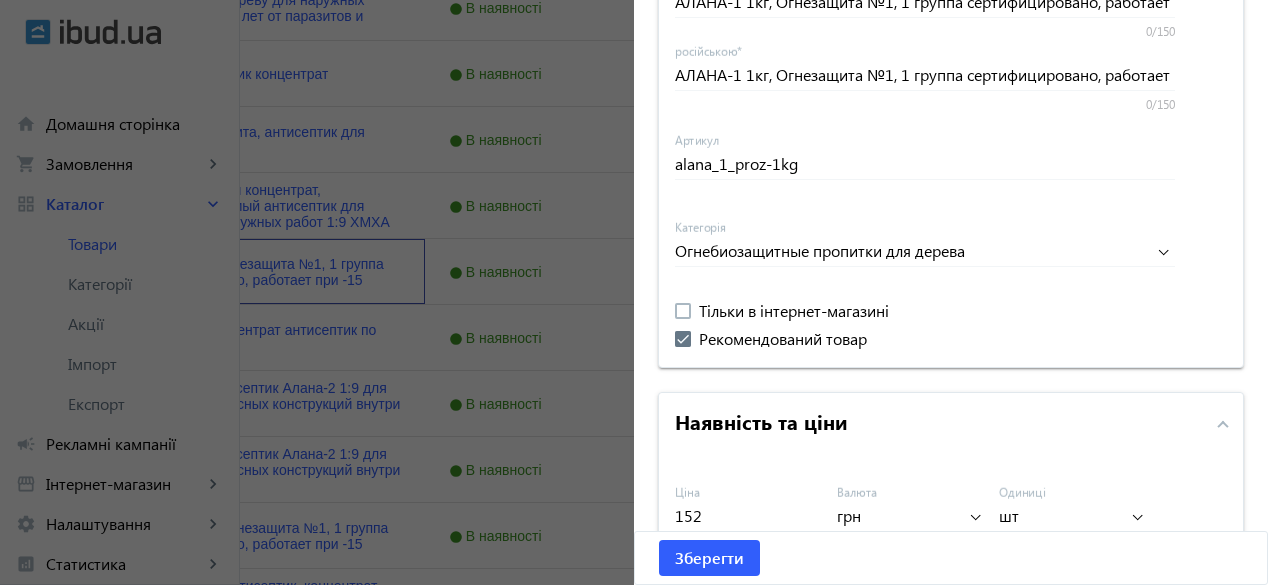 scroll, scrollTop: 1002, scrollLeft: 0, axis: vertical 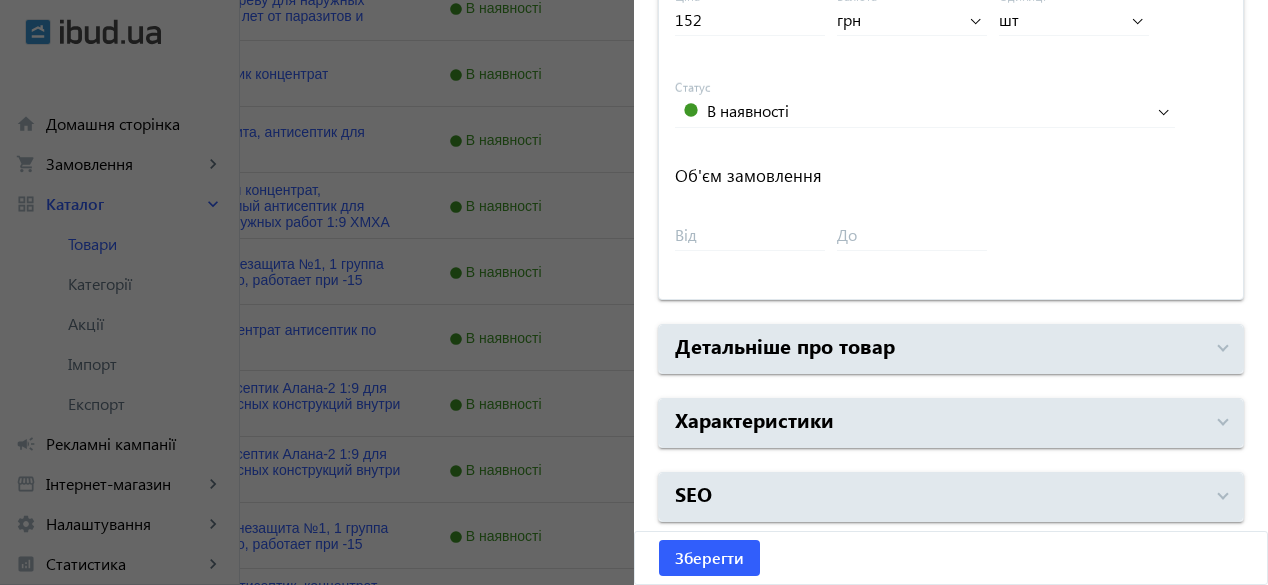 click on "Характеристики" at bounding box center [951, 423] 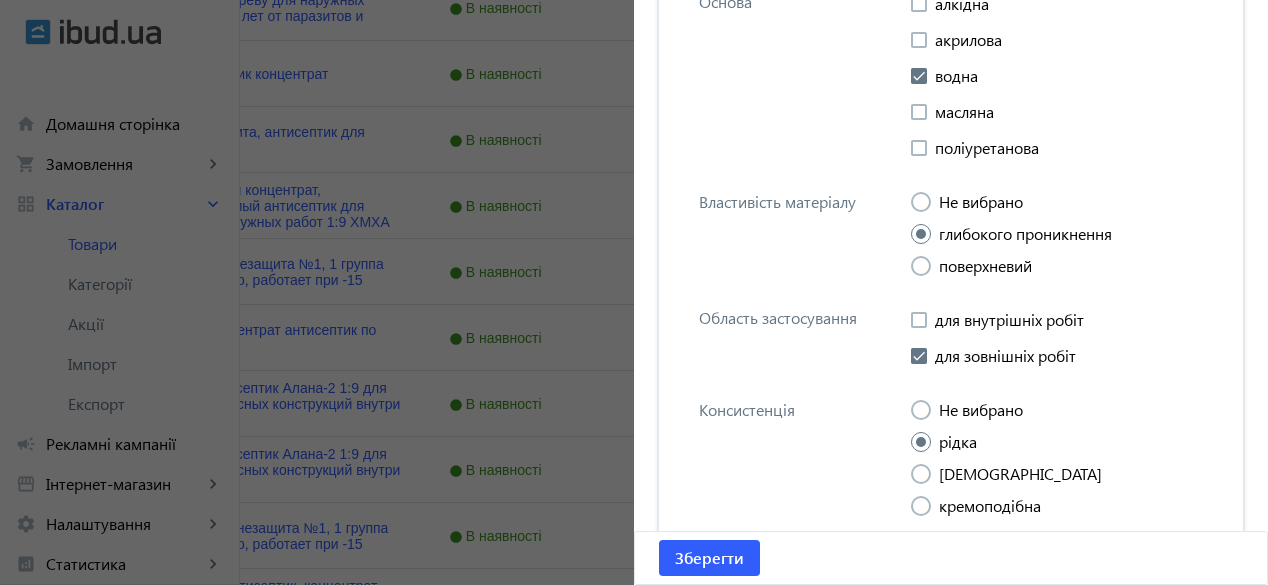 scroll, scrollTop: 2245, scrollLeft: 0, axis: vertical 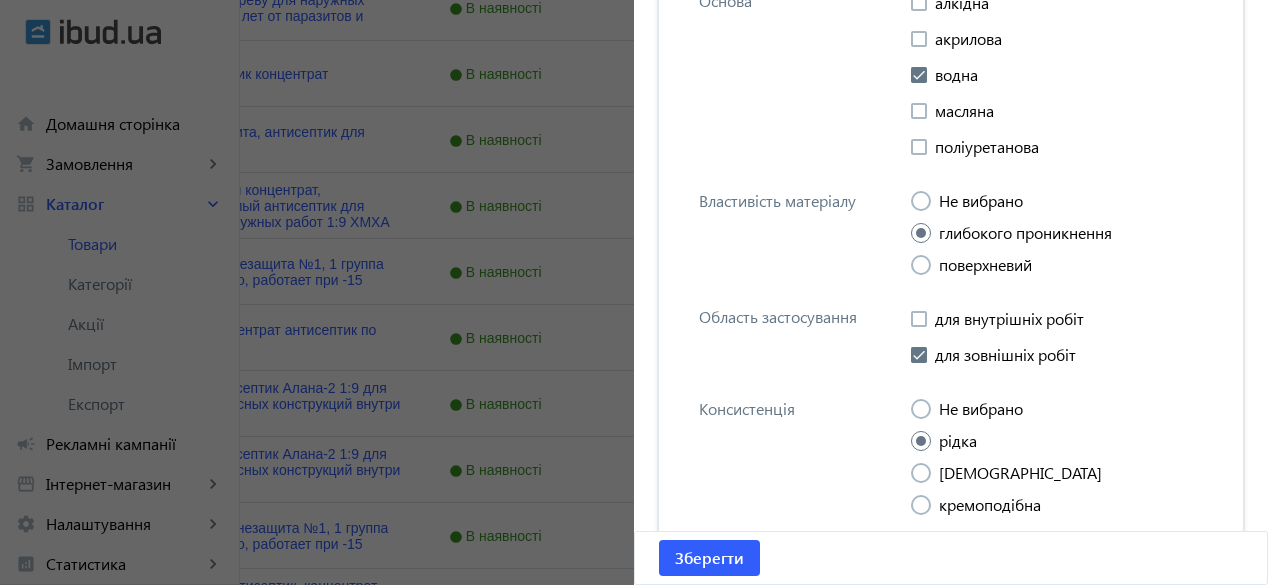 click at bounding box center (919, 319) 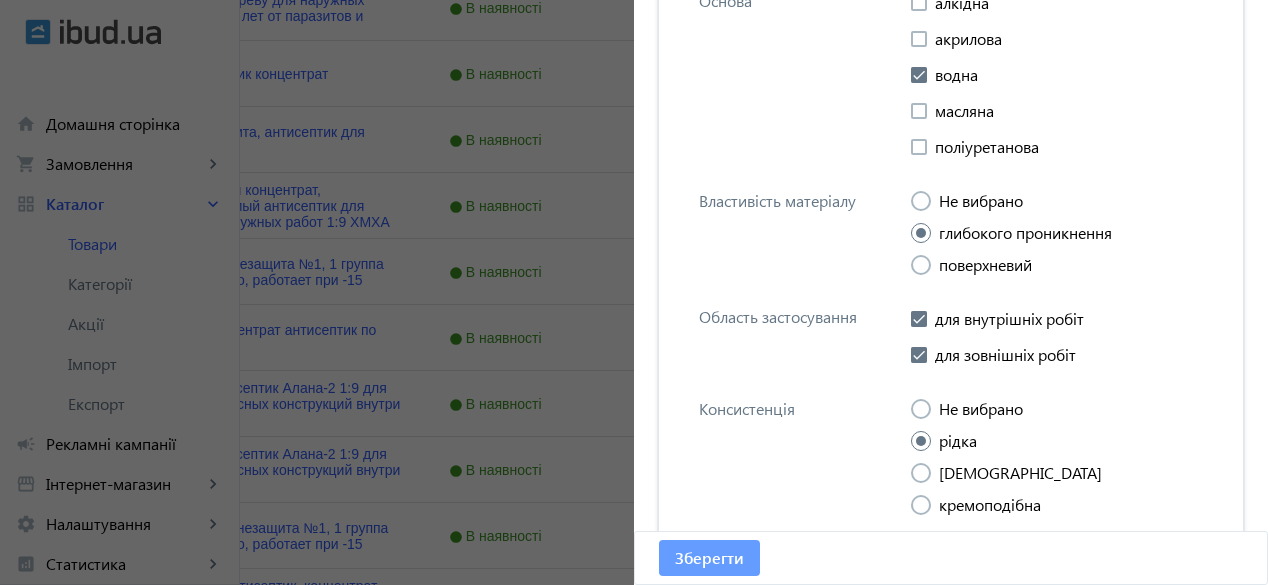 click on "Зберегти" 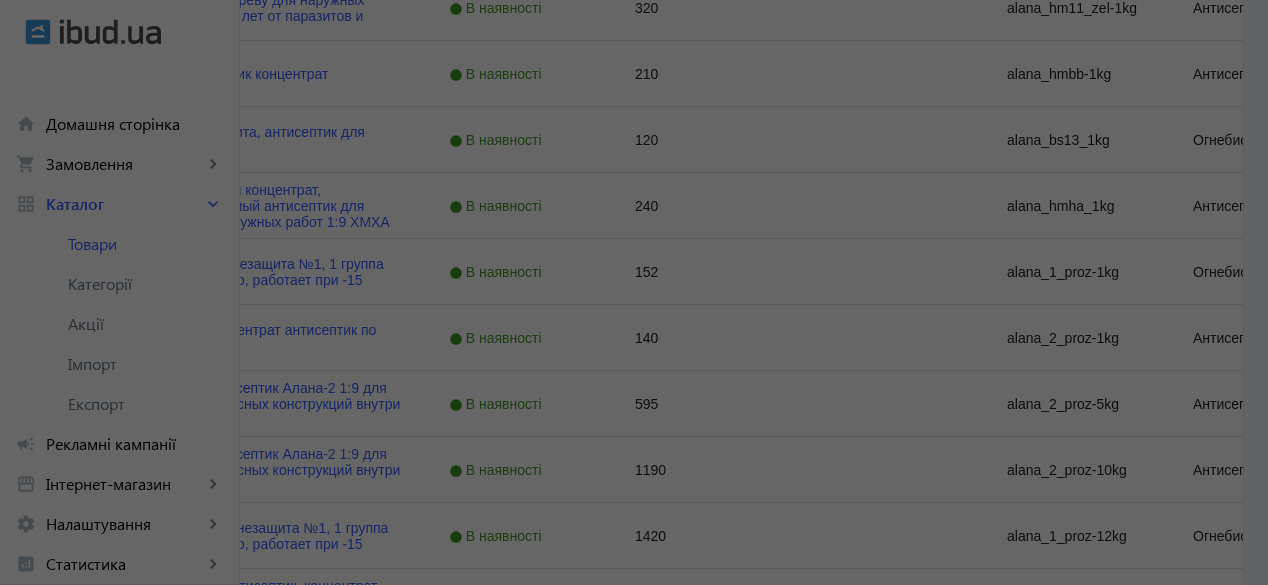 click 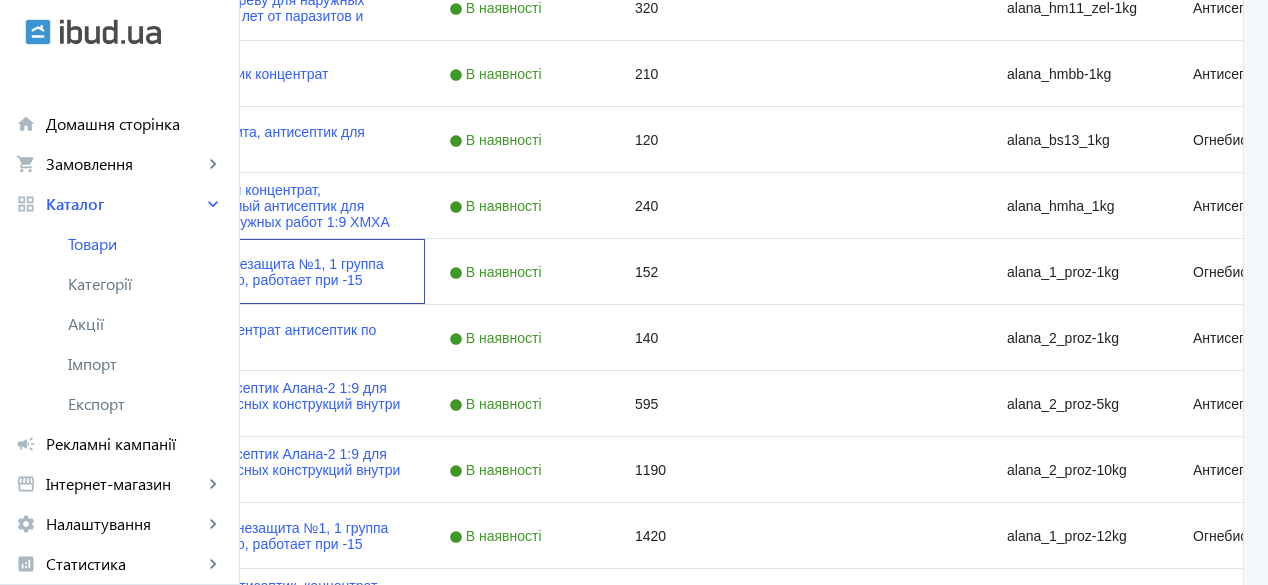 scroll, scrollTop: 558, scrollLeft: 0, axis: vertical 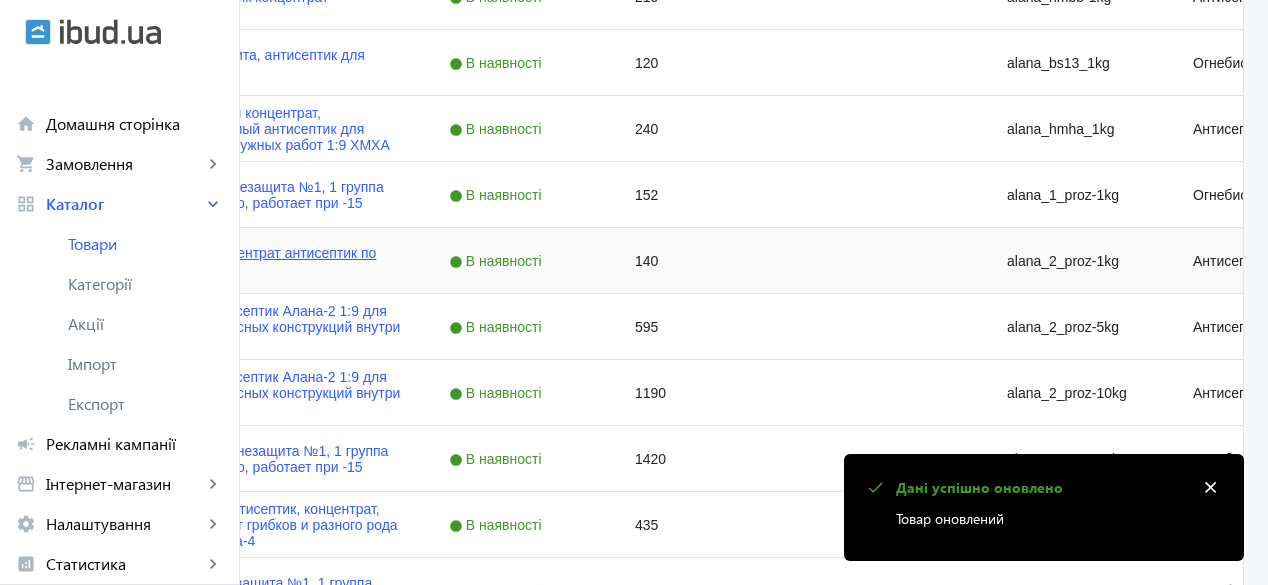 click on "Алана-2 1:9 концентрат антисептик по дереву 1 кг" 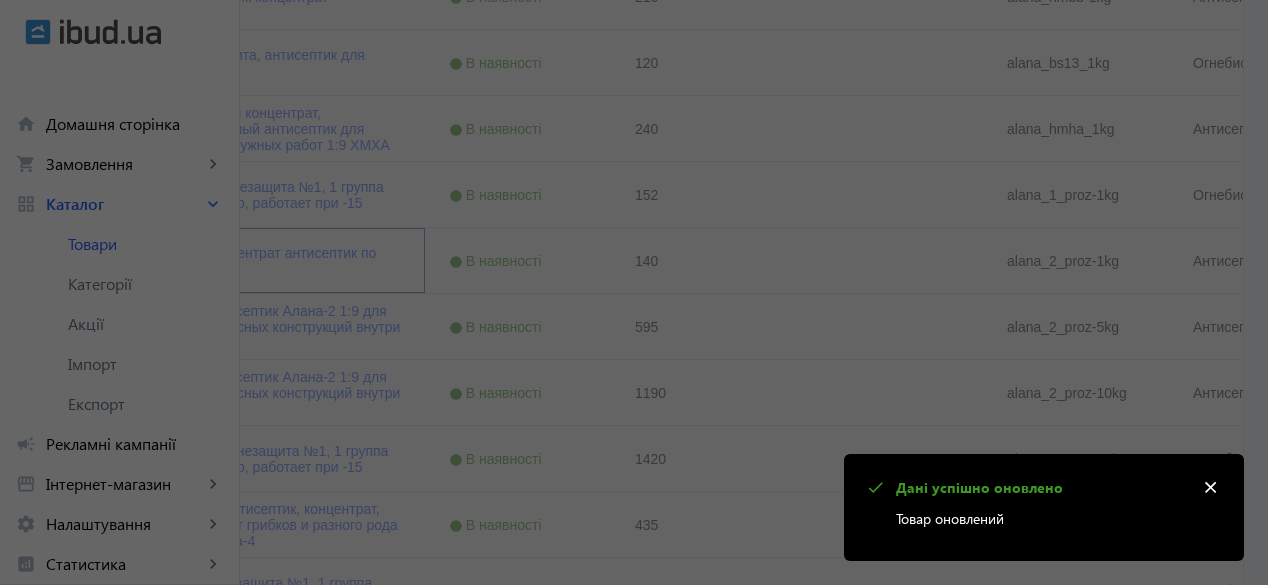 type on "Алана-2 1:9 концентрат антисептик по дереву 1 кг" 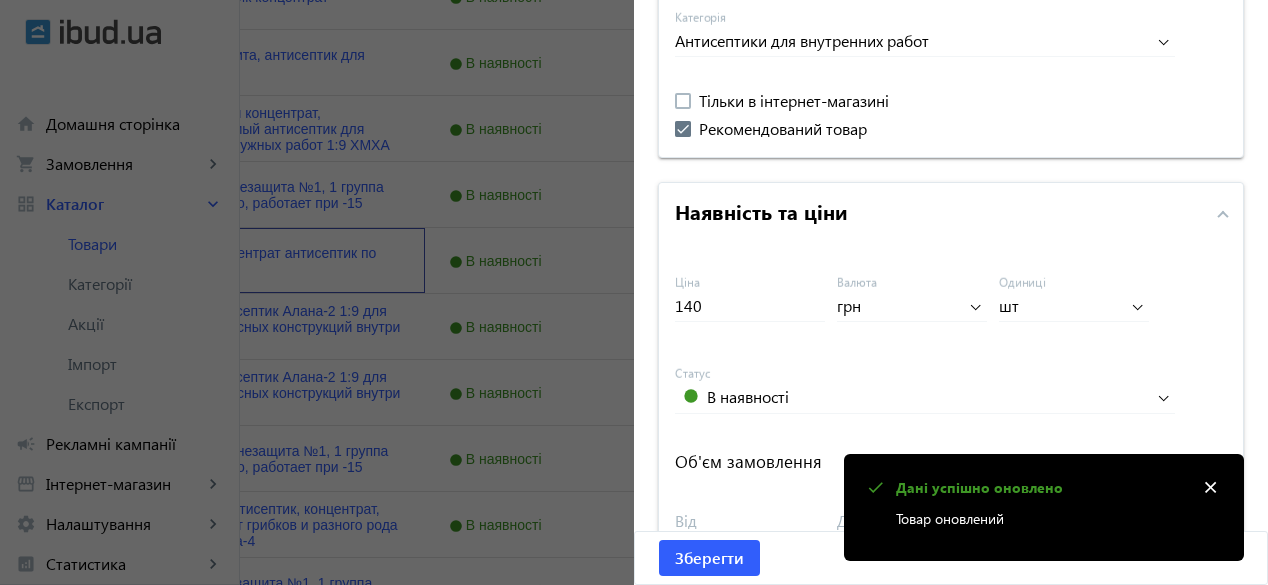 scroll, scrollTop: 1002, scrollLeft: 0, axis: vertical 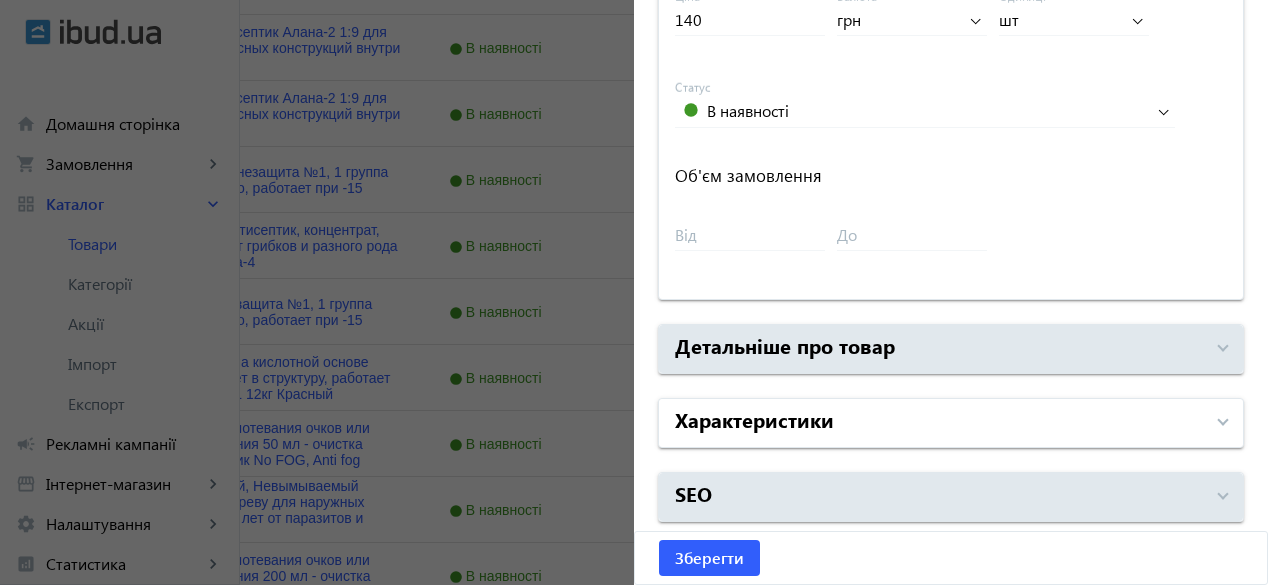 click on "Характеристики" at bounding box center (754, 419) 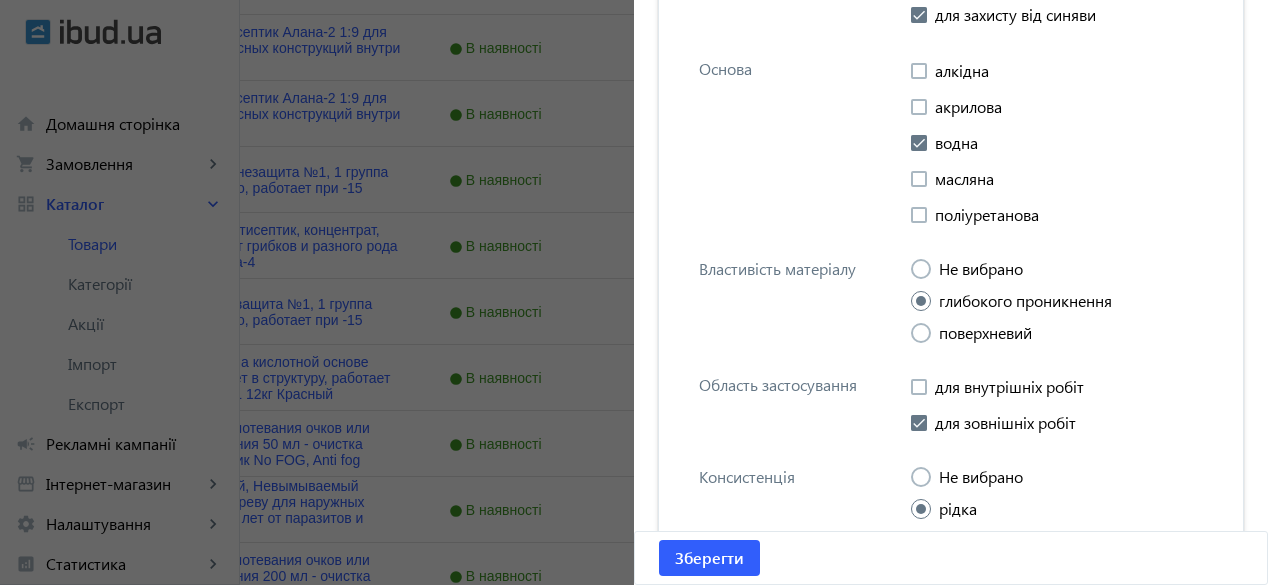 scroll, scrollTop: 2190, scrollLeft: 0, axis: vertical 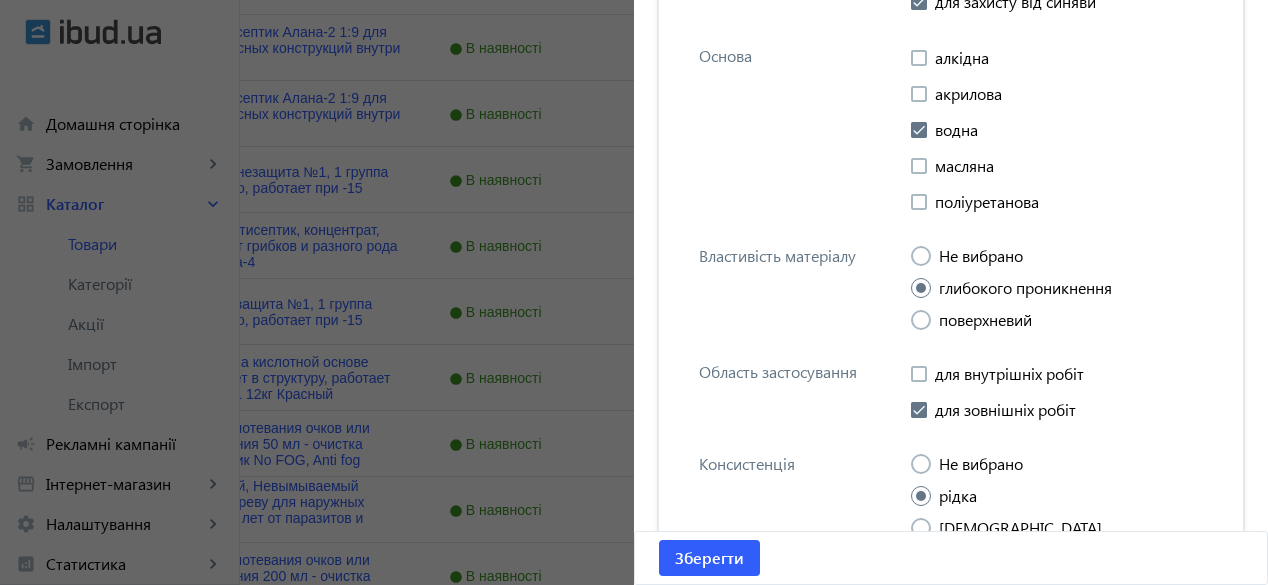 click at bounding box center (919, 374) 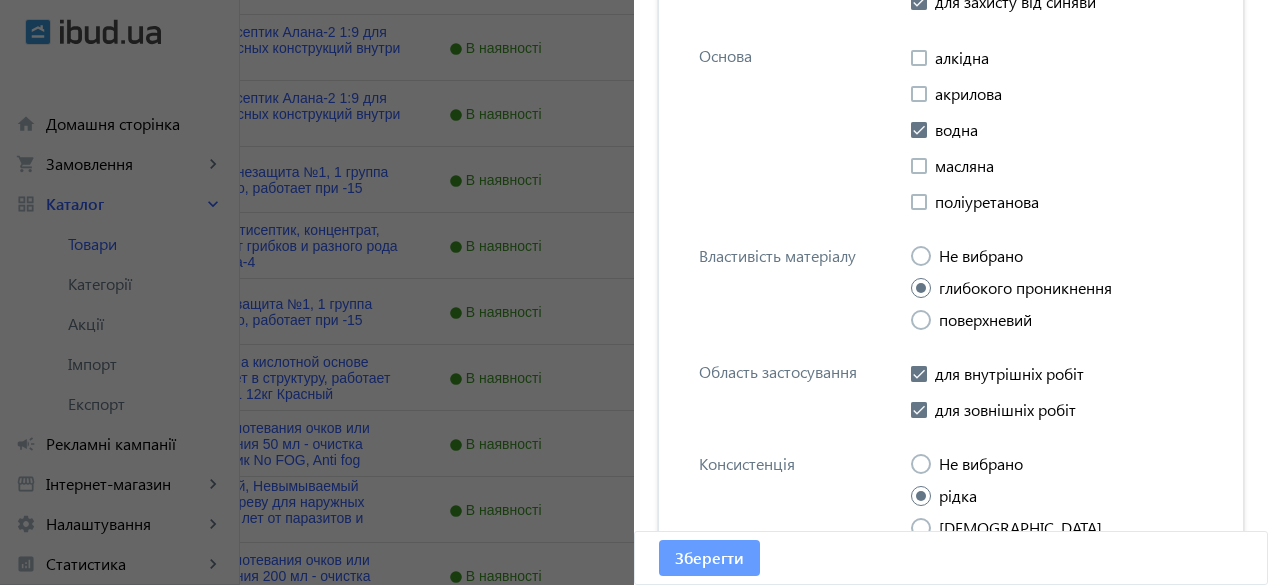 click on "Зберегти" 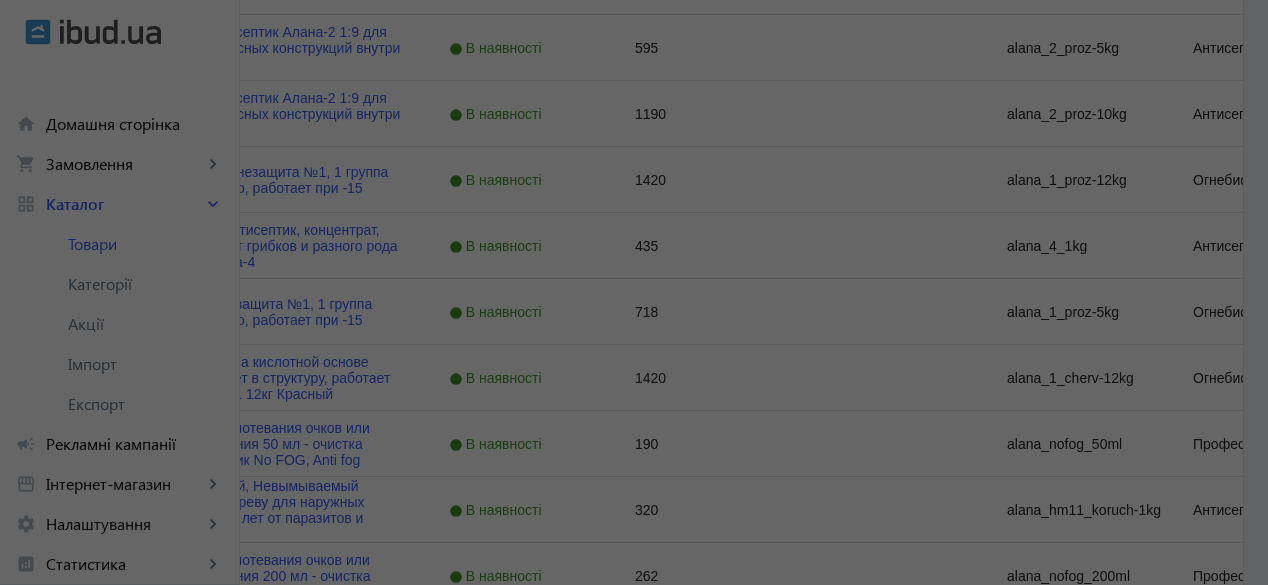 scroll, scrollTop: 0, scrollLeft: 0, axis: both 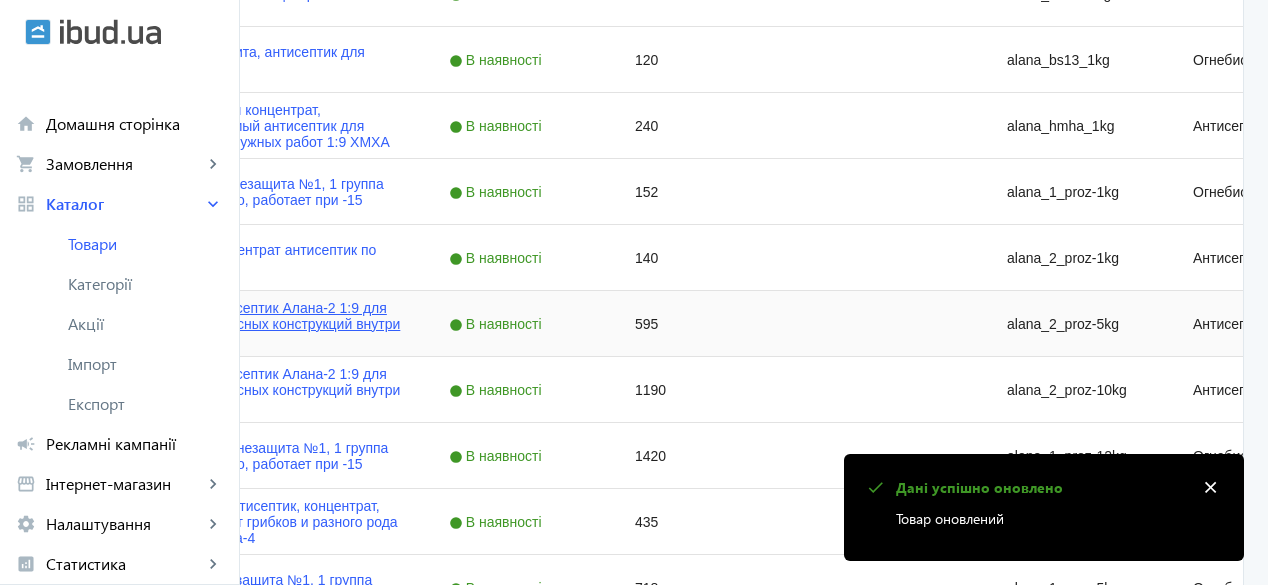 click on "Концентрат антисептик Алана-2 1:9 для обработки древесных конструкций внутри и снаружи 5 кг" 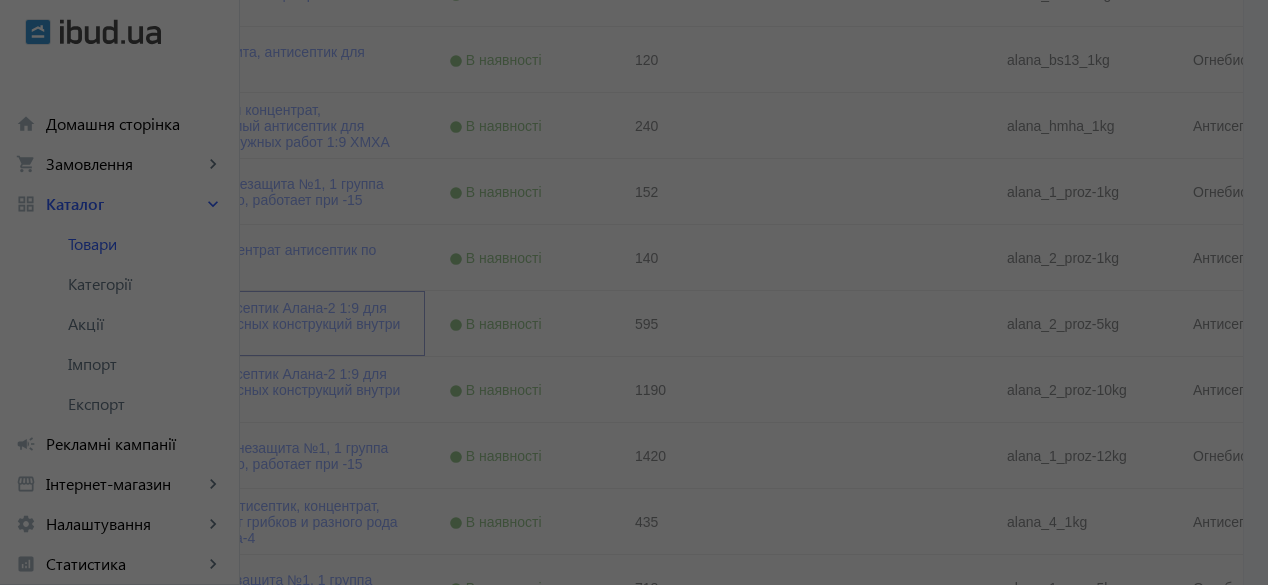type on "Концентрат антисептик Алана-2 1:9 для обработки древесных конструкций внутри и снаружи 5 кг" 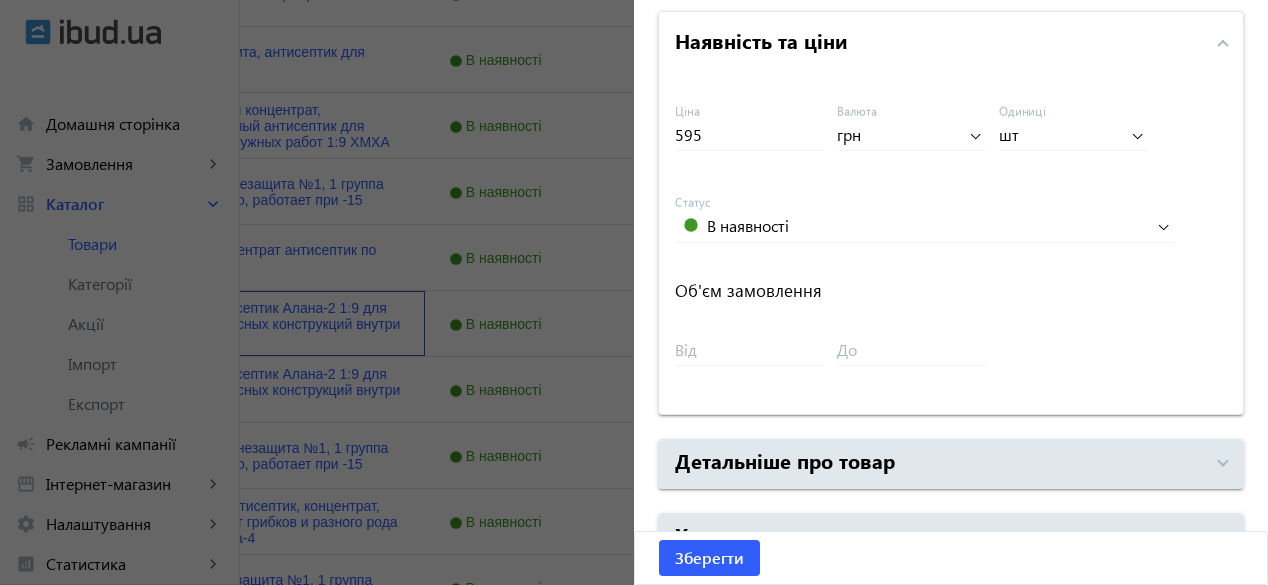 scroll, scrollTop: 1002, scrollLeft: 0, axis: vertical 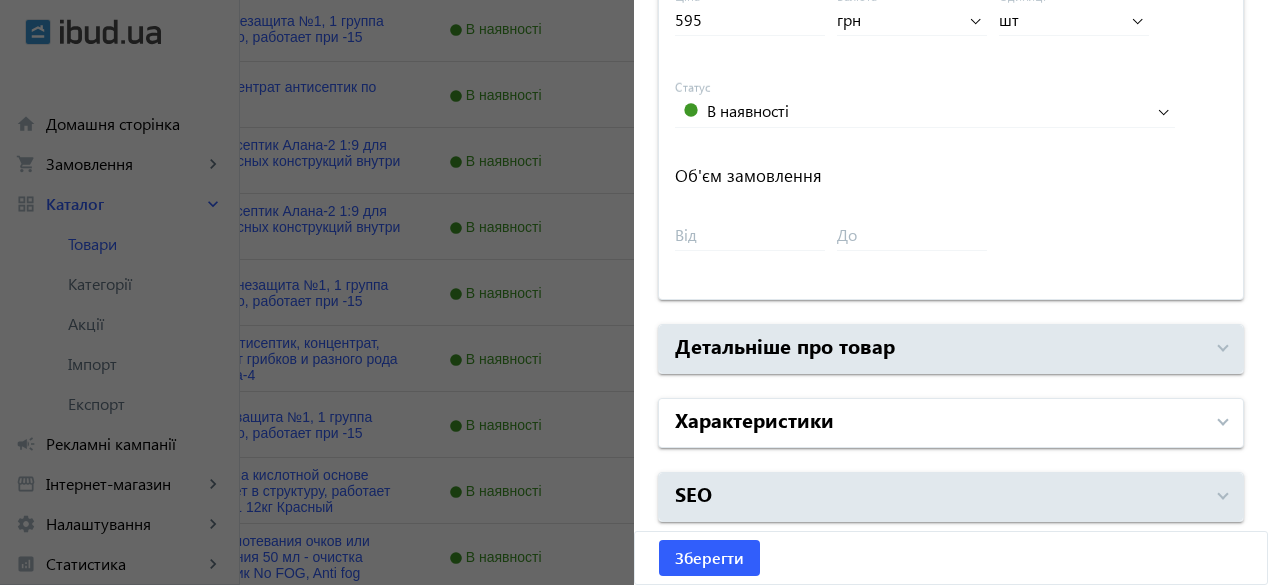 click on "Характеристики" at bounding box center (939, 423) 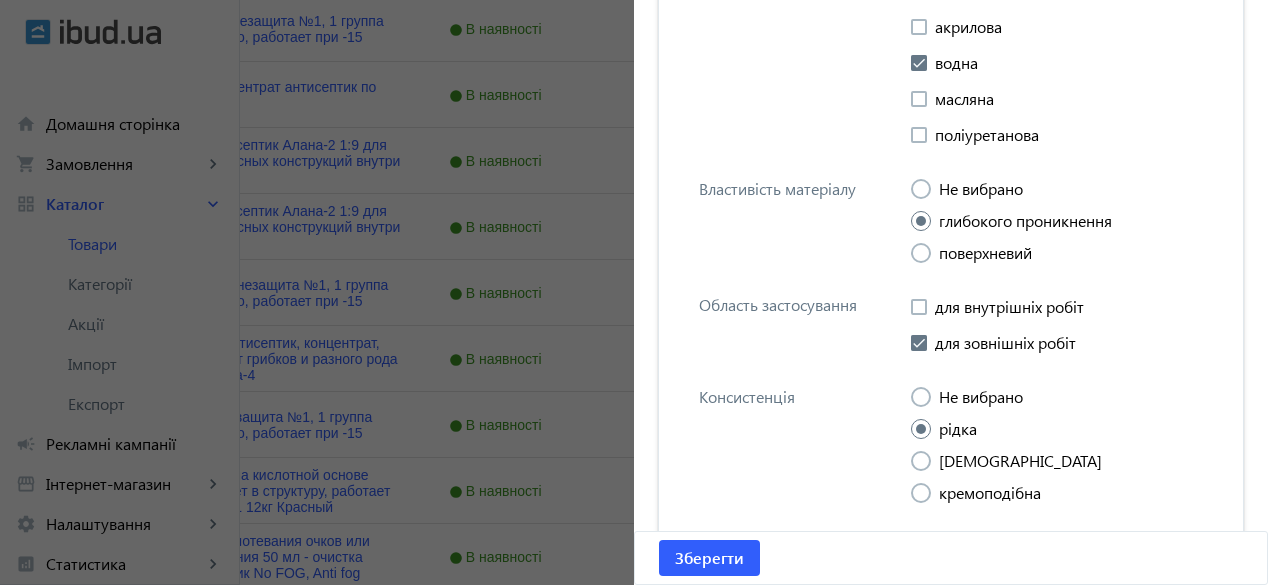 scroll, scrollTop: 2265, scrollLeft: 0, axis: vertical 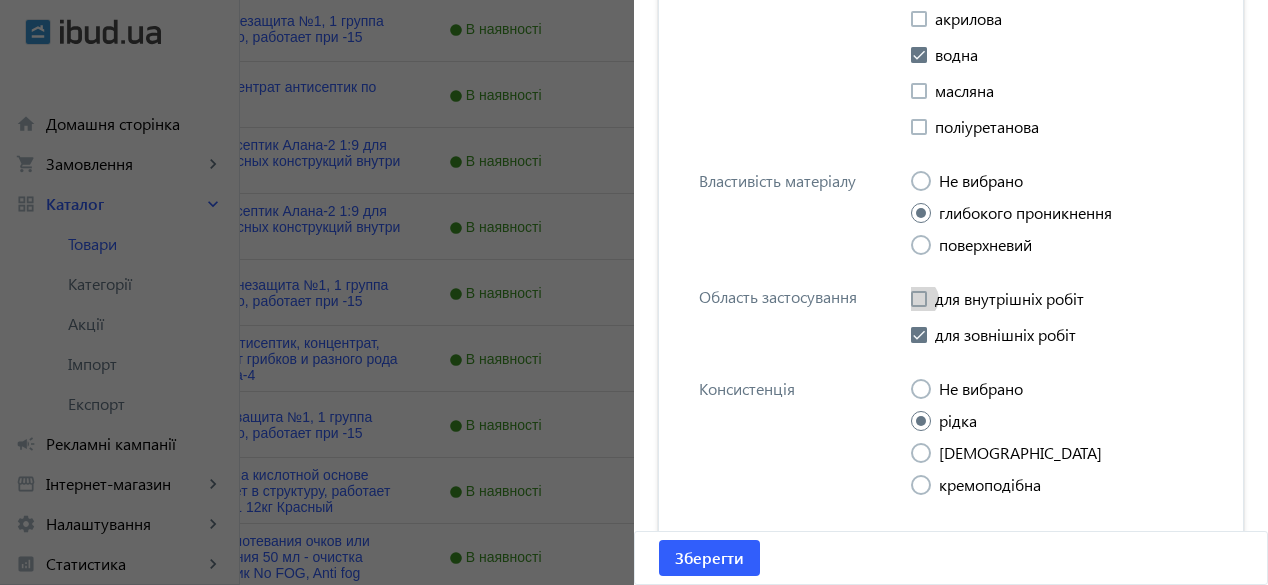 click on "для внутрішніх робіт" at bounding box center (997, 299) 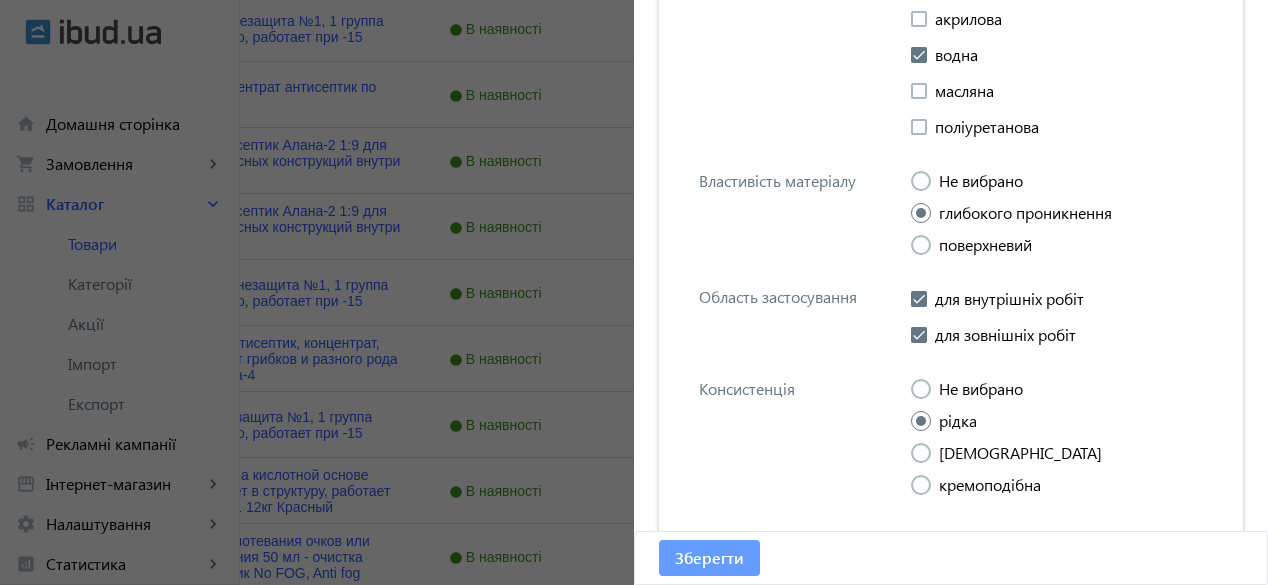 click on "Зберегти" 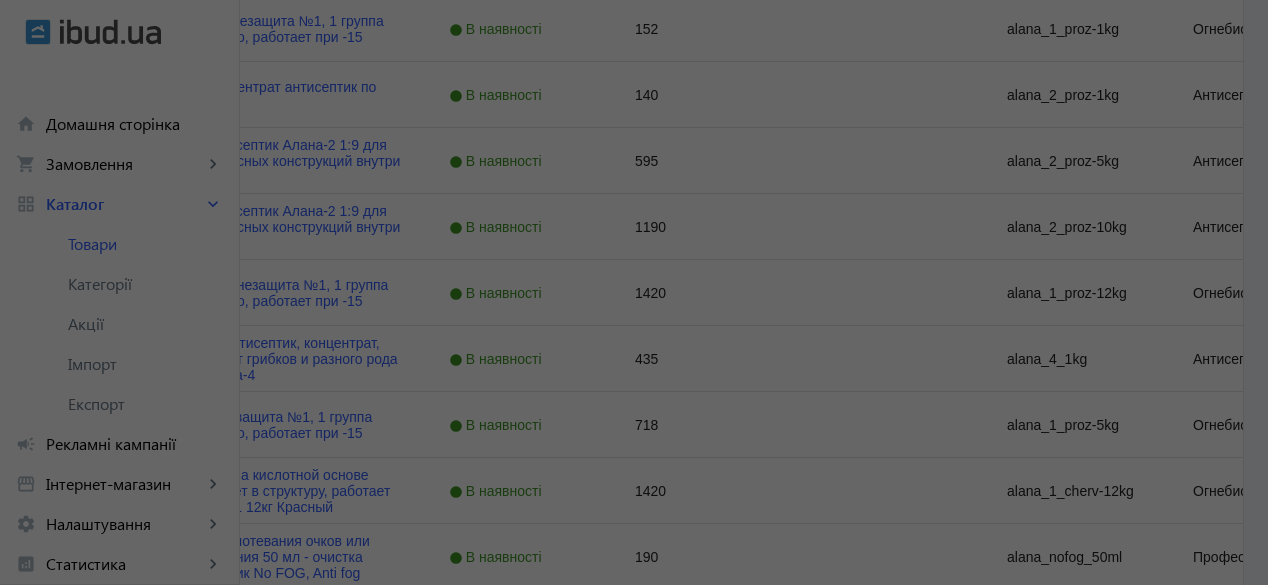 scroll, scrollTop: 0, scrollLeft: 0, axis: both 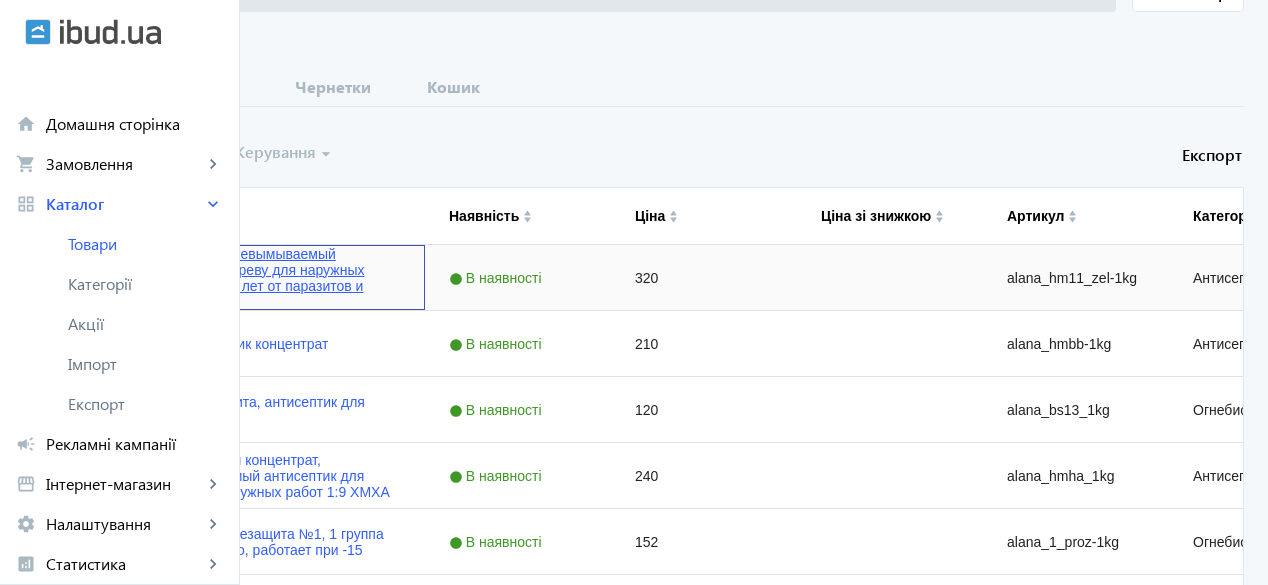click on "ХМ11 зелёный, Невымываемый антисептик по дереву для наружных работ, защита 50 лет от паразитов и влаги" 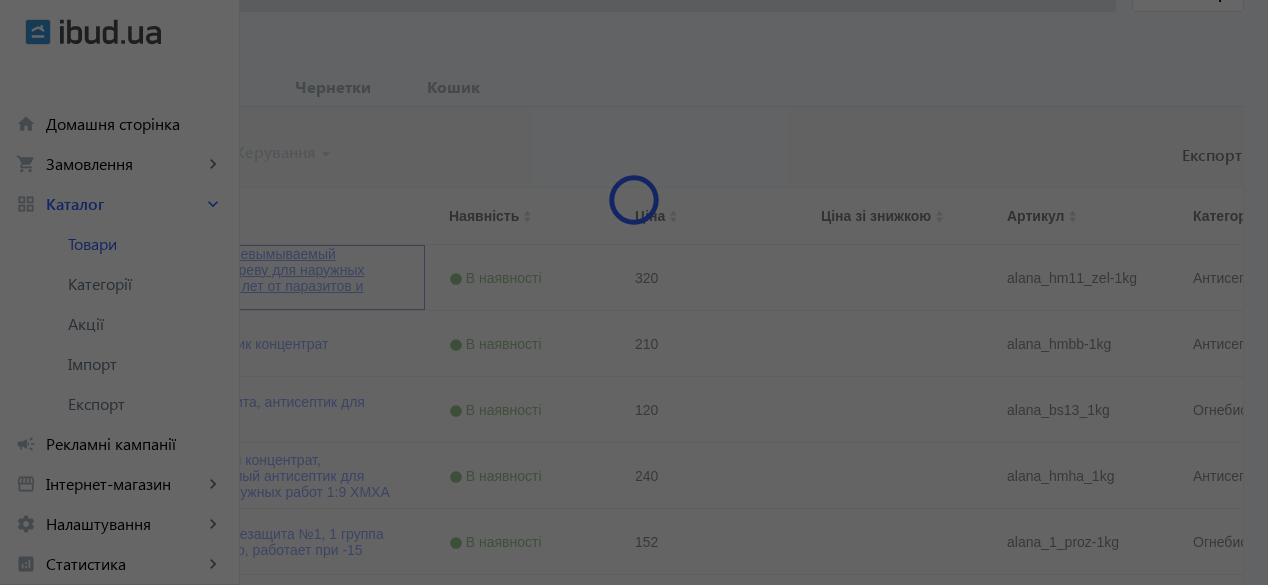 type on "ХМ11 зелёный, Невымываемый антисептик по дереву для наружных работ, защита 50 лет от паразитов и влаги" 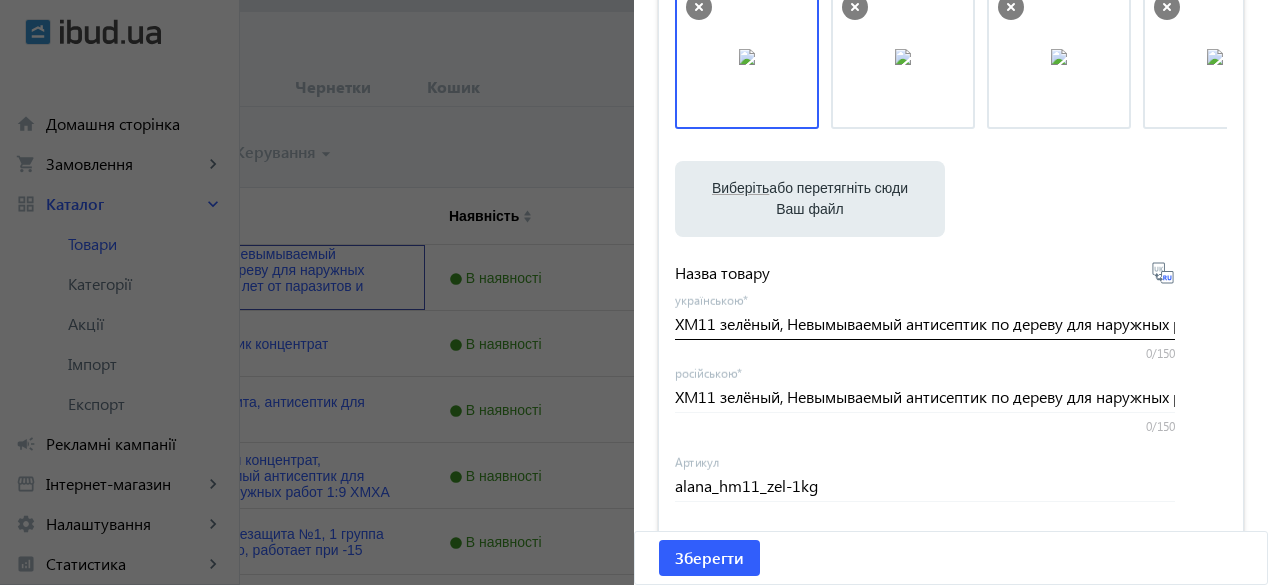 scroll, scrollTop: 189, scrollLeft: 0, axis: vertical 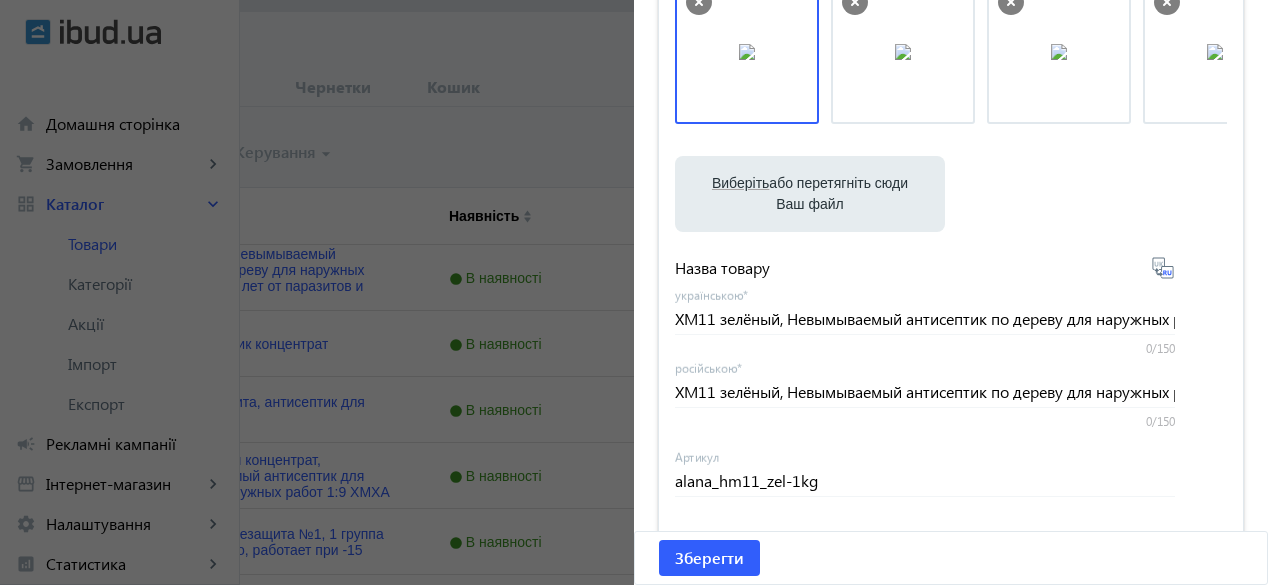 click 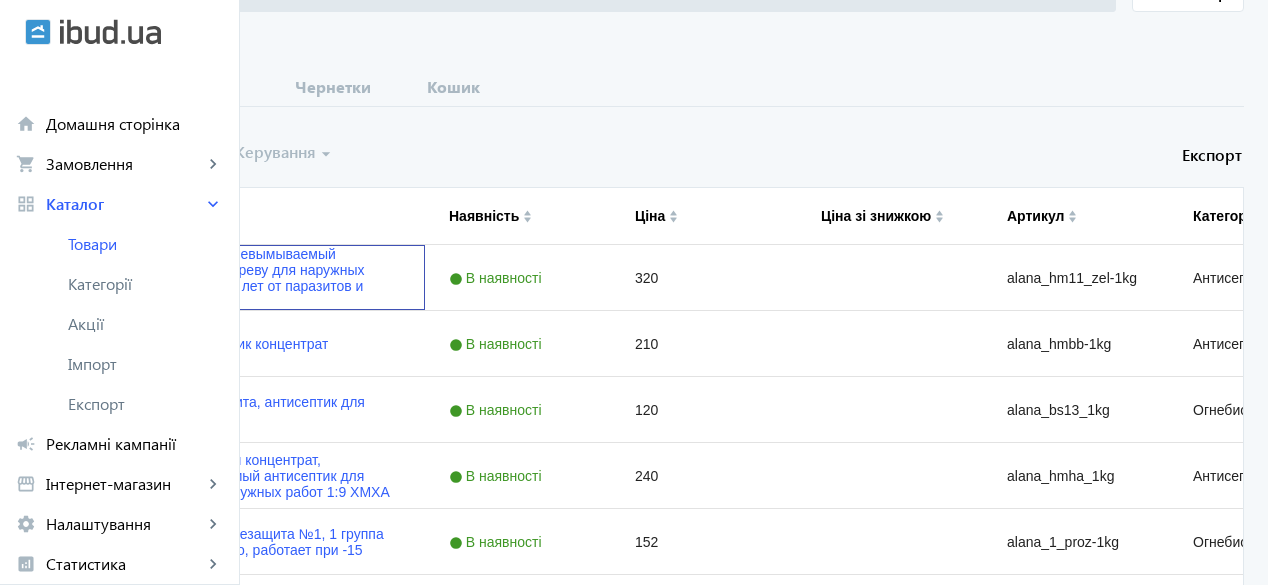 scroll, scrollTop: 0, scrollLeft: 0, axis: both 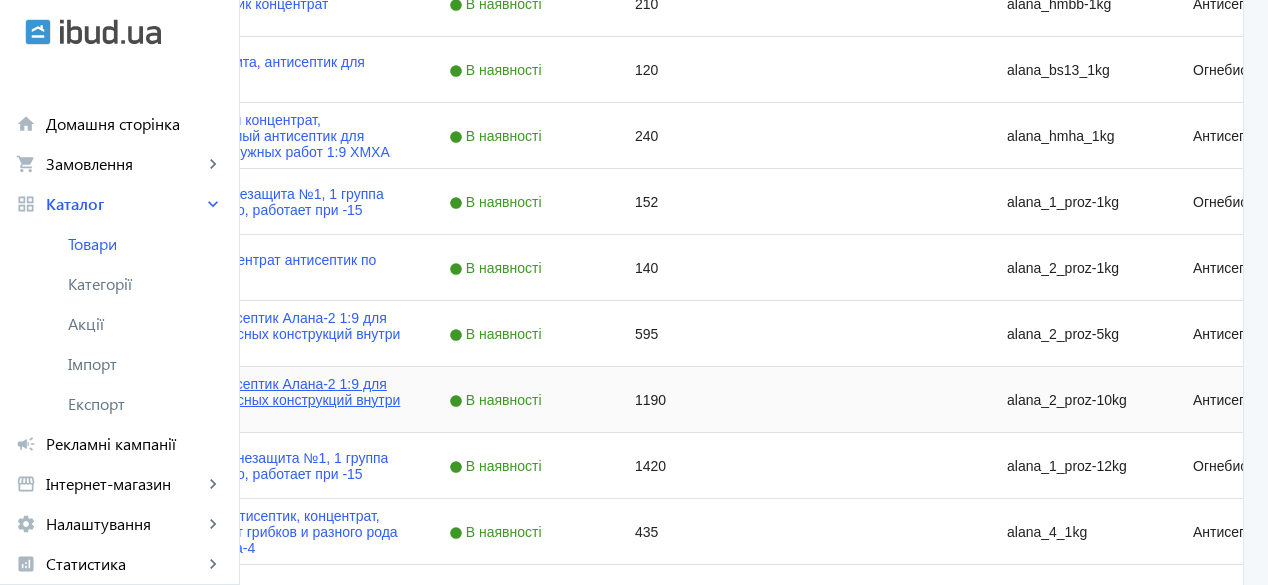 click on "Концентрат антисептик Алана-2 1:9 для обработки древесных конструкций внутри и снаружи, 10 кг" 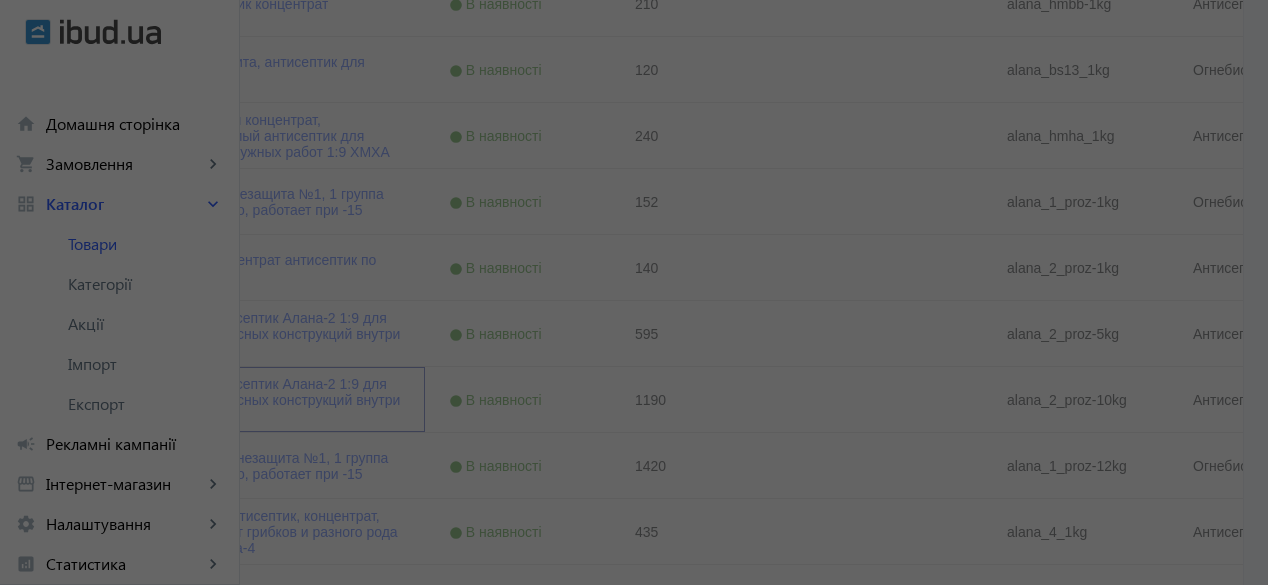 type on "Концентрат антисептик Алана-2 1:9 для обработки древесных конструкций внутри и снаружи, 10 кг" 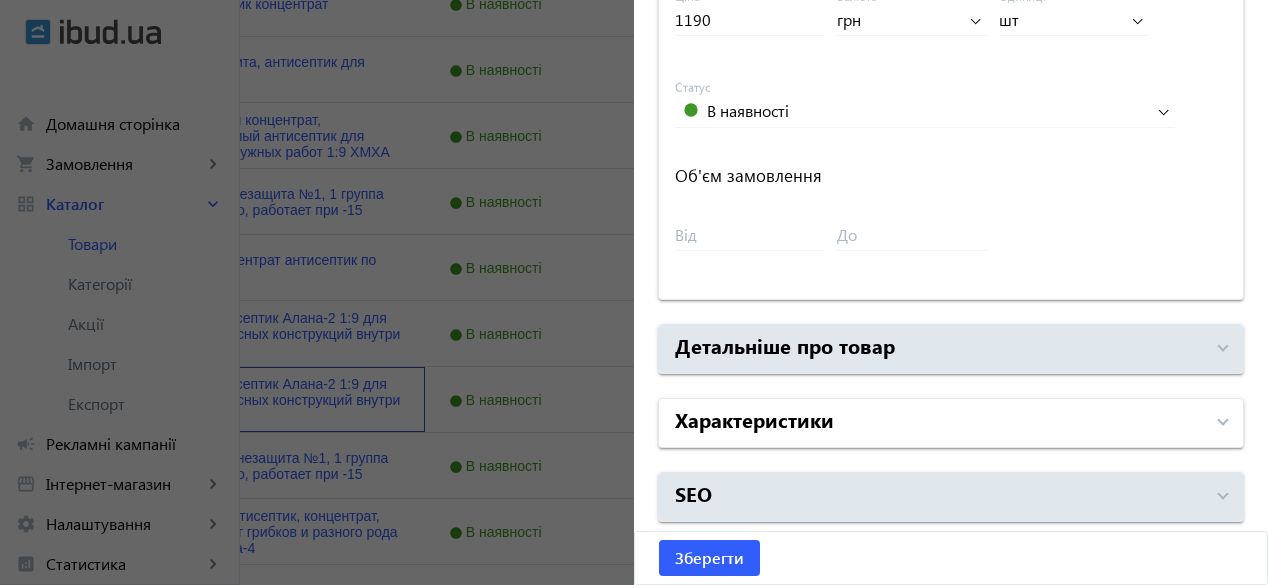 scroll, scrollTop: 1000, scrollLeft: 0, axis: vertical 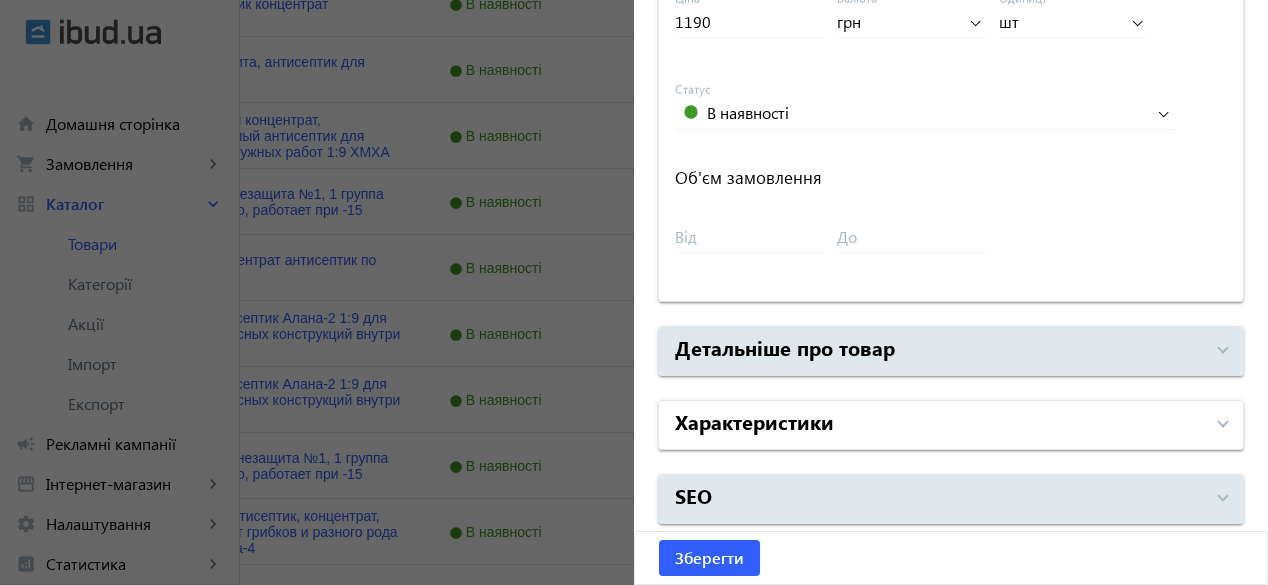 click on "Характеристики" at bounding box center [754, 421] 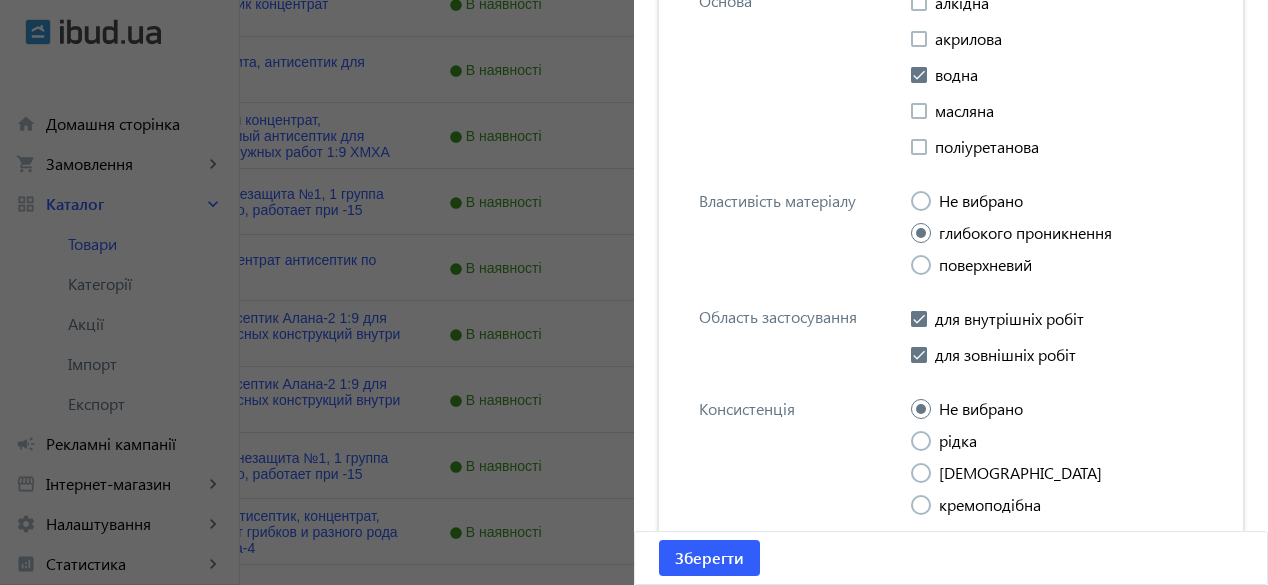 scroll, scrollTop: 2397, scrollLeft: 0, axis: vertical 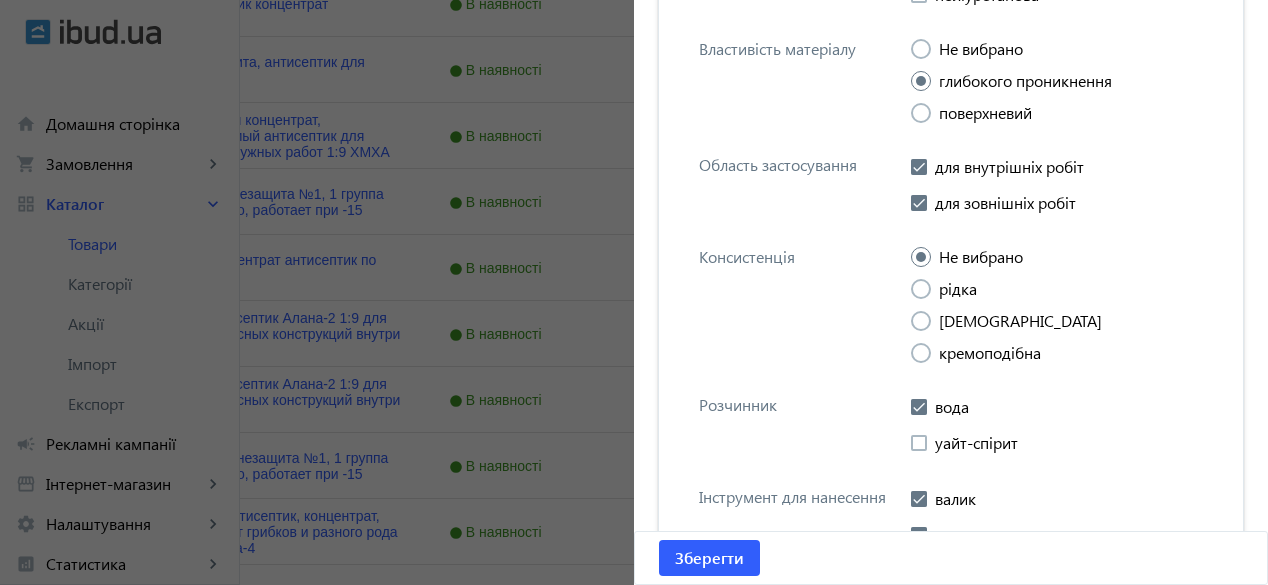 click 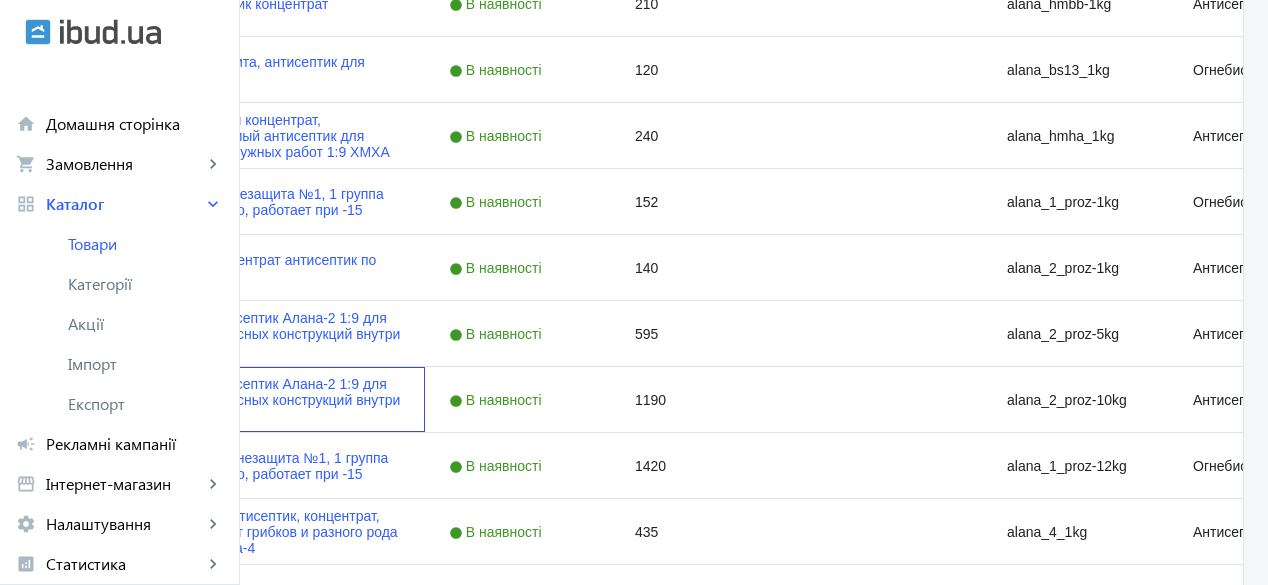 scroll, scrollTop: 0, scrollLeft: 0, axis: both 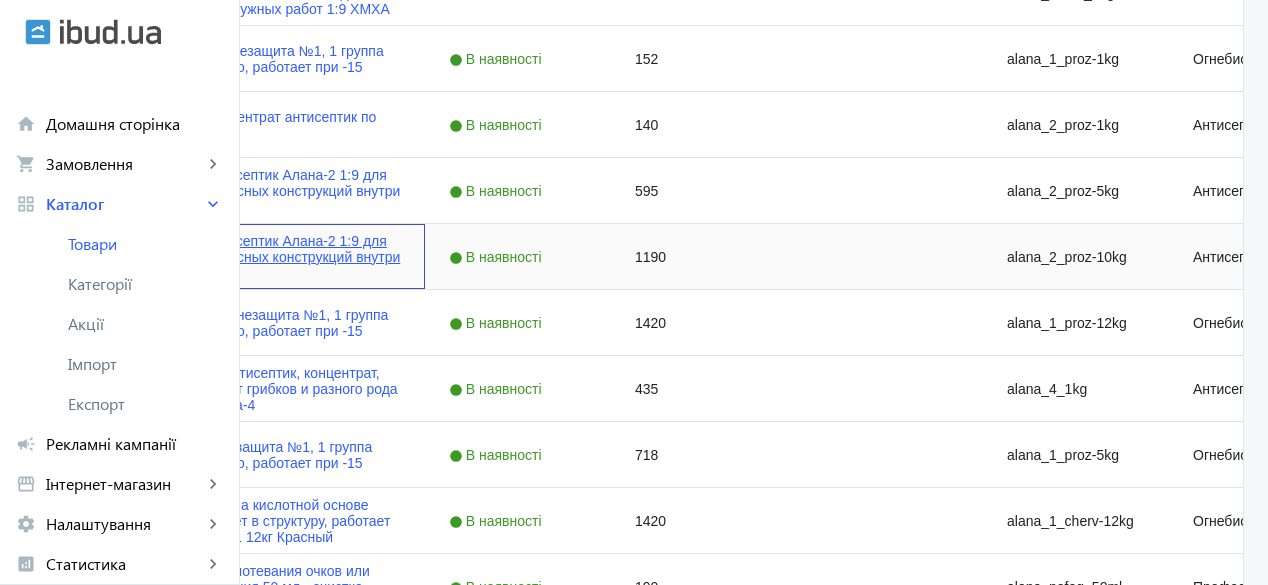 click on "Концентрат антисептик Алана-2 1:9 для обработки древесных конструкций внутри и снаружи, 10 кг" 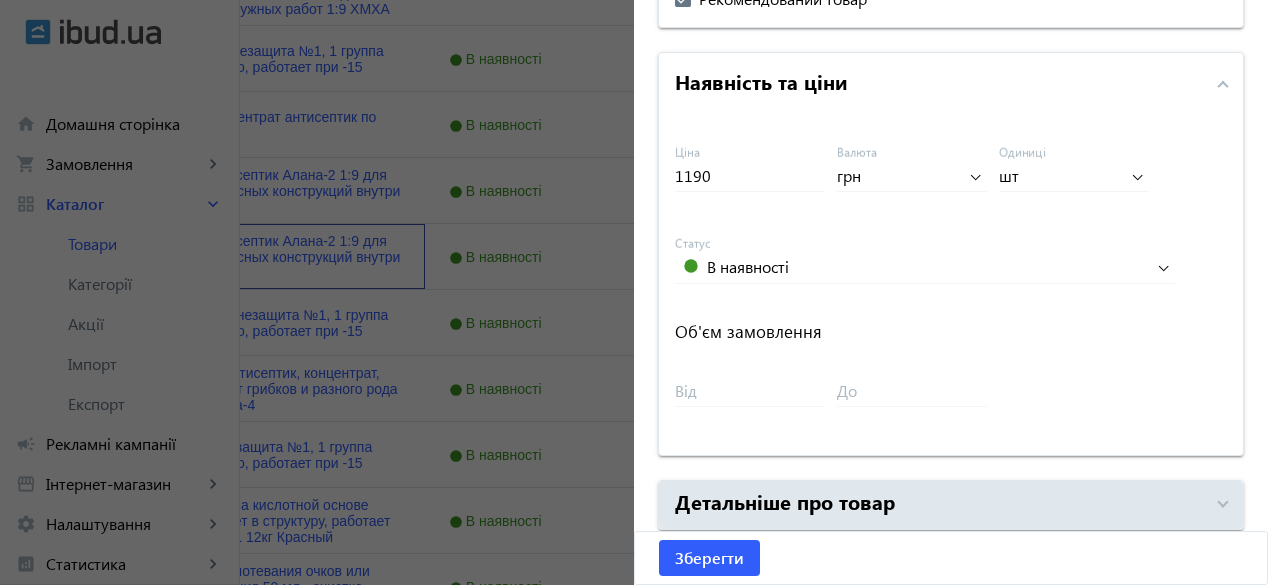 scroll, scrollTop: 1002, scrollLeft: 0, axis: vertical 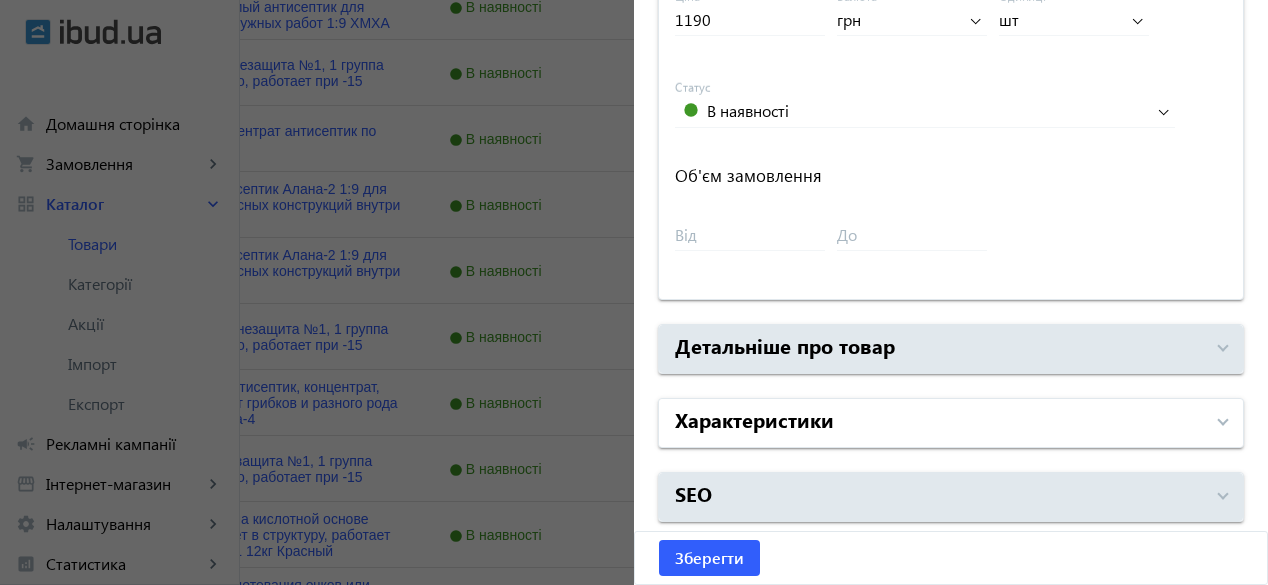 click on "Характеристики" at bounding box center [754, 419] 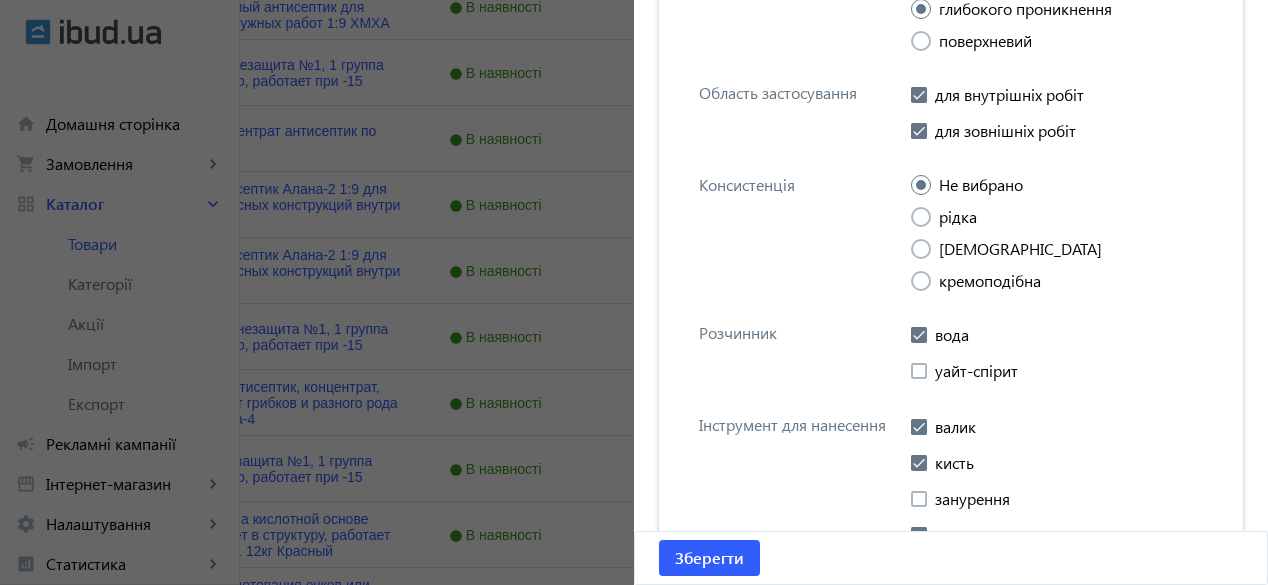 scroll, scrollTop: 2442, scrollLeft: 0, axis: vertical 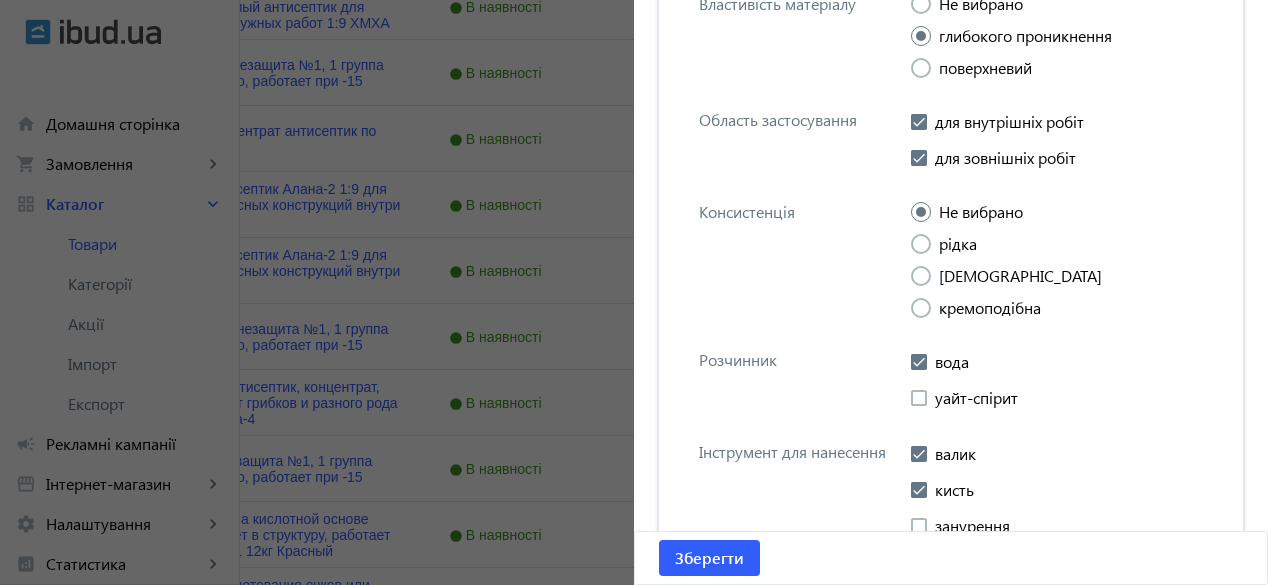 click 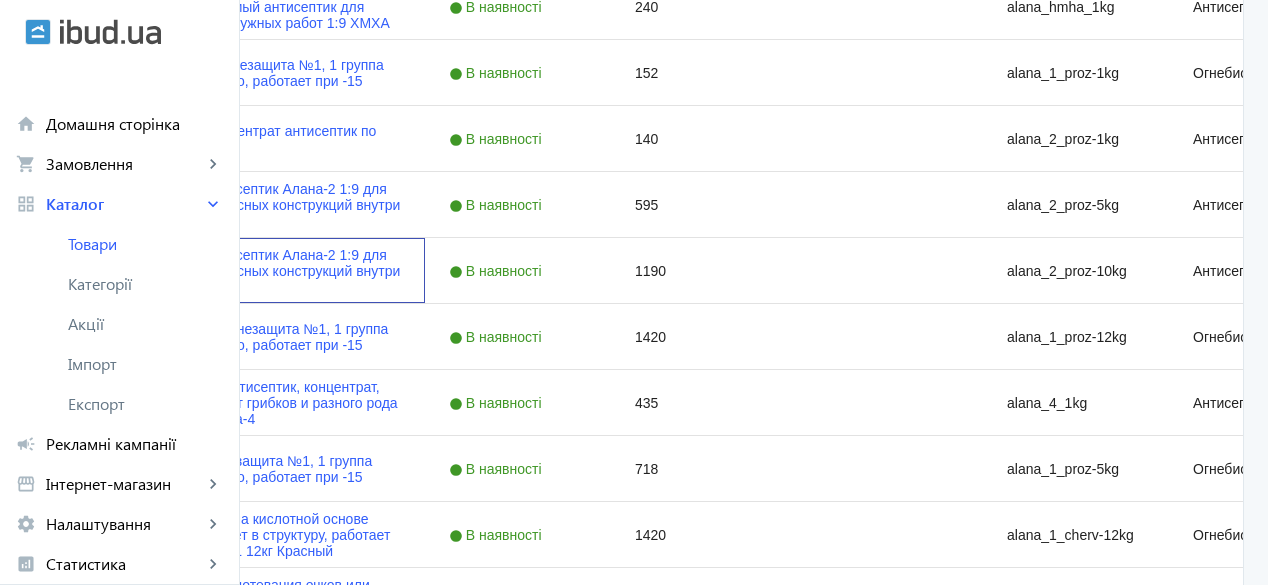 scroll, scrollTop: 0, scrollLeft: 0, axis: both 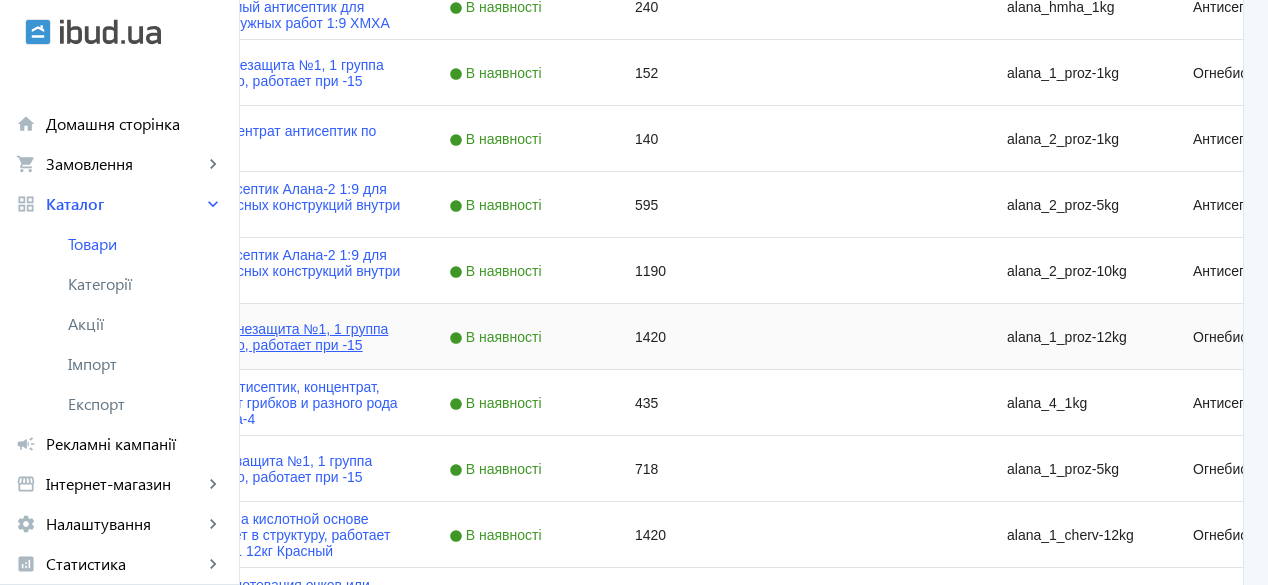 click on "АЛАНА-1 12кг, огнезащита №1, 1 группа сертифицировано, работает при -15" 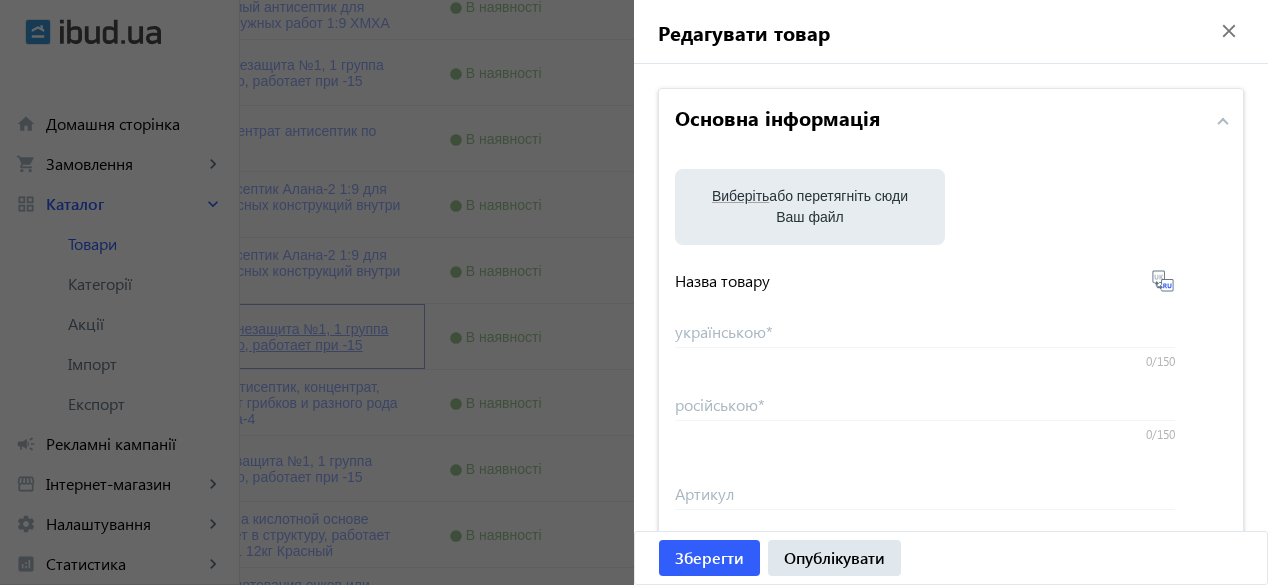type on "АЛАНА-1 12кг, огнезащита №1, 1 группа сертифицировано, работает при -15" 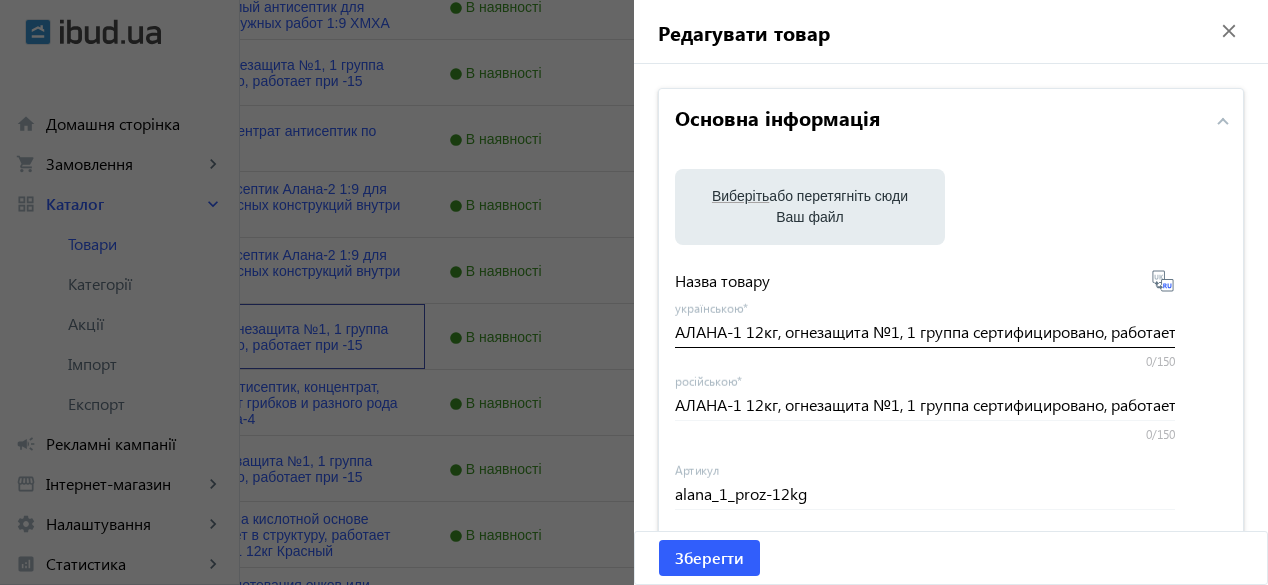 scroll, scrollTop: 826, scrollLeft: 0, axis: vertical 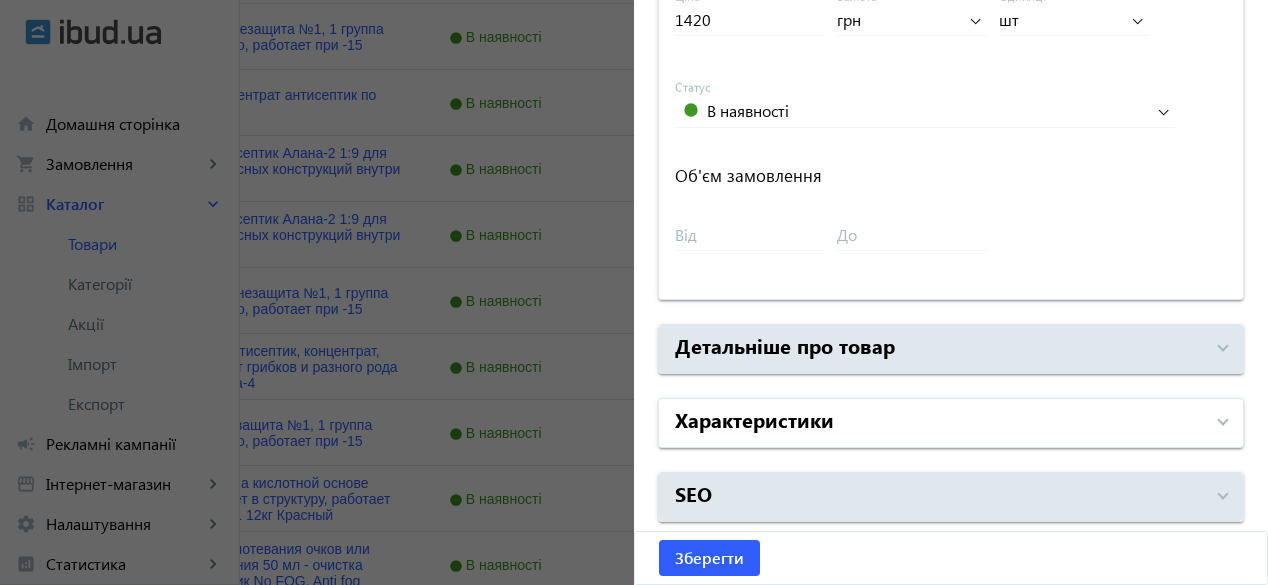 click on "Характеристики" at bounding box center (939, 423) 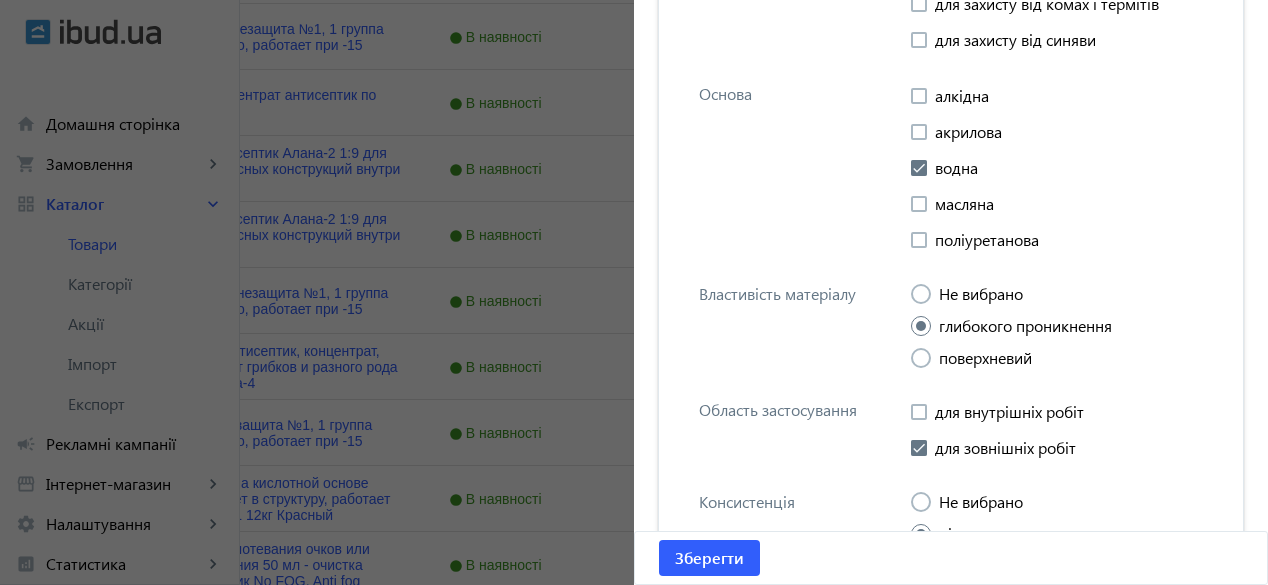 scroll, scrollTop: 2153, scrollLeft: 0, axis: vertical 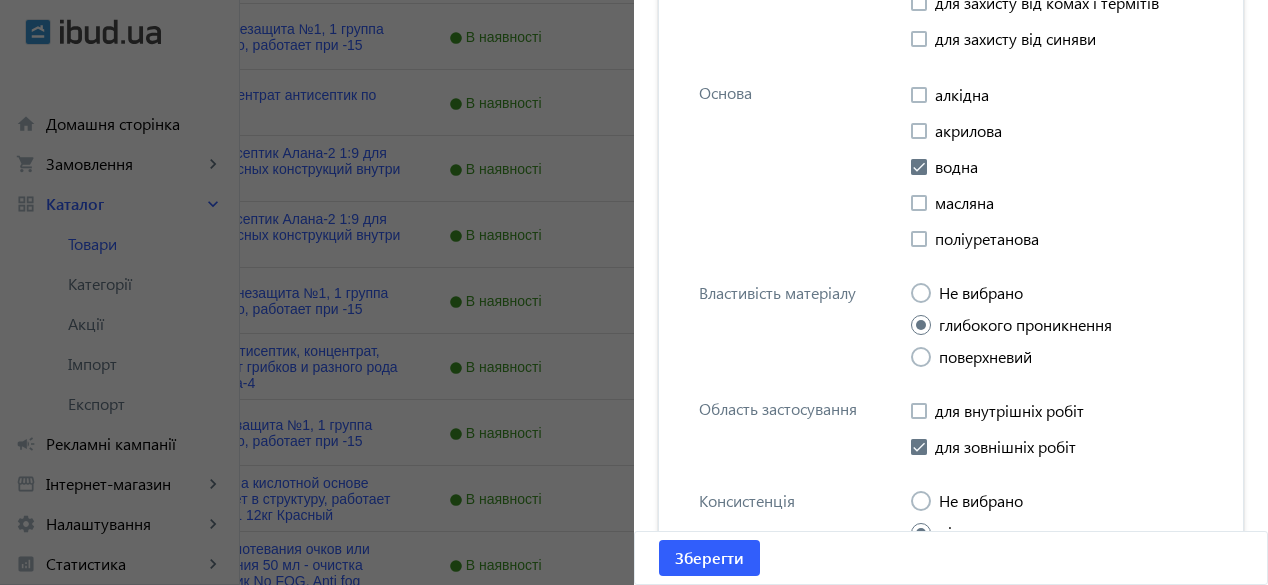 click at bounding box center [919, 411] 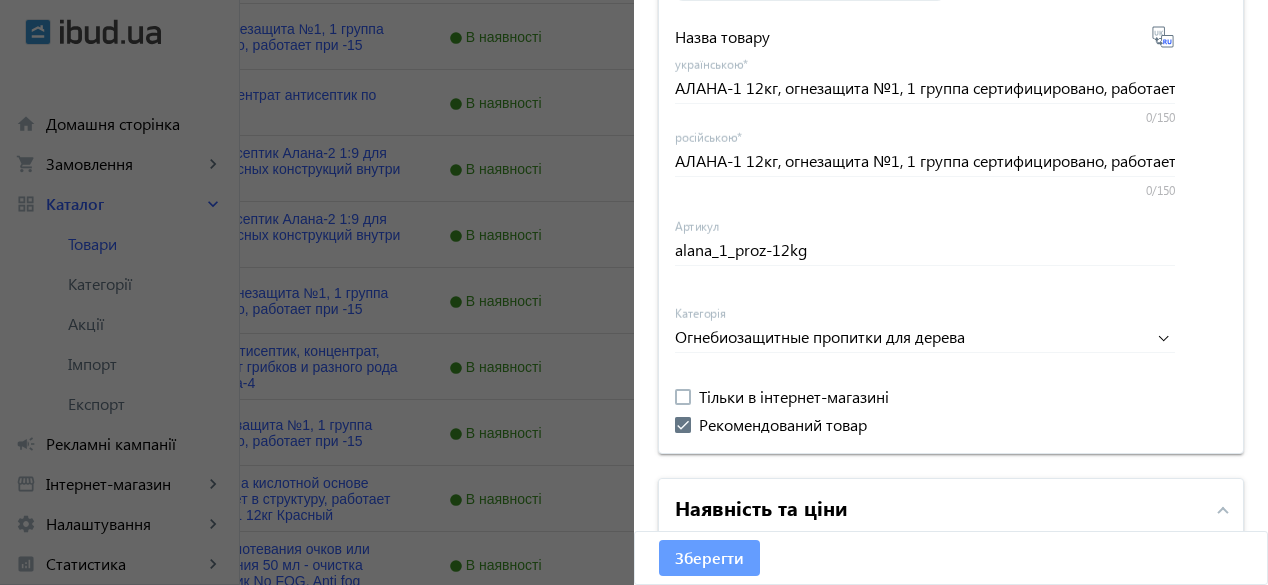 scroll, scrollTop: 419, scrollLeft: 0, axis: vertical 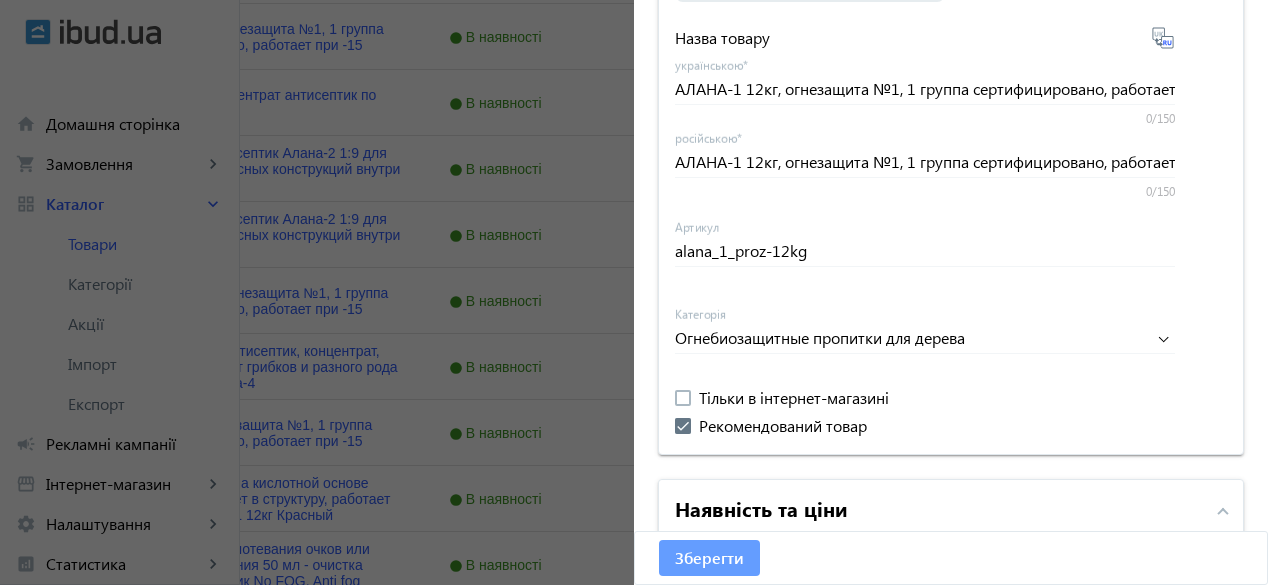 click on "Зберегти" 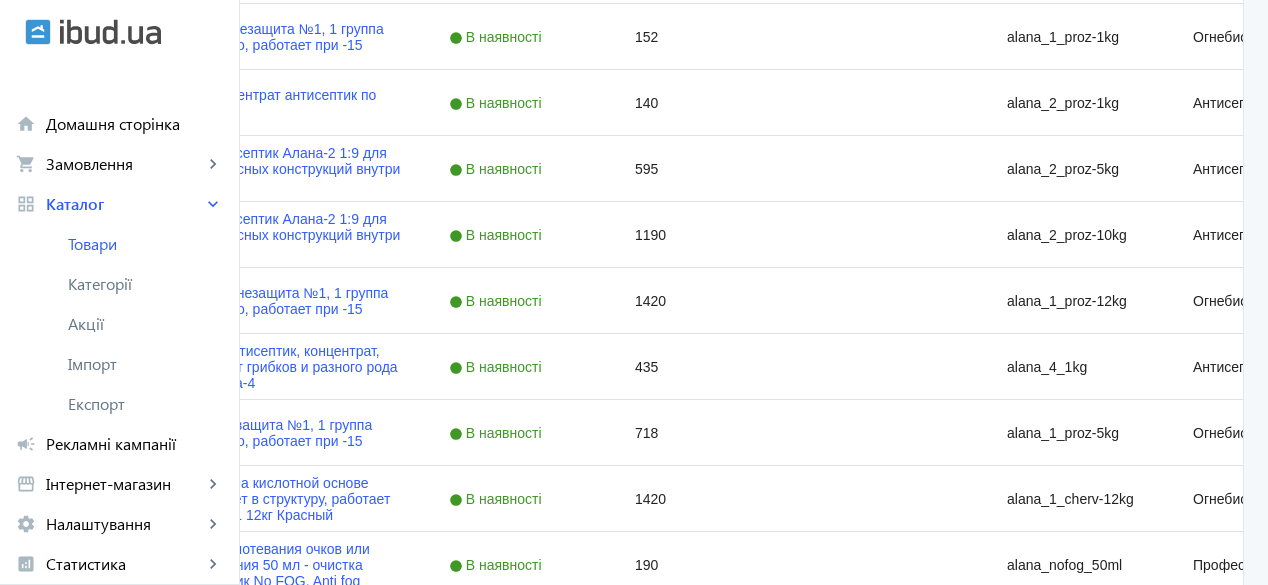 scroll, scrollTop: 0, scrollLeft: 0, axis: both 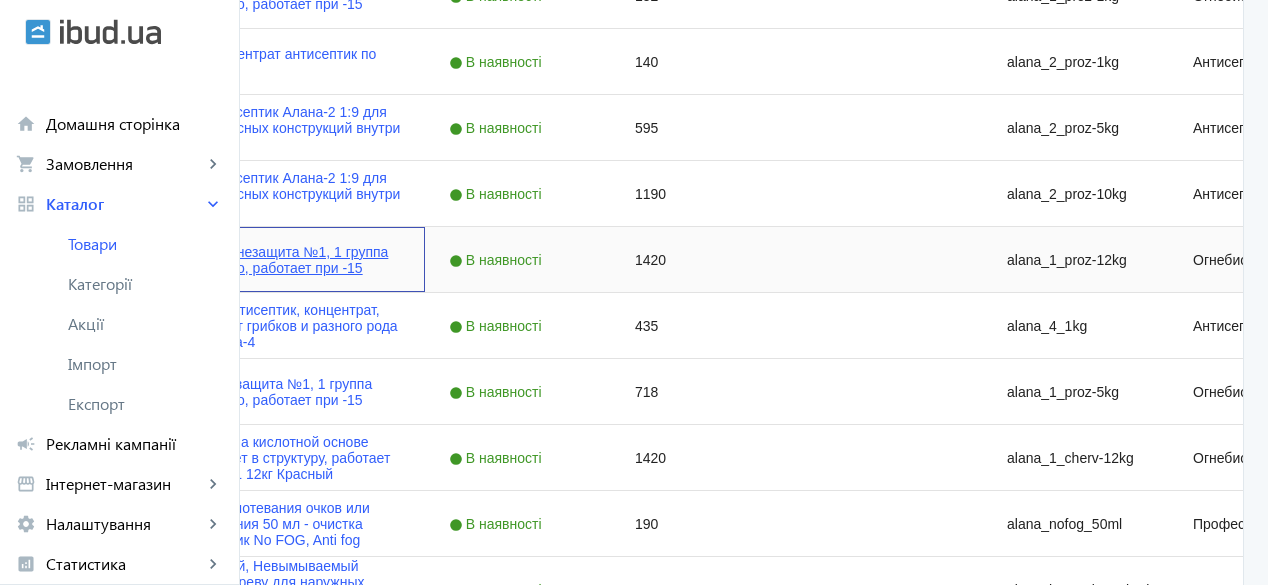 click on "АЛАНА-1 12кг, огнезащита №1, 1 группа сертифицировано, работает при -15" 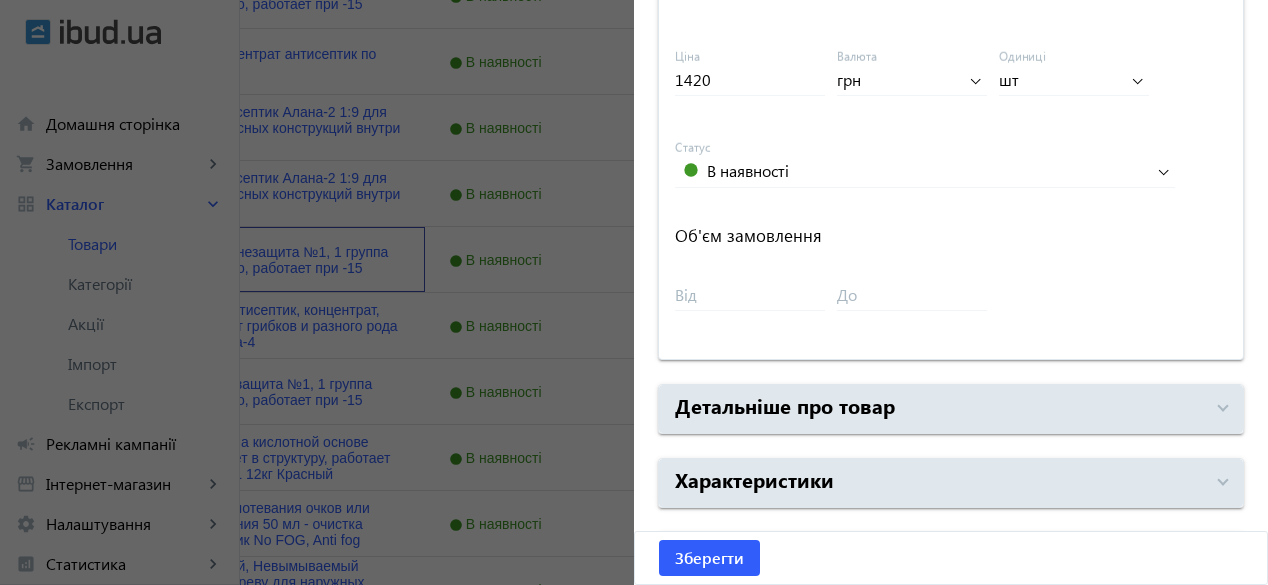 scroll, scrollTop: 1002, scrollLeft: 0, axis: vertical 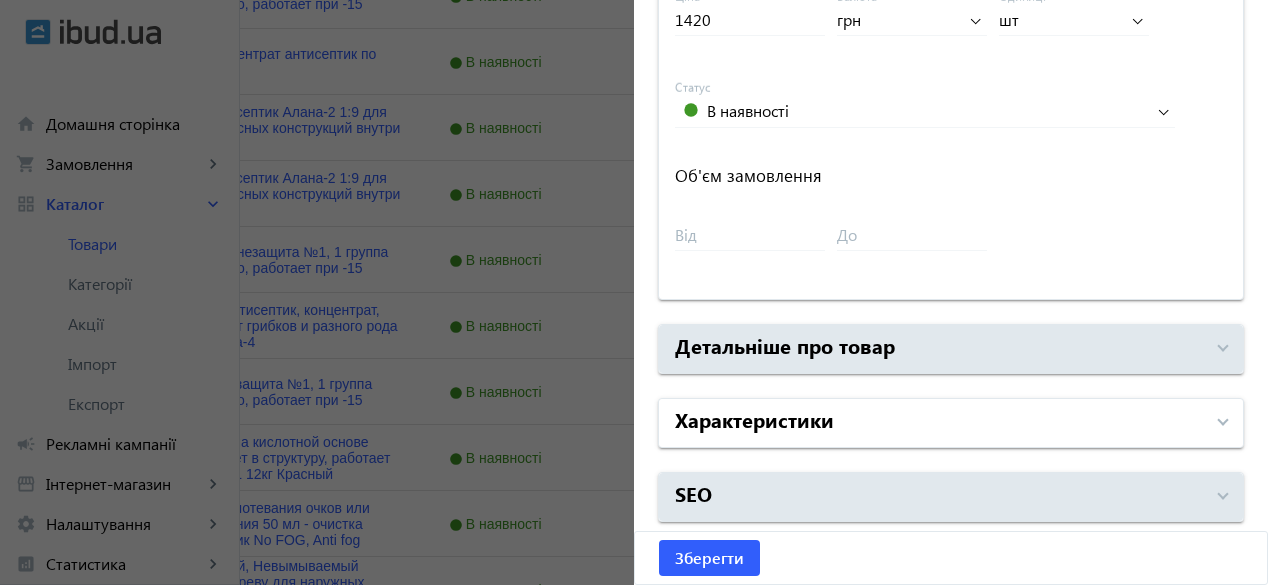 click on "Характеристики" at bounding box center [754, 419] 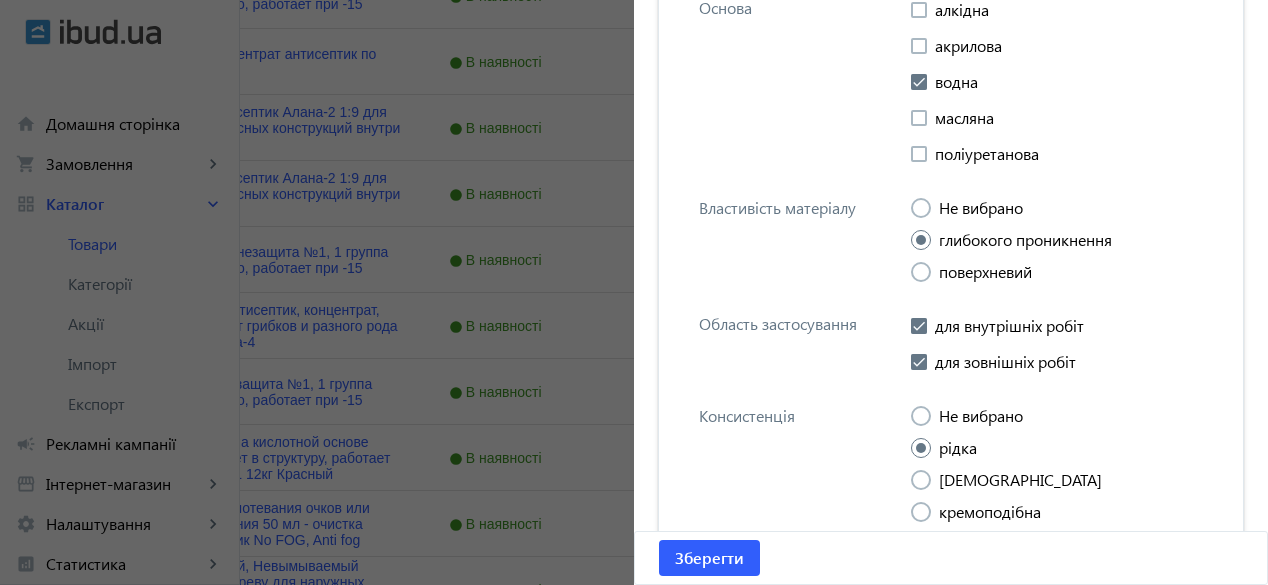 scroll, scrollTop: 2349, scrollLeft: 0, axis: vertical 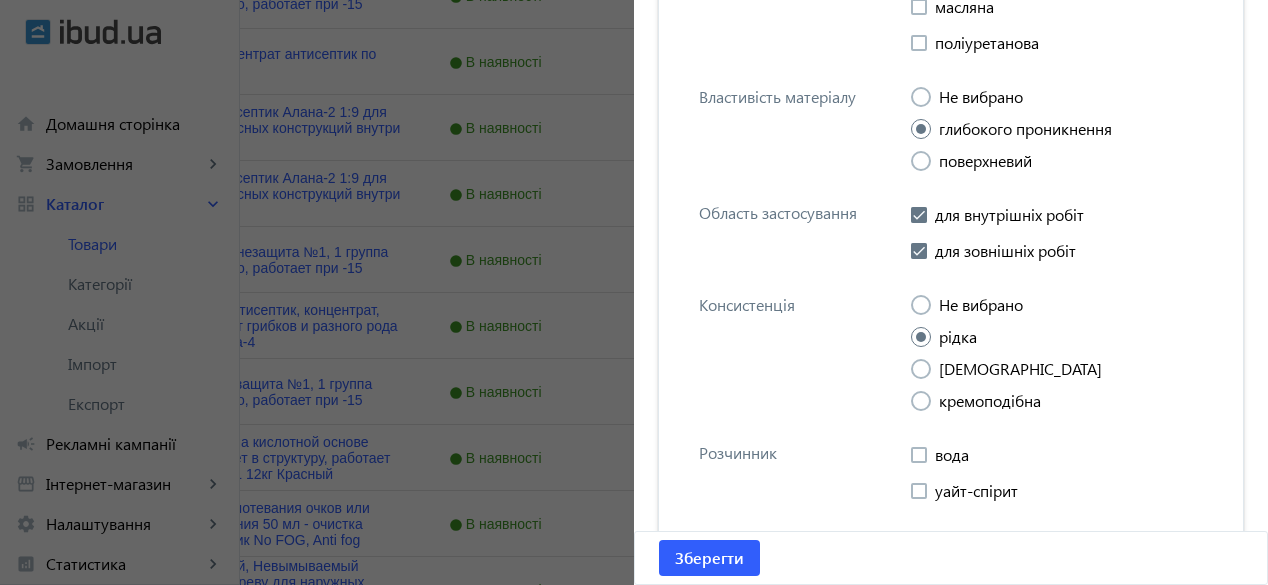click 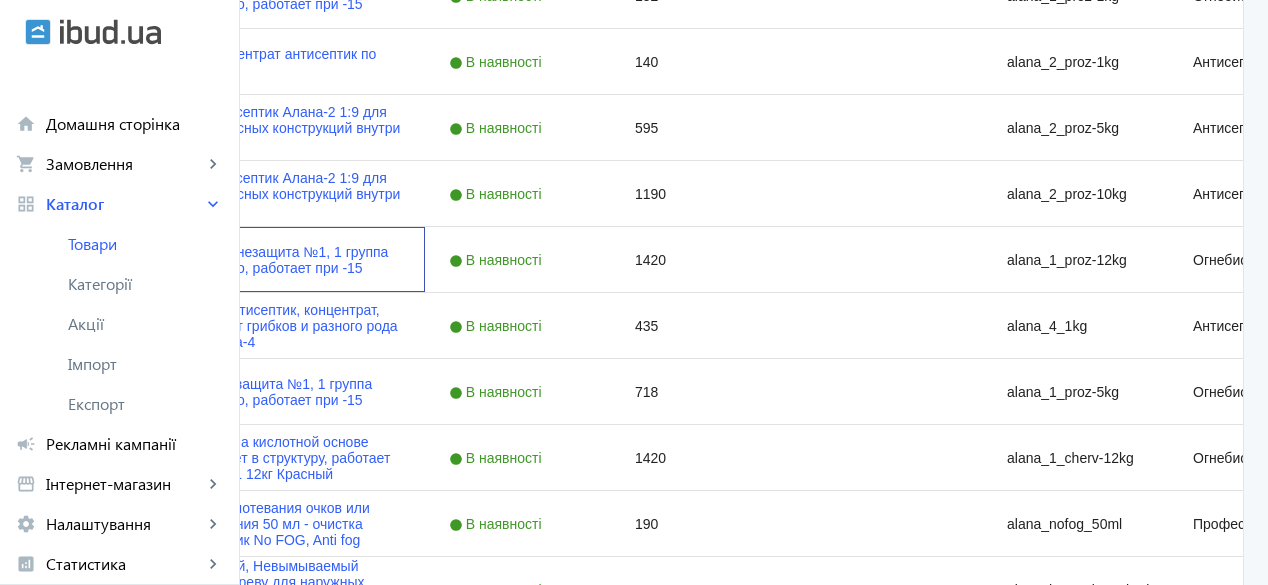 scroll, scrollTop: 0, scrollLeft: 0, axis: both 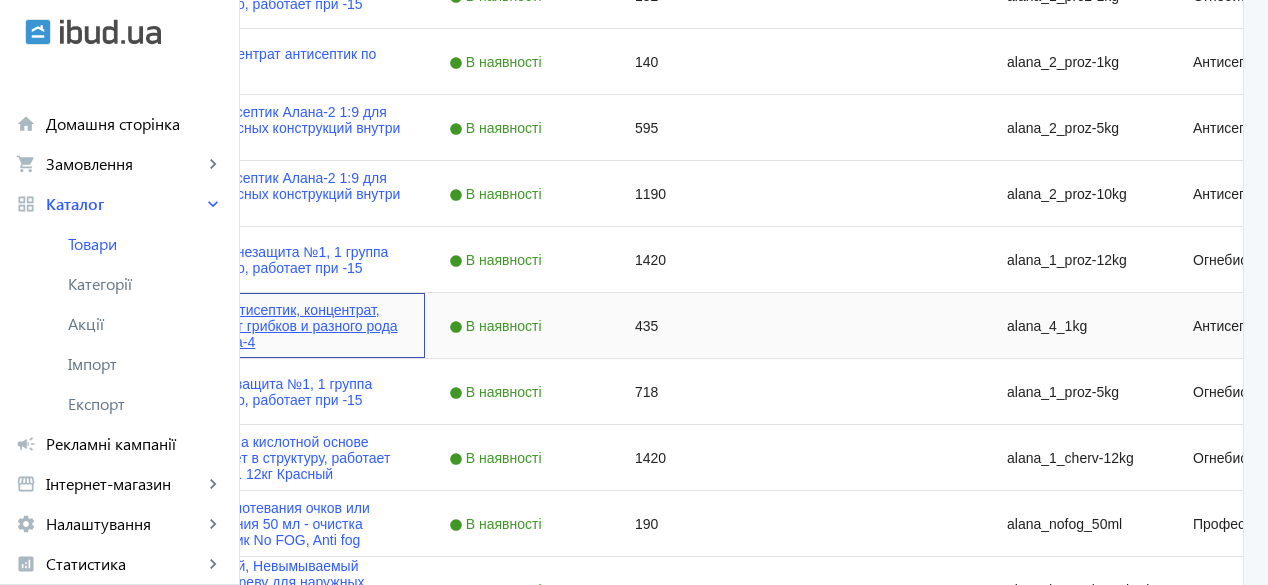 click on "Транспортный антисептик, концентрат, защита дерева от грибков и разного рода насекомых Алана-4" 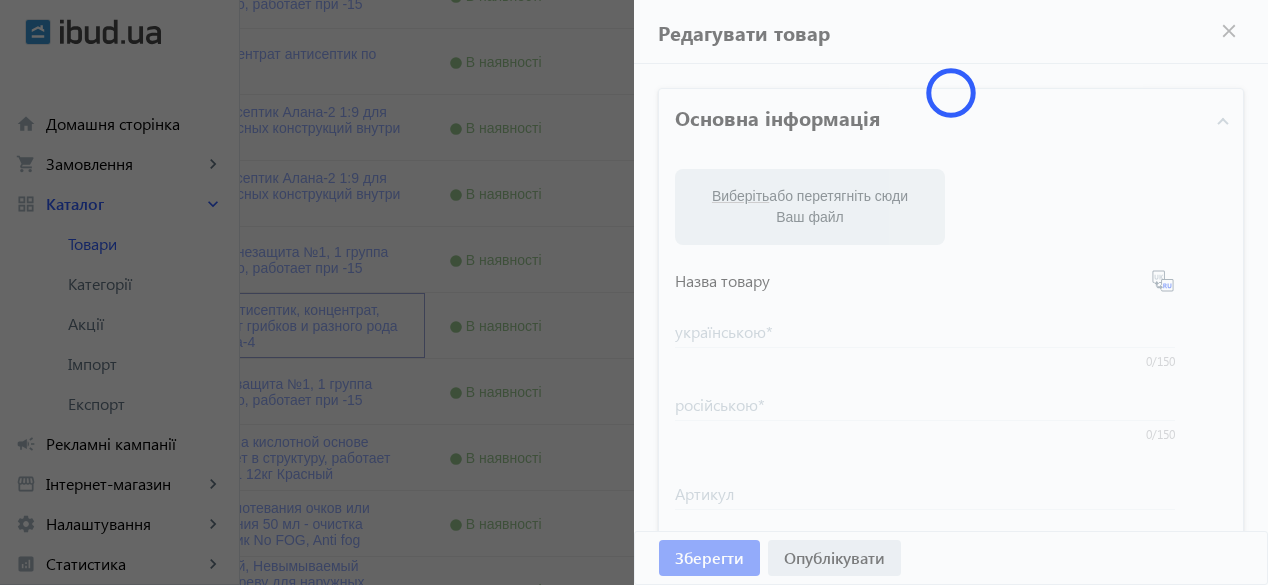 type on "Транспортный антисептик, концентрат, защита дерева от грибков и разного рода насекомых Алана-4" 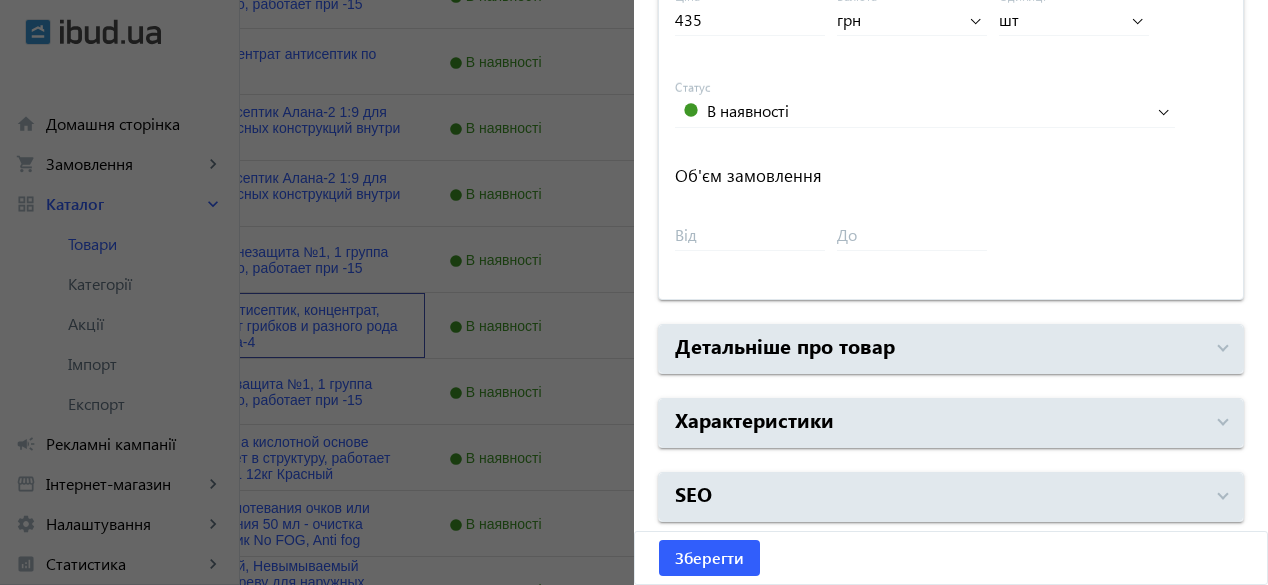 scroll, scrollTop: 1002, scrollLeft: 0, axis: vertical 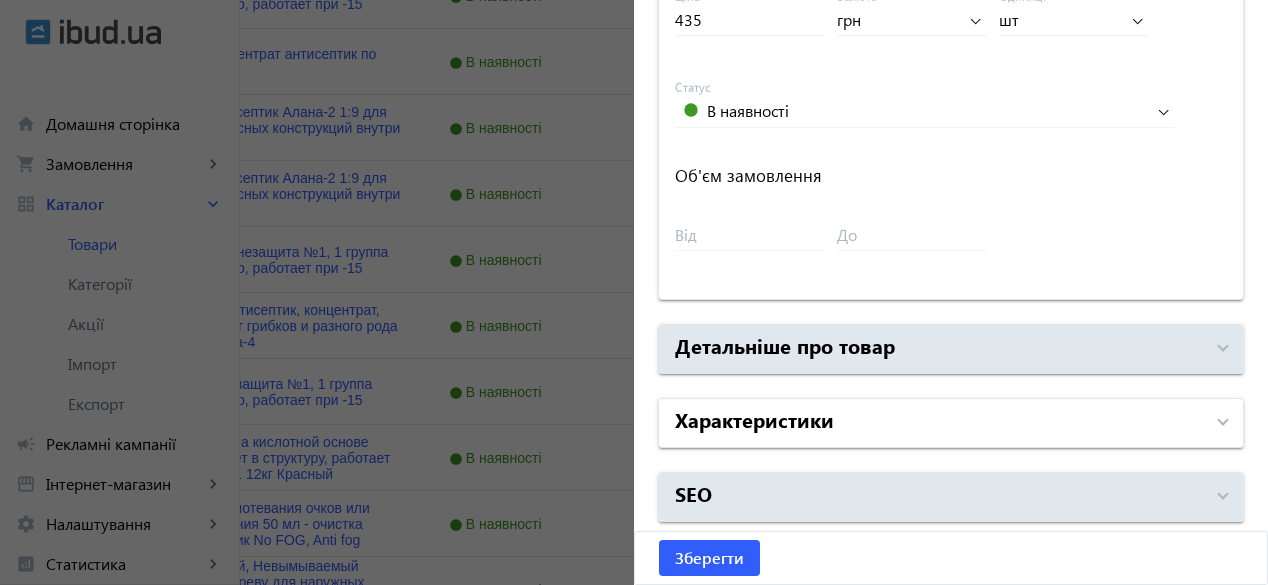click on "Характеристики" at bounding box center [754, 419] 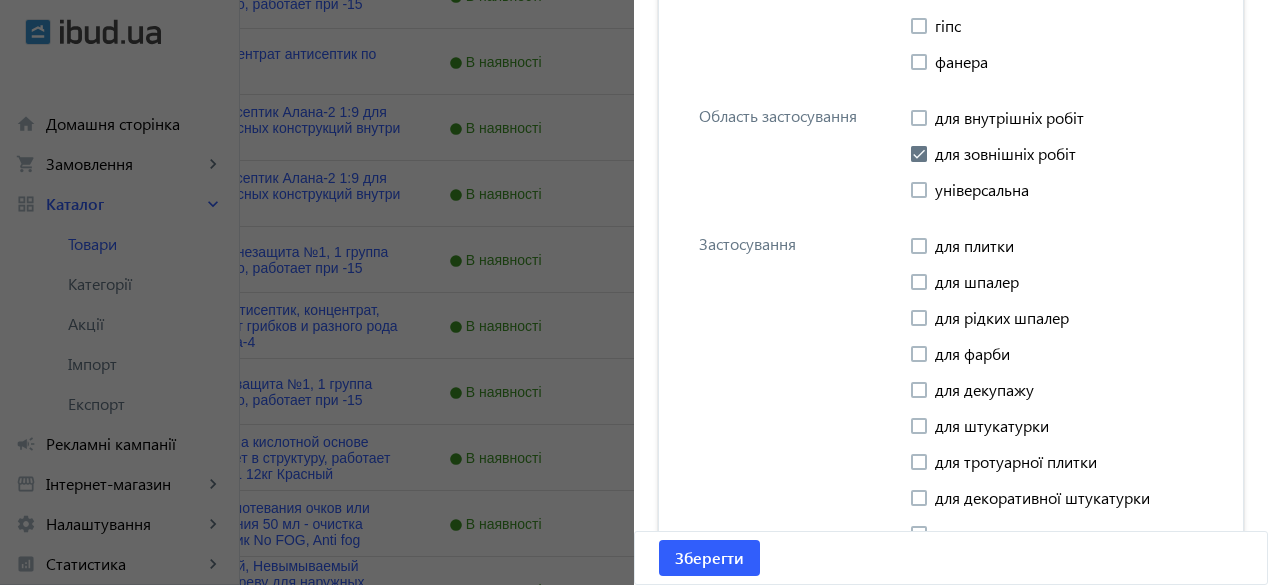 scroll, scrollTop: 2783, scrollLeft: 0, axis: vertical 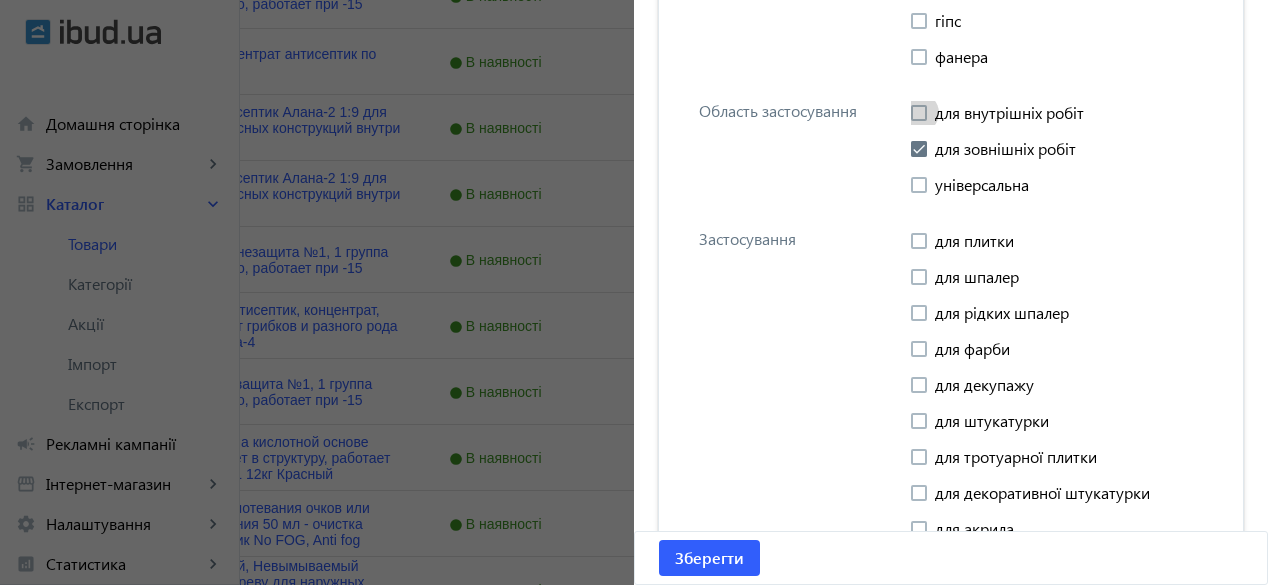 click on "для внутрішніх робіт" at bounding box center (997, 113) 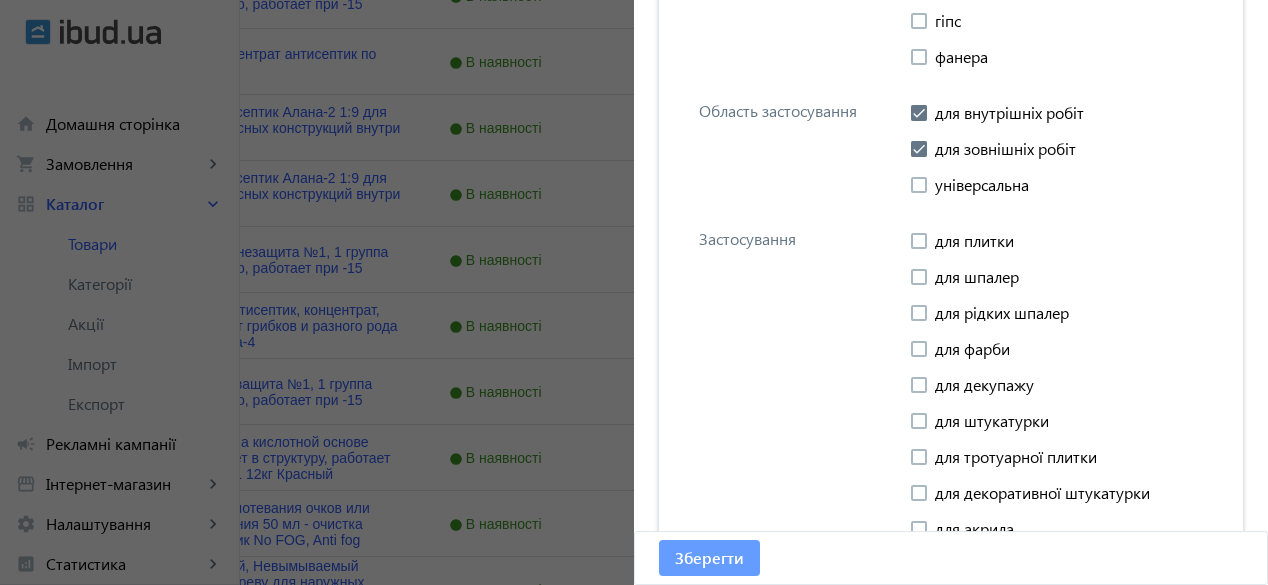 click on "Зберегти" 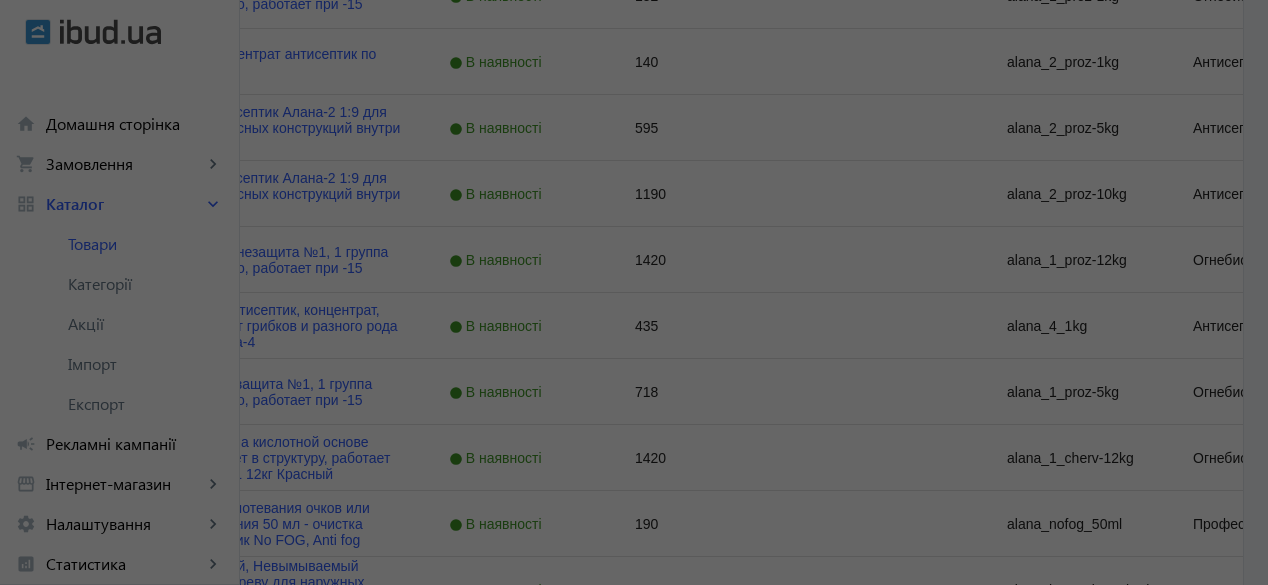 scroll, scrollTop: 0, scrollLeft: 0, axis: both 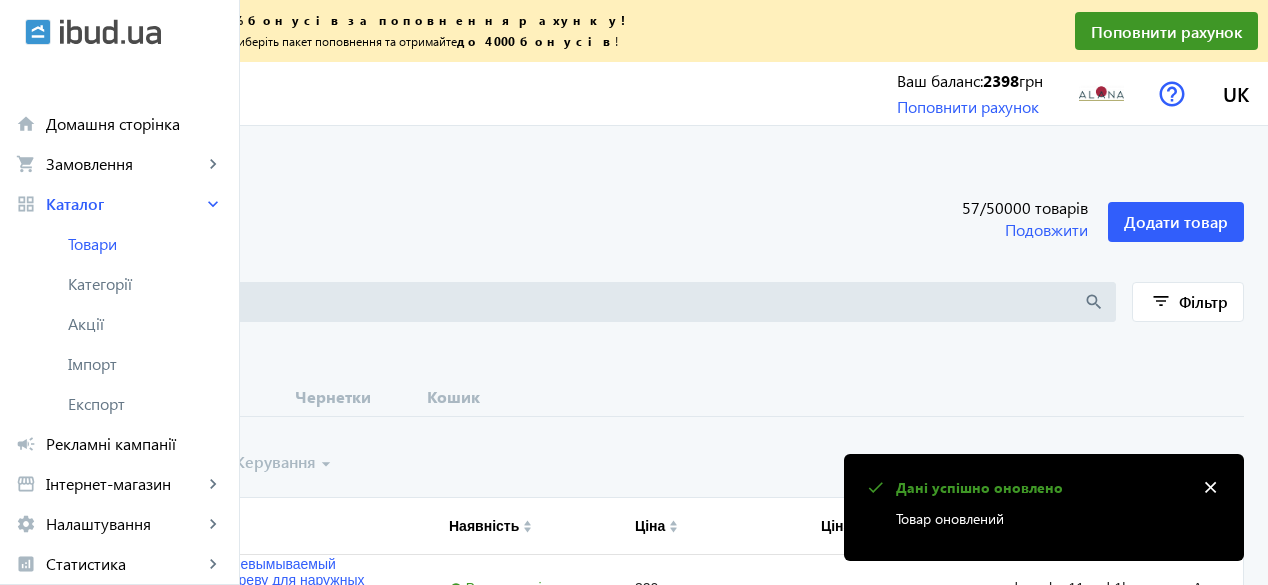 drag, startPoint x: 498, startPoint y: 403, endPoint x: 462, endPoint y: 481, distance: 85.90693 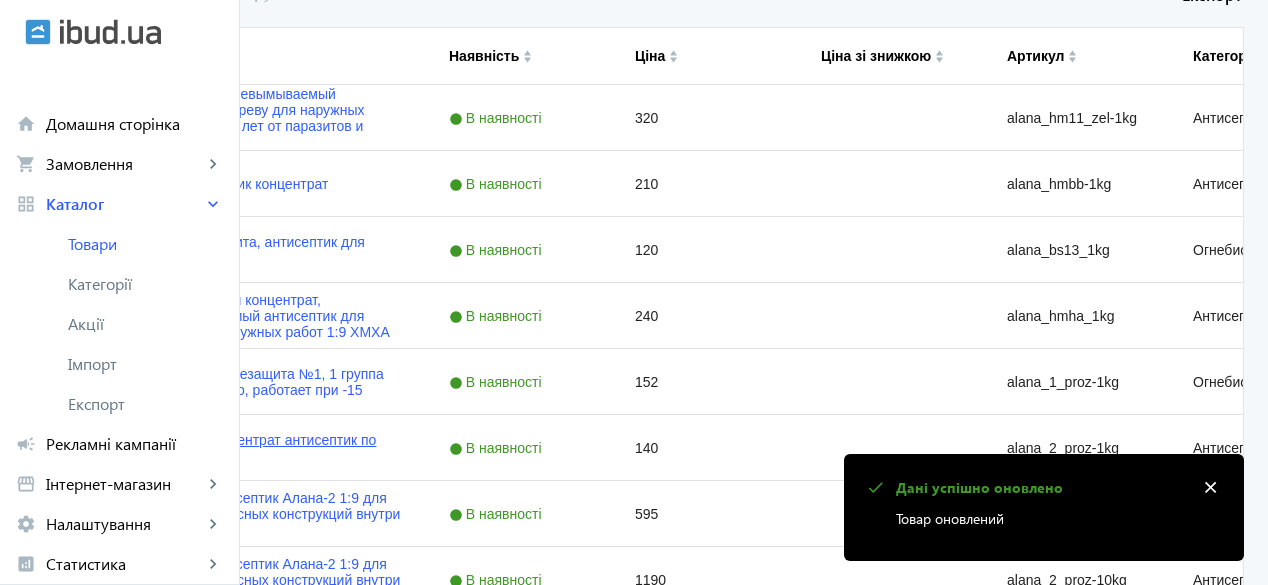 scroll, scrollTop: 476, scrollLeft: 0, axis: vertical 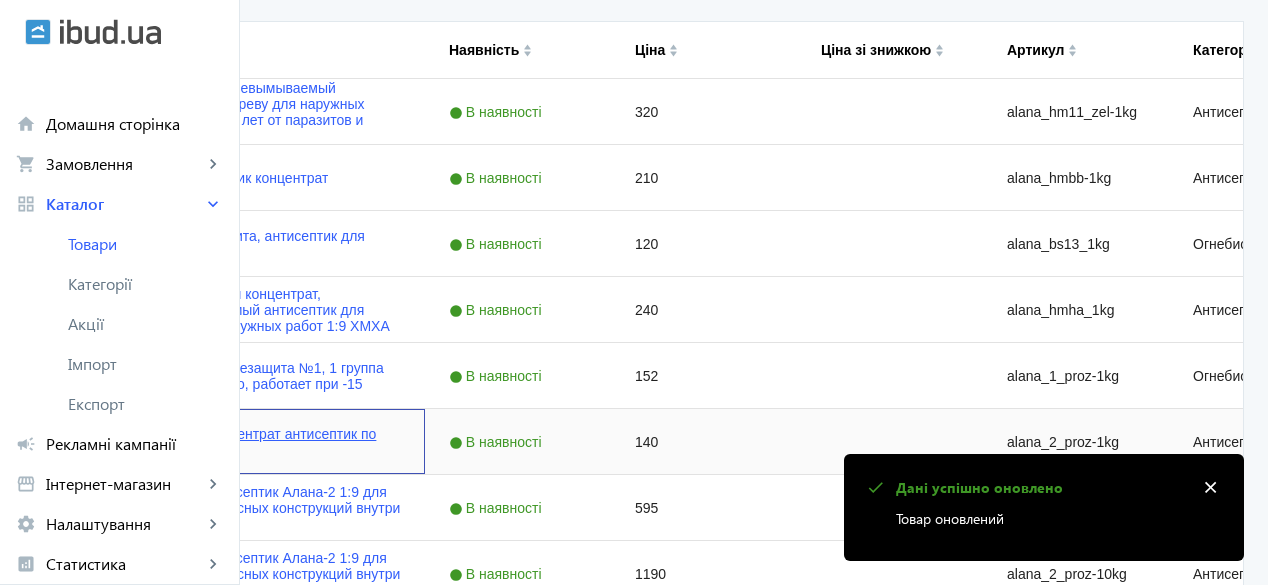 click on "Алана-2 1:9 концентрат антисептик по дереву 1 кг" 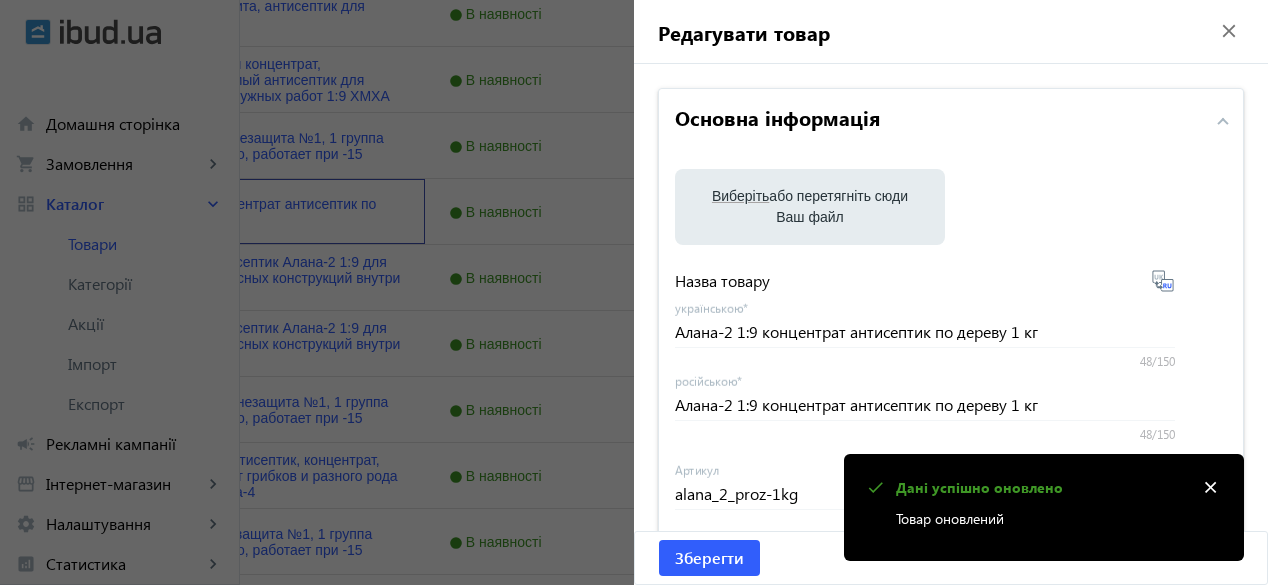 scroll, scrollTop: 759, scrollLeft: 0, axis: vertical 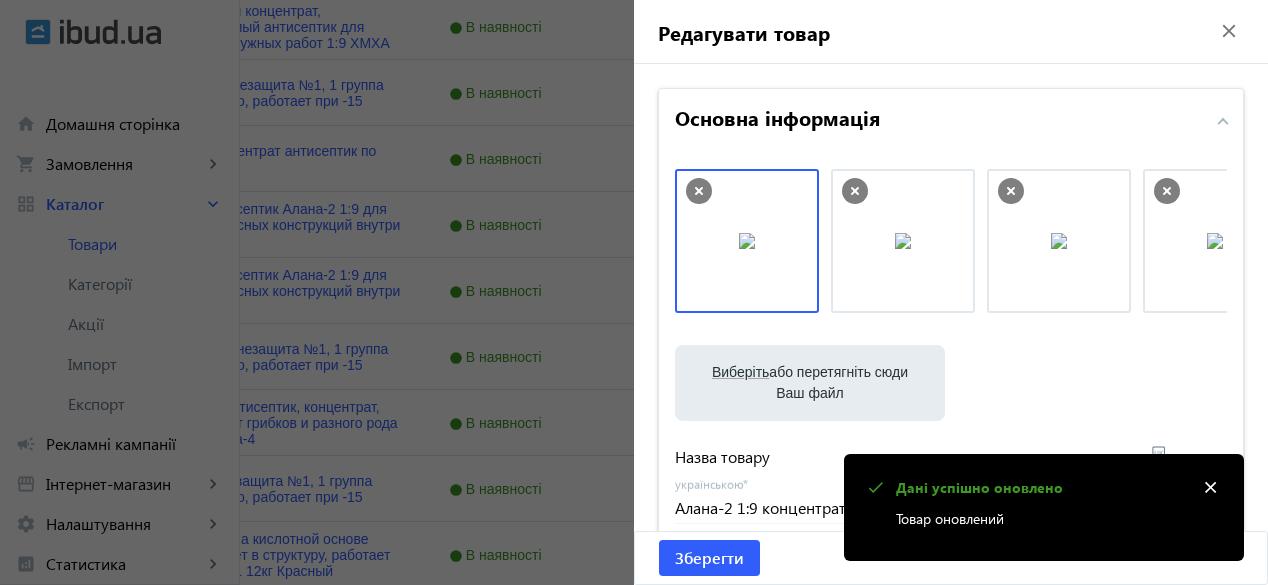click 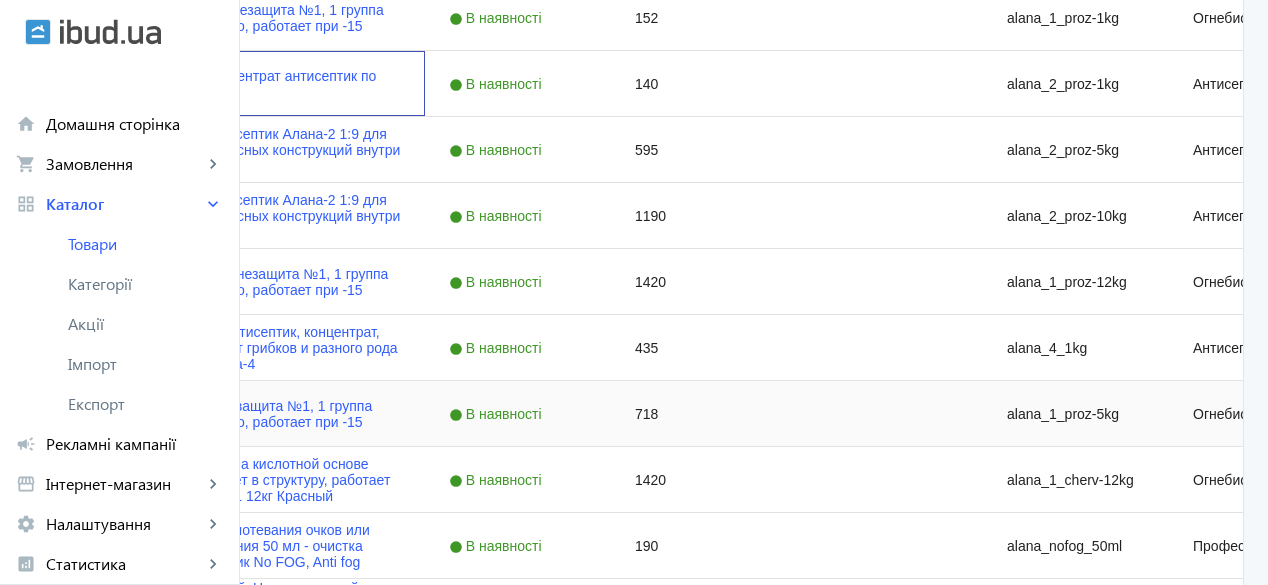 scroll, scrollTop: 849, scrollLeft: 0, axis: vertical 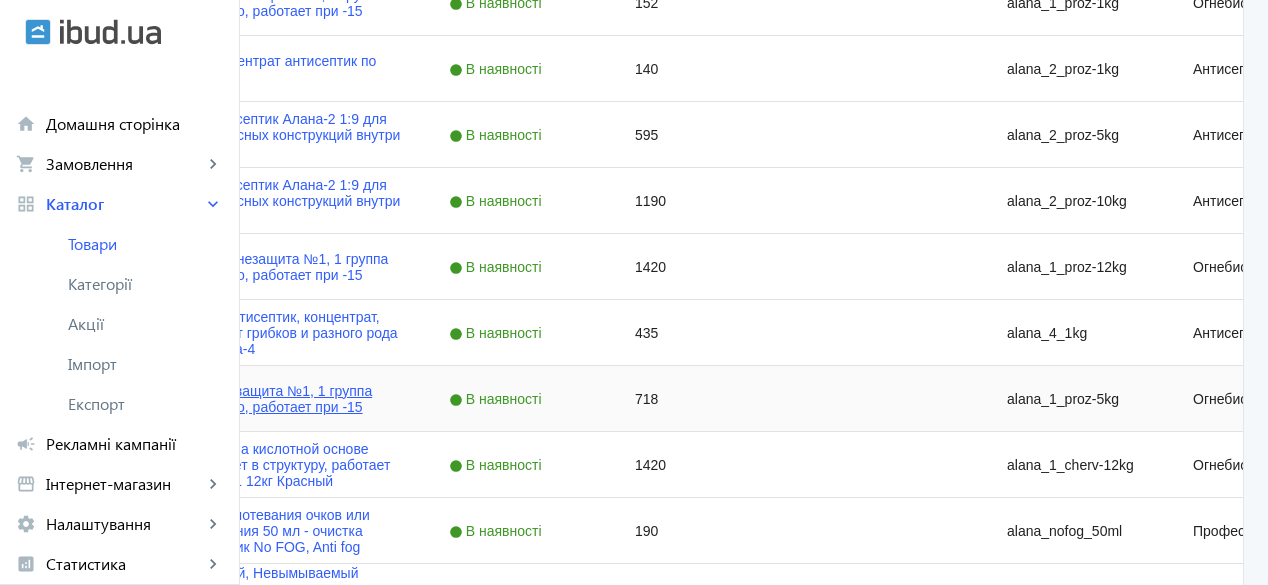 click on "Алана1 5кг, Огнезащита №1, 1 группа сертифицировано, работает при -15" 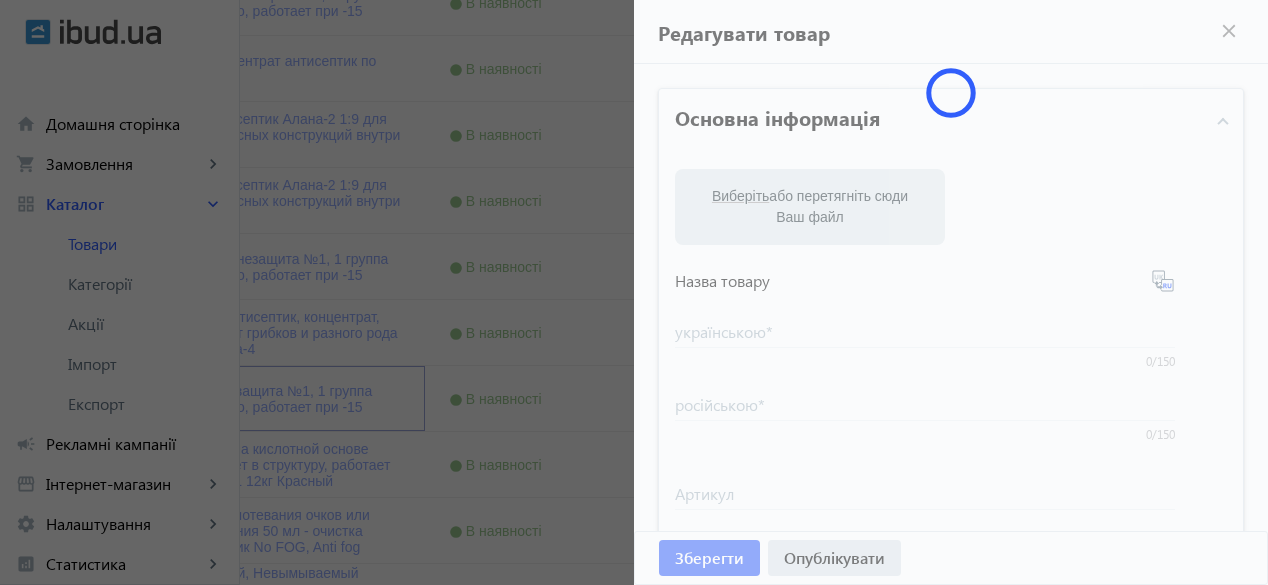type on "Алана1 5кг, Огнезащита №1, 1 группа сертифицировано, работает при -15" 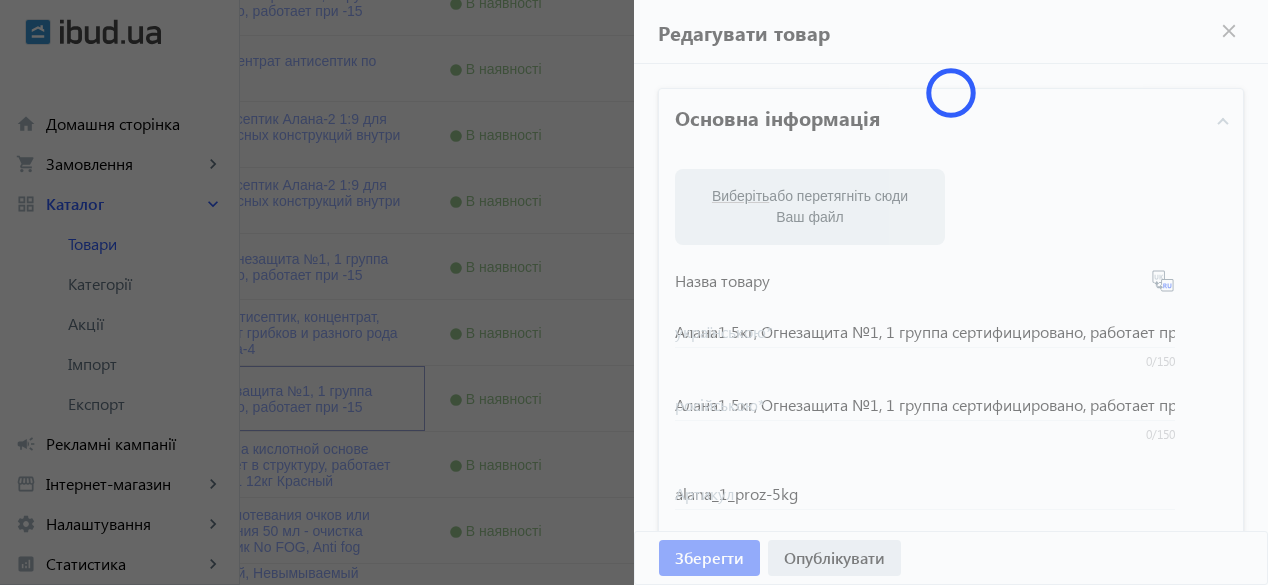 type on "АЛАНА 1 5кг – вогнебіозахист деревини" 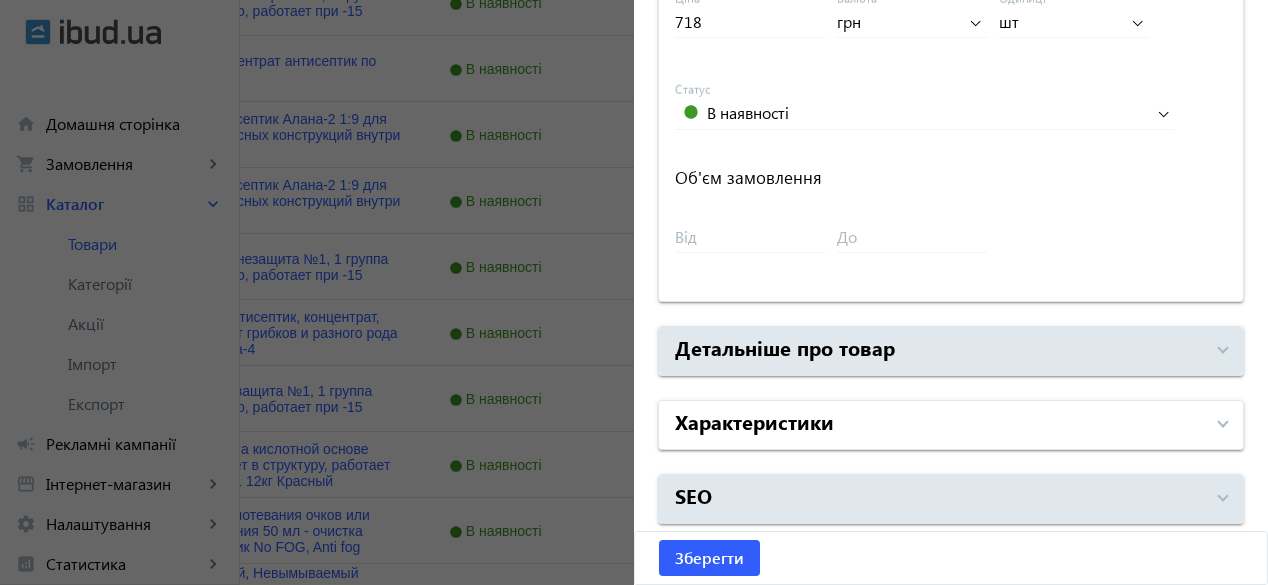 click on "Характеристики" at bounding box center [939, 425] 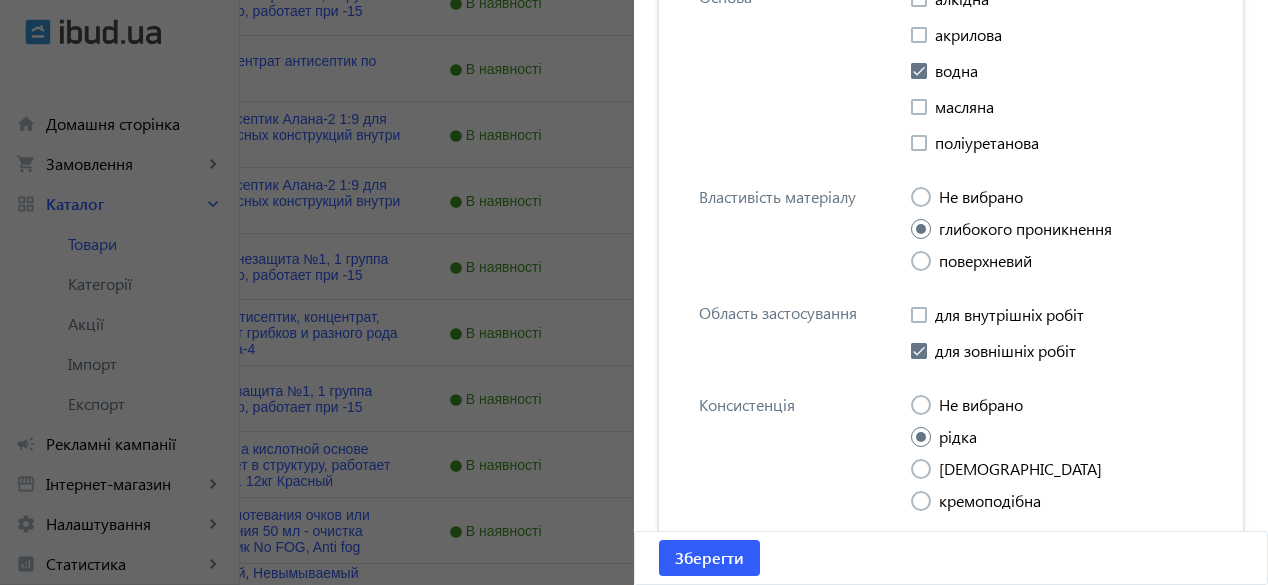 scroll, scrollTop: 2317, scrollLeft: 0, axis: vertical 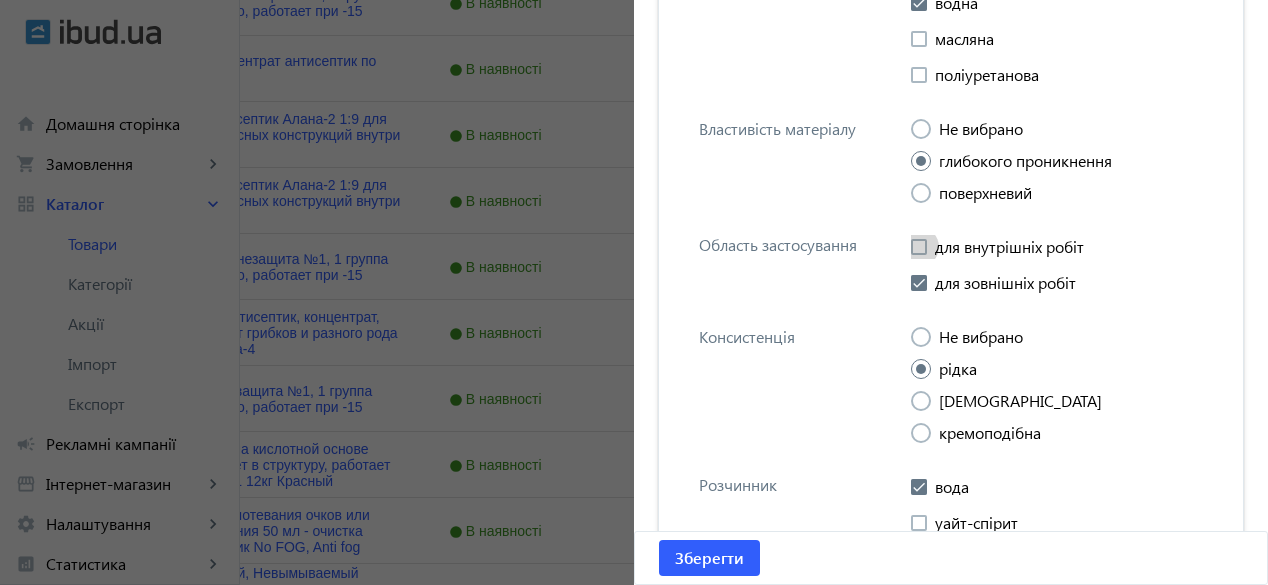 click on "для внутрішніх робіт" at bounding box center [997, 247] 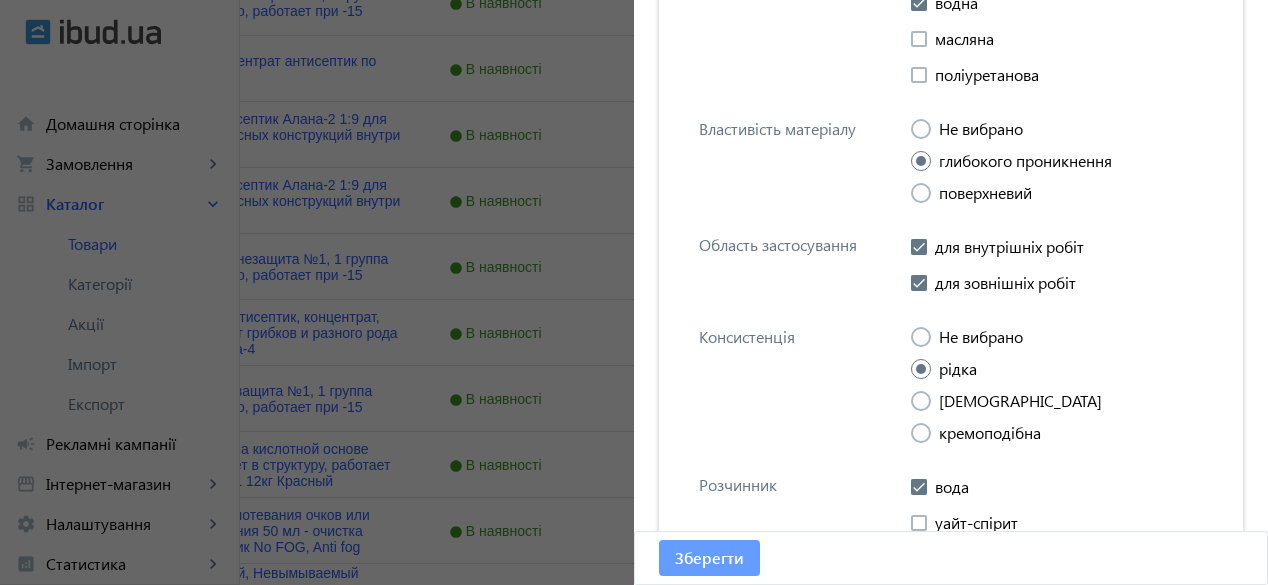 click on "Зберегти" 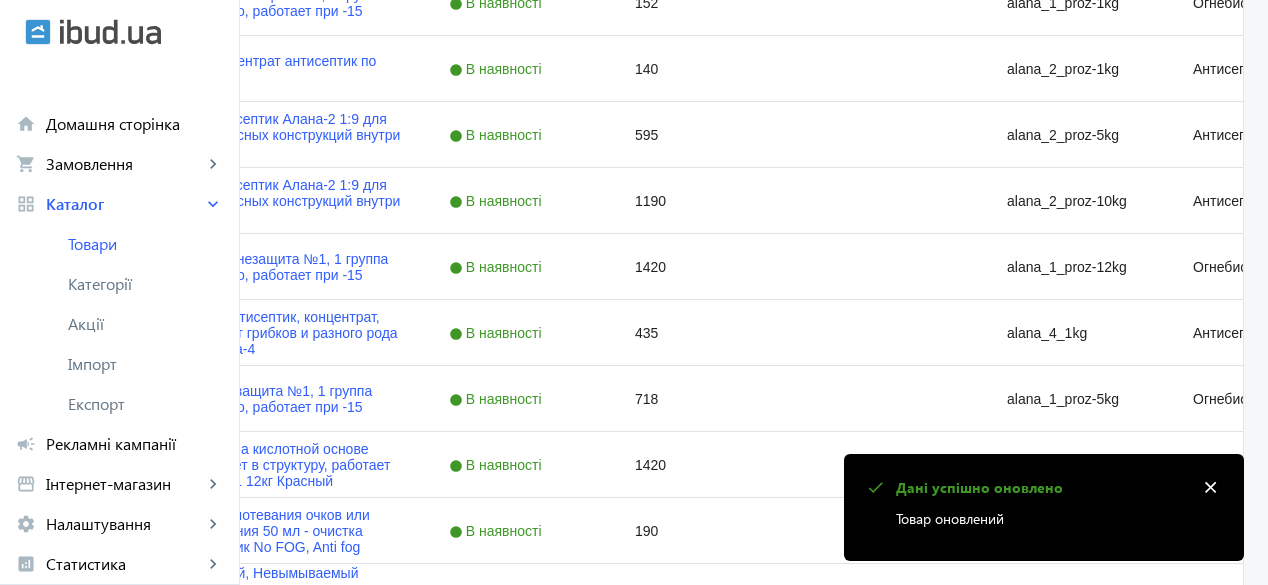 scroll, scrollTop: 0, scrollLeft: 0, axis: both 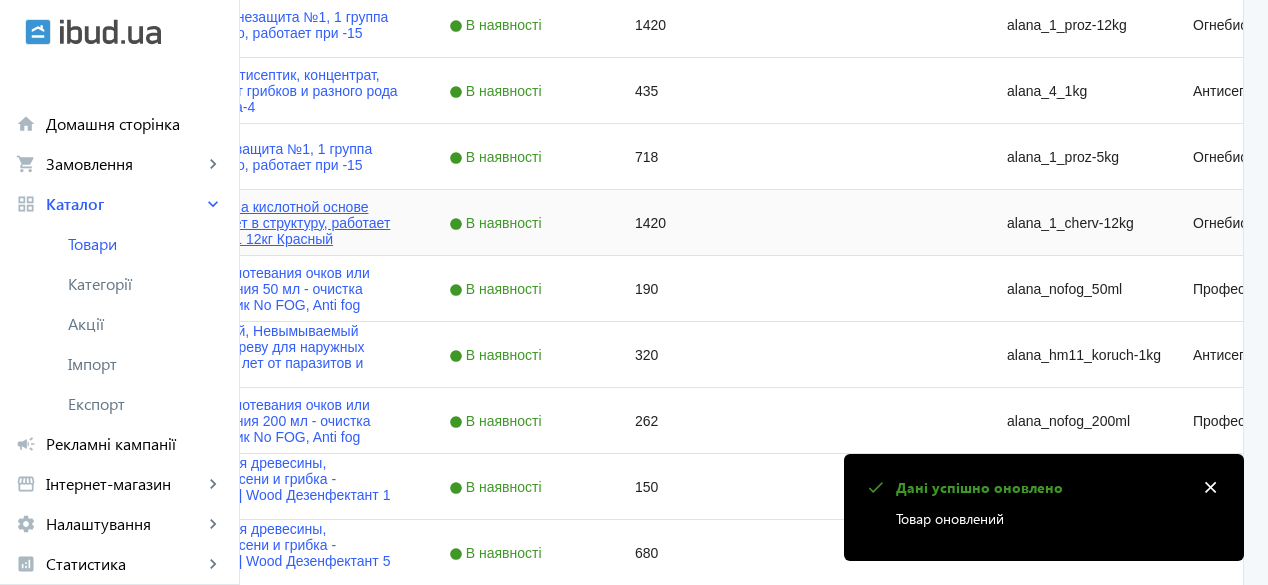 click on "Огнебиозащита на кислотной основе глубоко проникает в структуру, работает при -15, АЛАНА-1 12кг Красный" 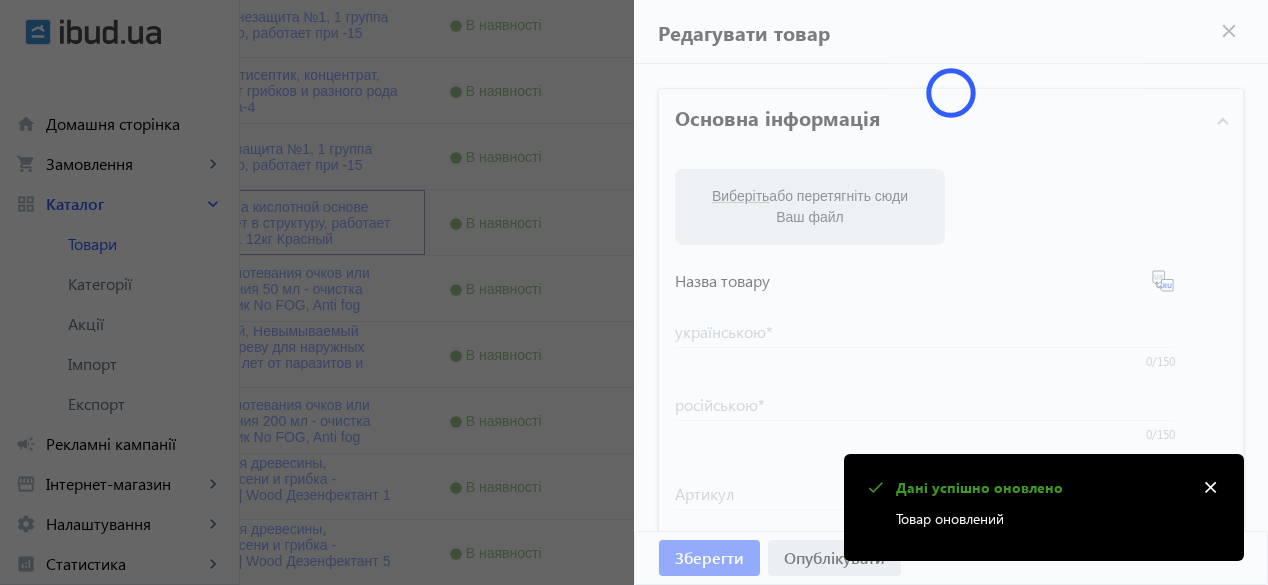 type on "Огнебиозащита на кислотной основе глубоко проникает в структуру, работает при -15, АЛАНА-1 12кг Красный" 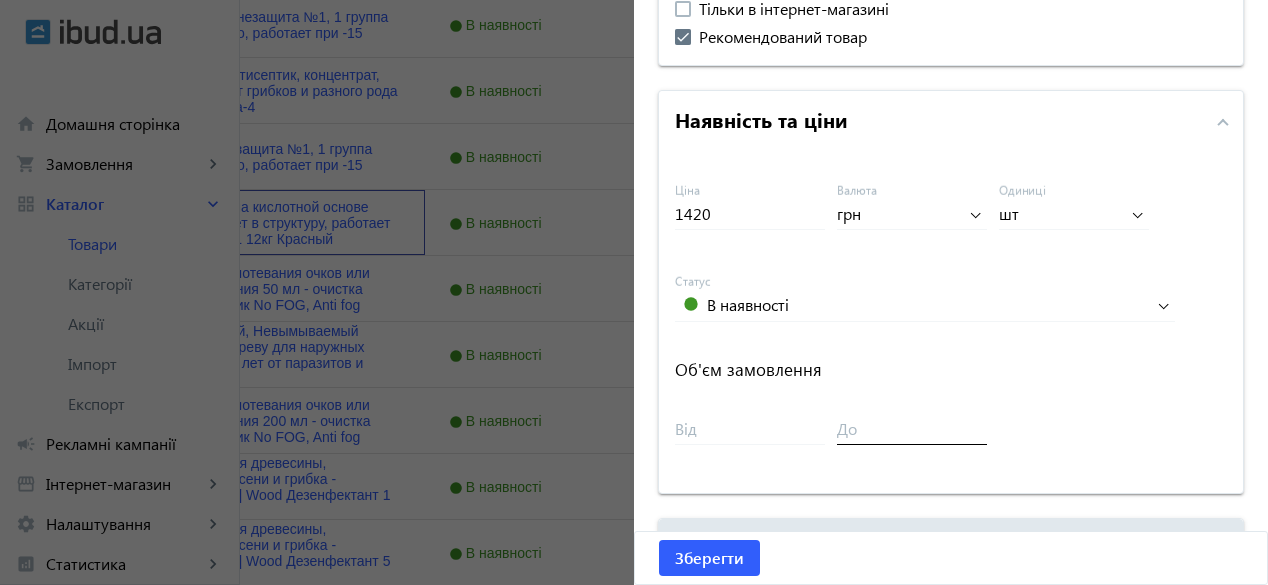 scroll, scrollTop: 1002, scrollLeft: 0, axis: vertical 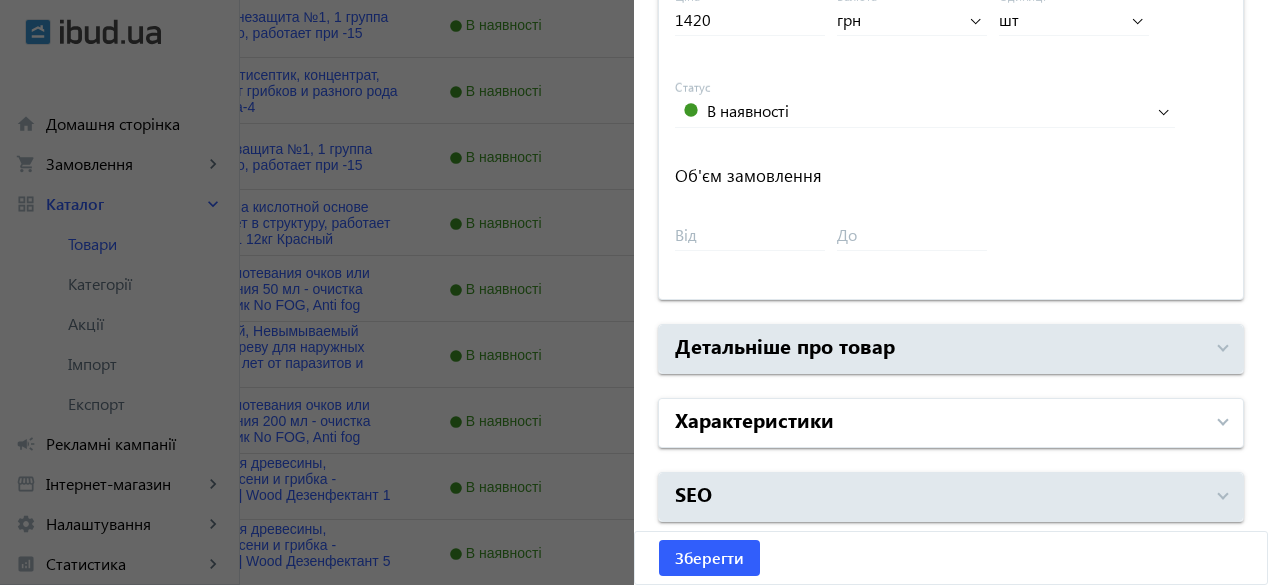 click on "Характеристики" at bounding box center (939, 423) 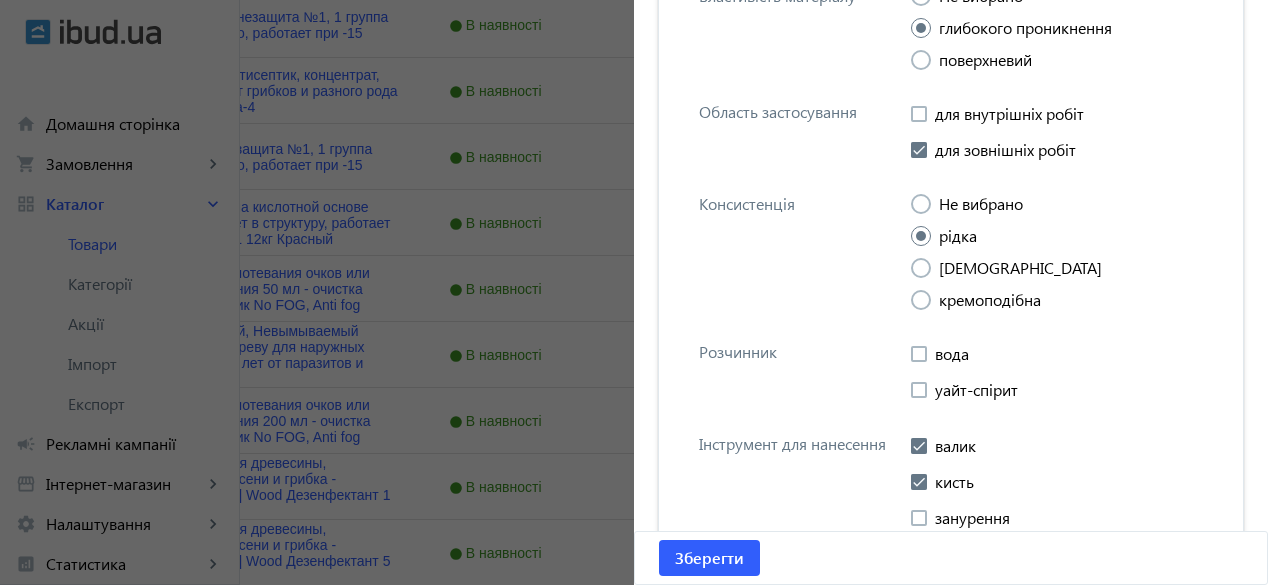 scroll, scrollTop: 2442, scrollLeft: 0, axis: vertical 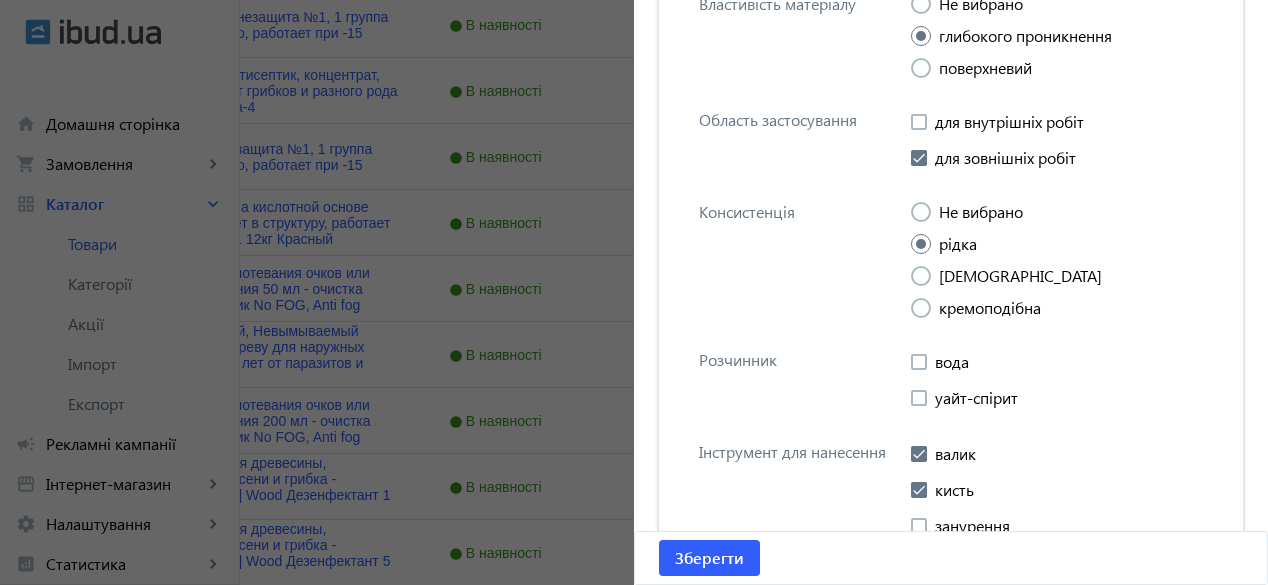 click at bounding box center (919, 122) 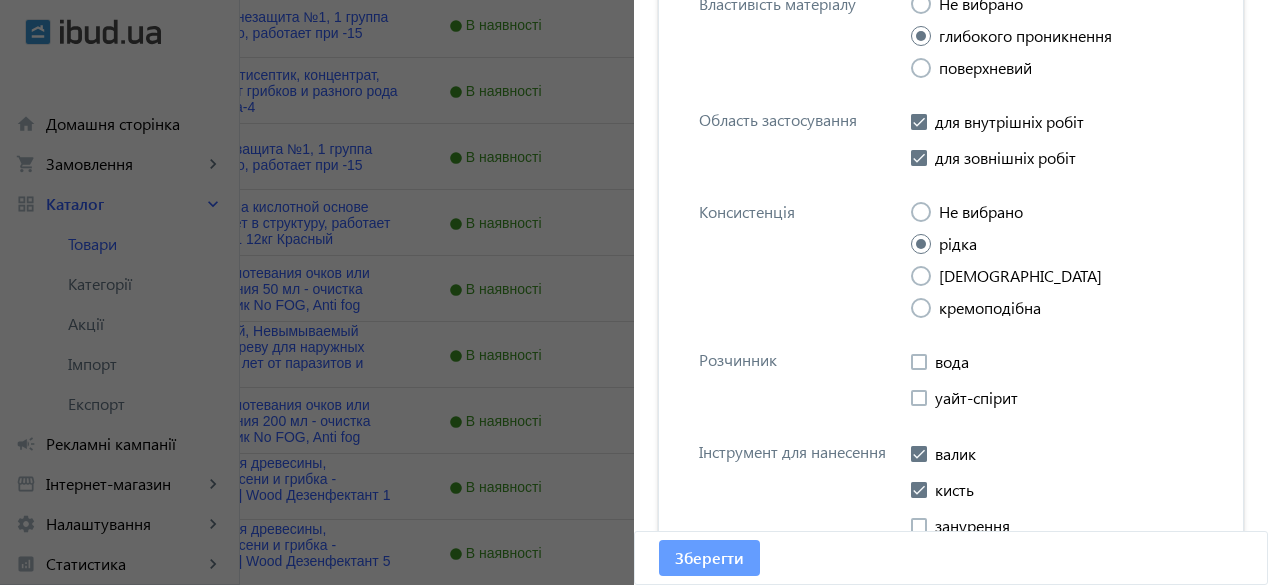 click on "Зберегти" 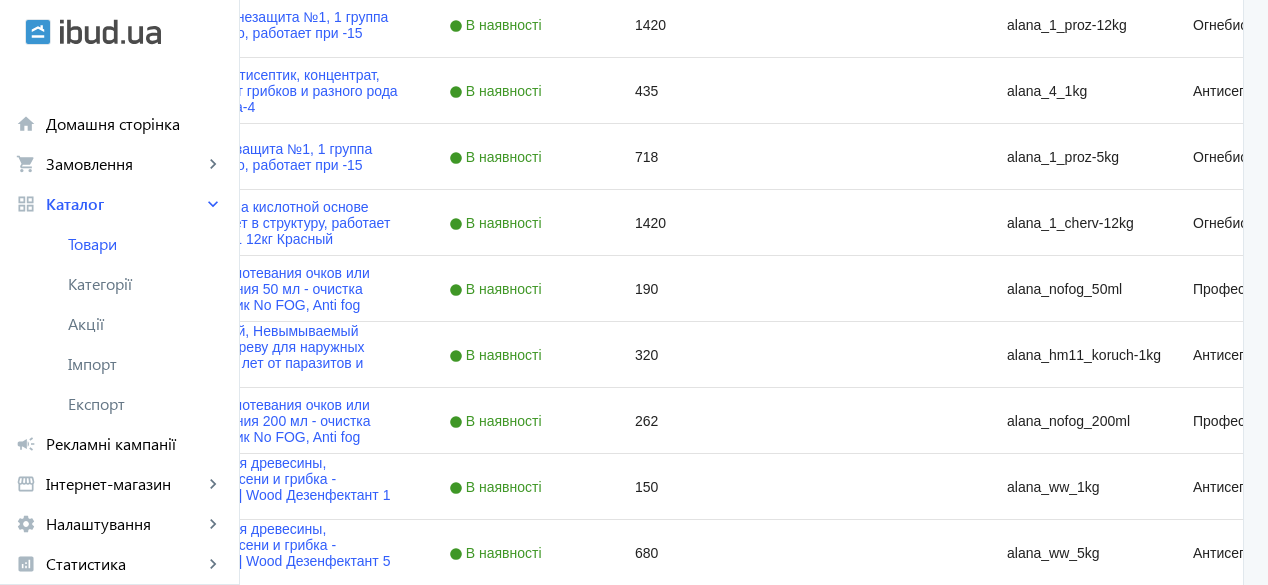 scroll, scrollTop: 0, scrollLeft: 0, axis: both 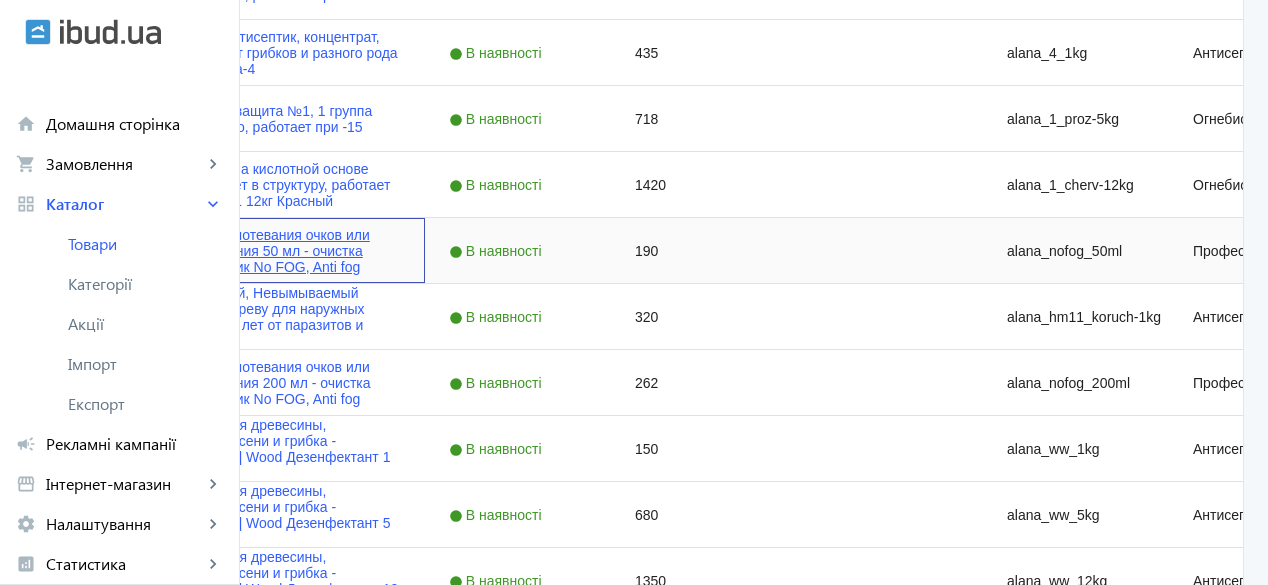 click on "Спрей против запотевания очков или масок для плавания 50 мл - очистка очков и антистатик No FOG, Anti fog" 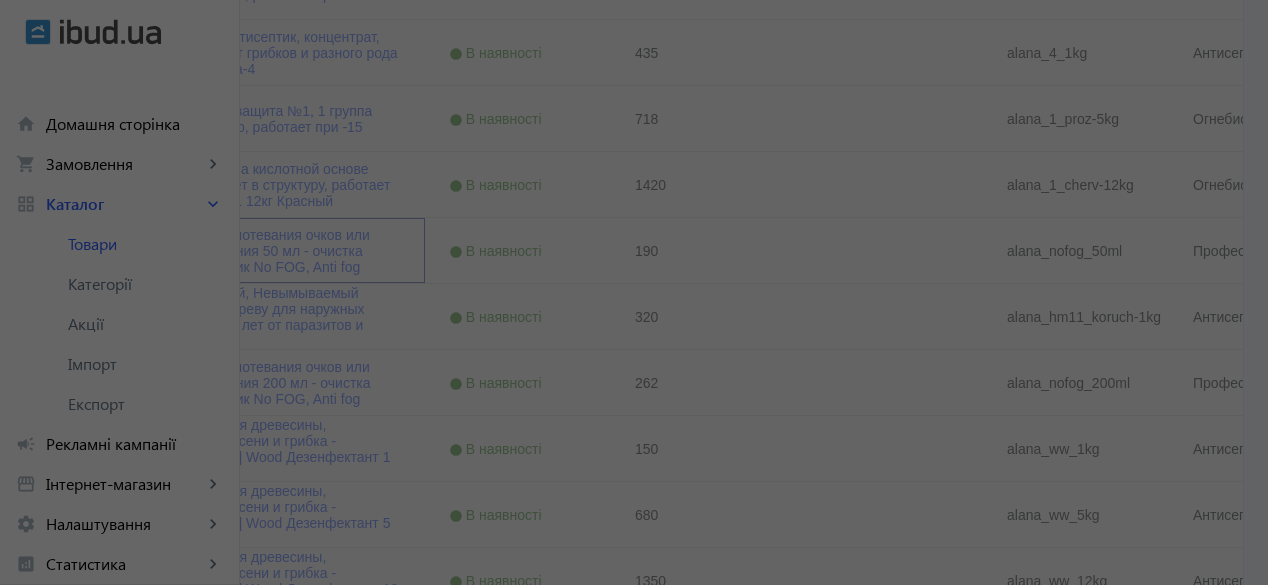 type on "Спрей против запотевания очков или масок для плавания 50 мл - очистка очков и антистатик No FOG, Anti fog" 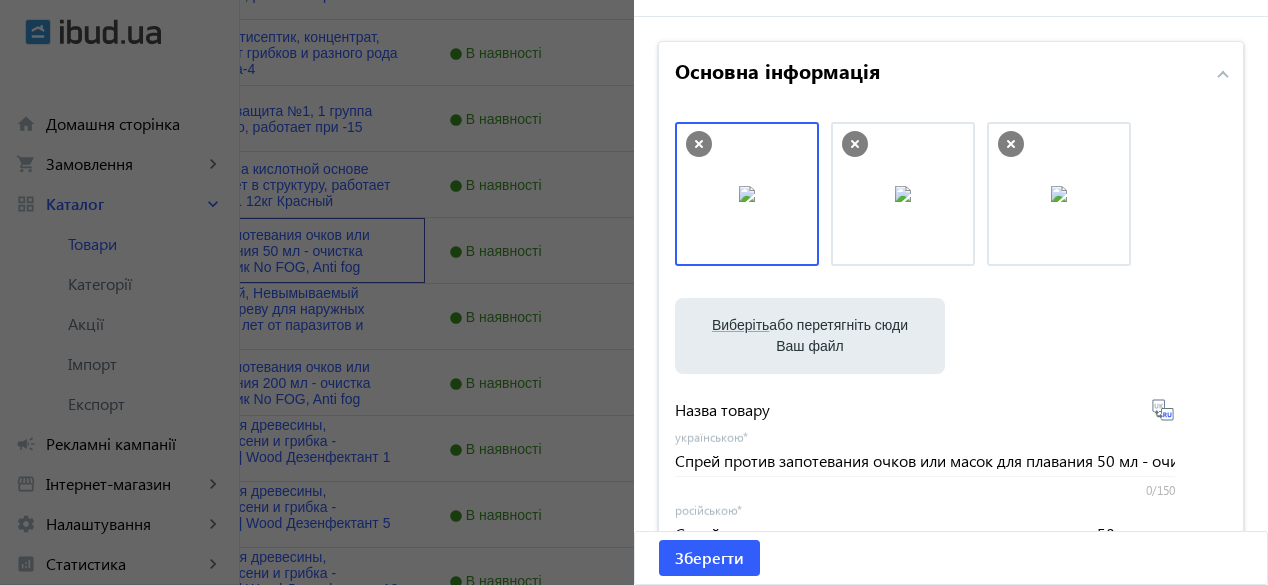 scroll, scrollTop: 51, scrollLeft: 0, axis: vertical 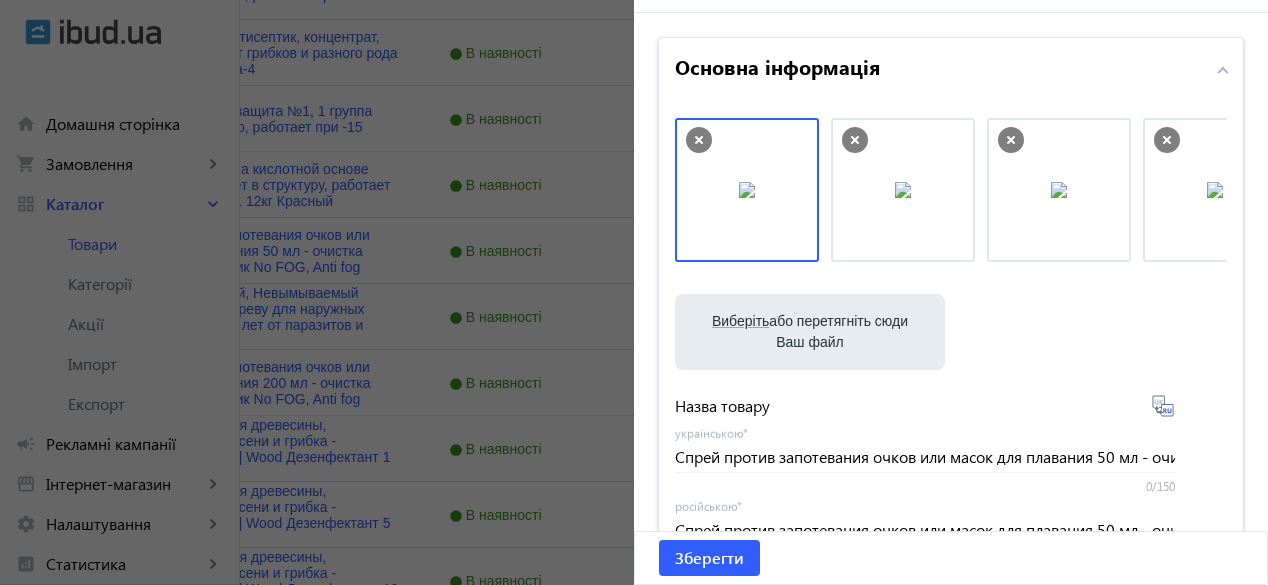 click 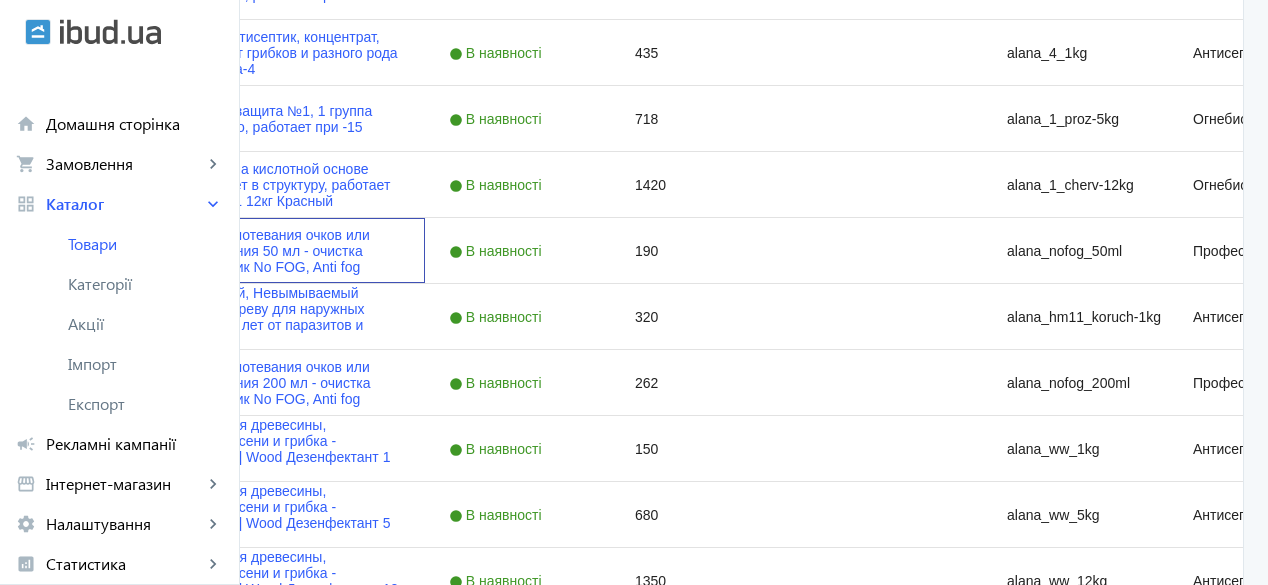 scroll, scrollTop: 0, scrollLeft: 0, axis: both 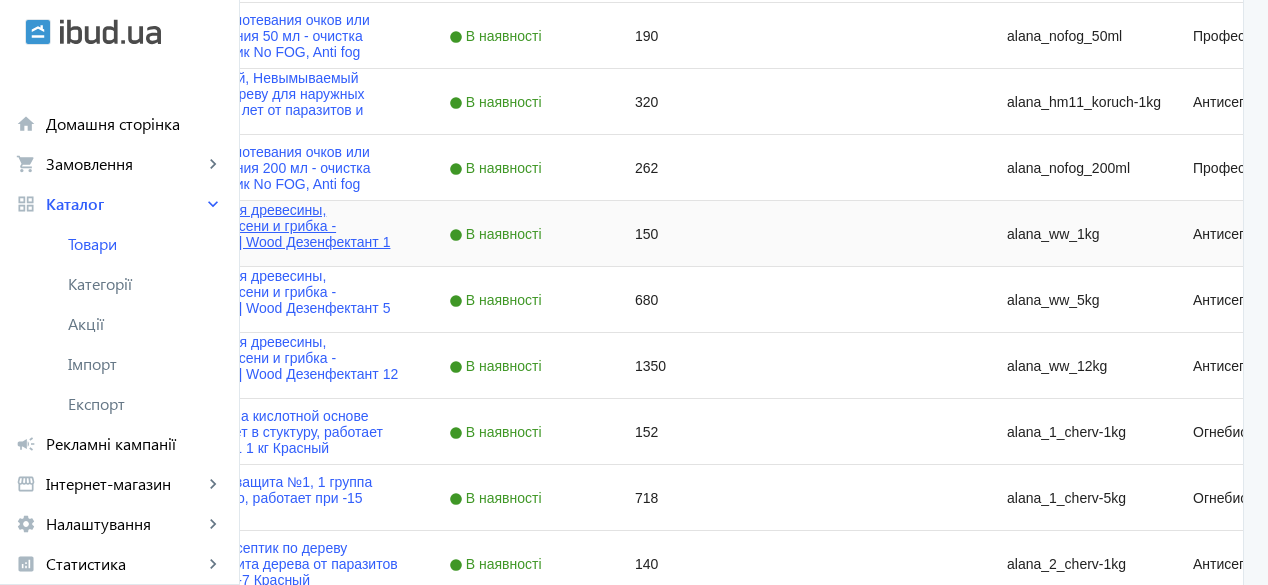 click on "Отбеливатель для древесины, уничтожение плесени и грибка - [PERSON_NAME] Wood Дезенфектант 1 кг" 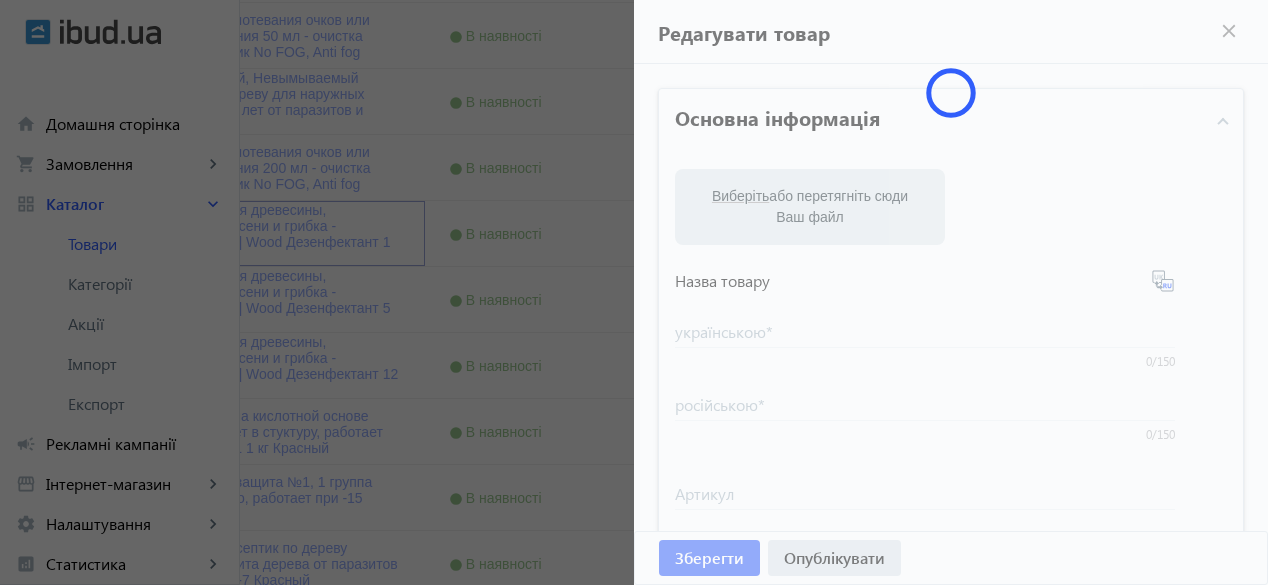 type on "Отбеливатель для древесины, уничтожение плесени и грибка - [PERSON_NAME] Wood Дезенфектант 1 кг" 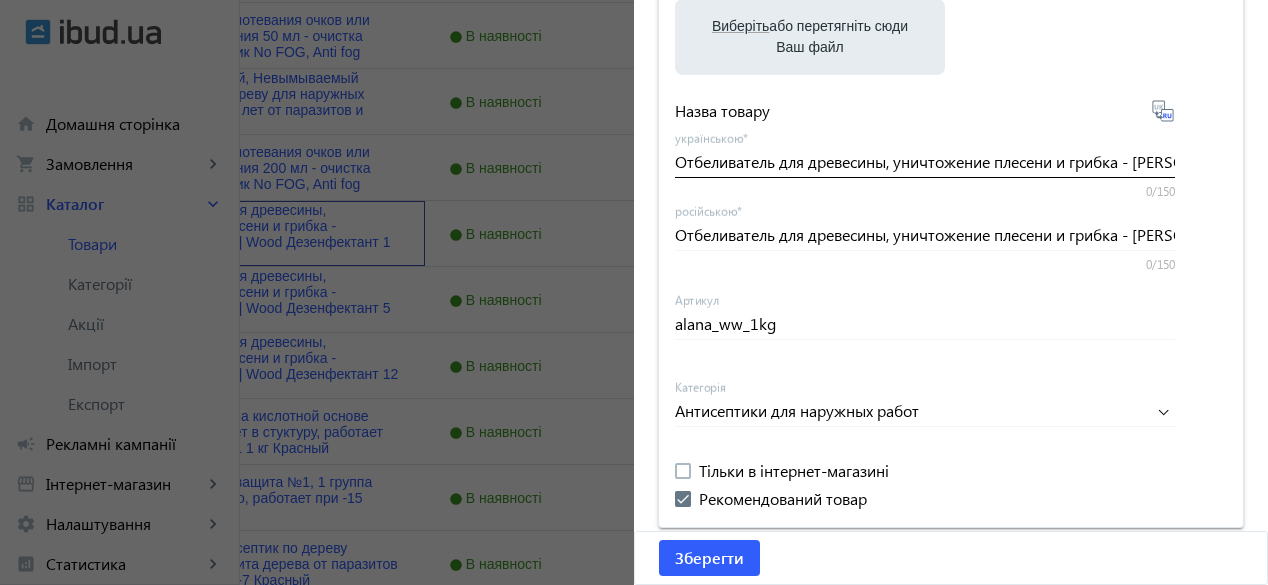 scroll, scrollTop: 298, scrollLeft: 0, axis: vertical 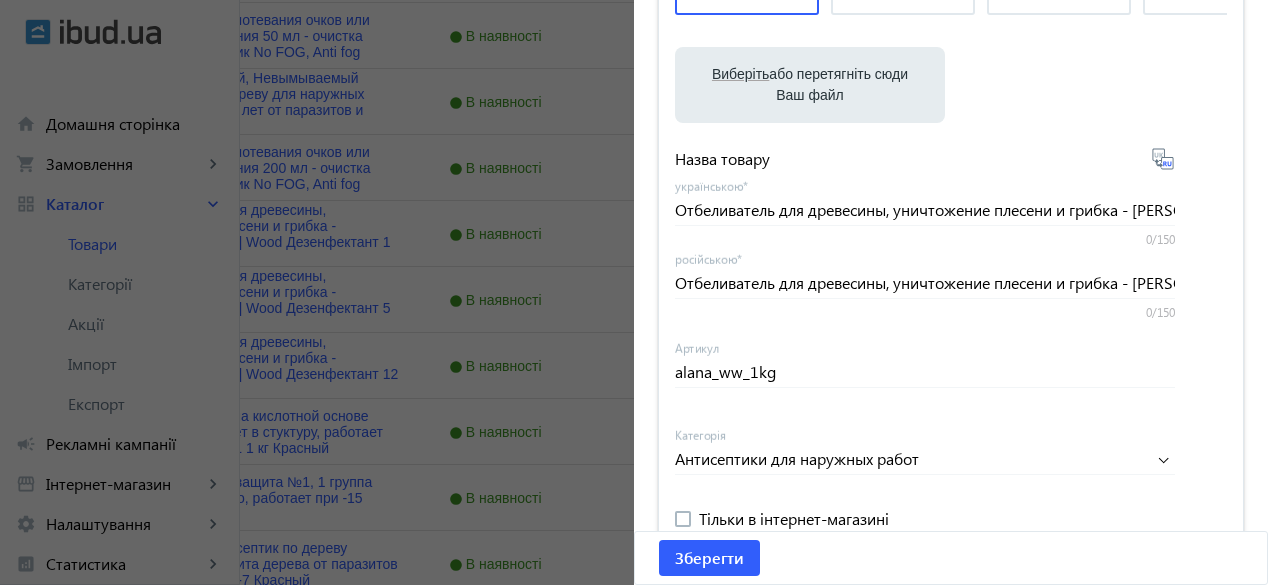 click 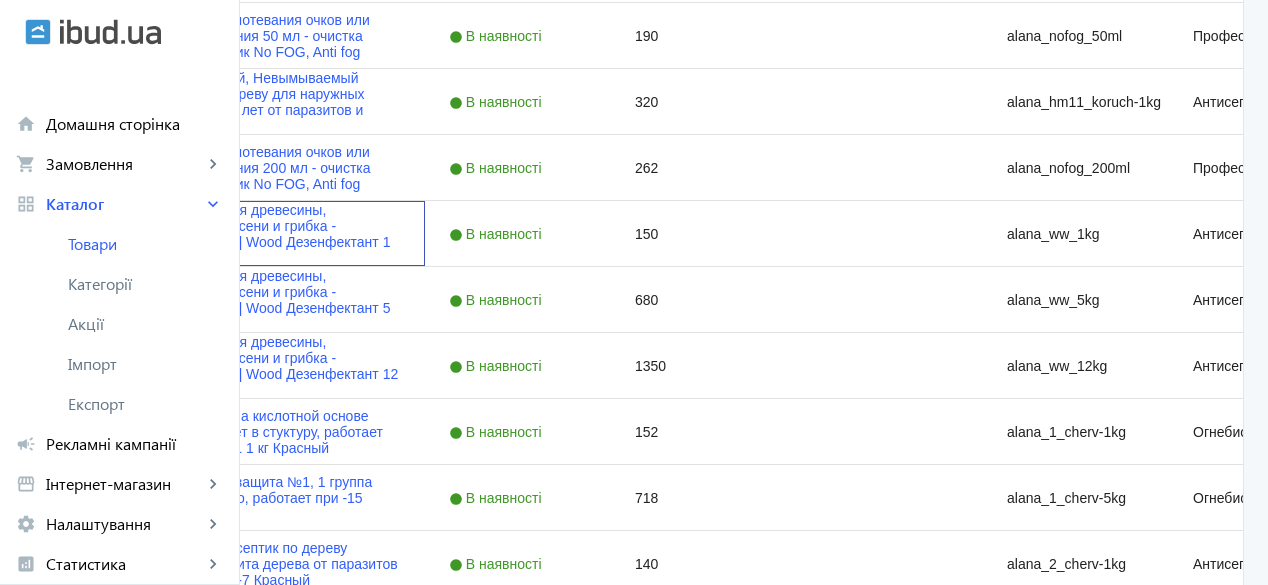 scroll, scrollTop: 0, scrollLeft: 0, axis: both 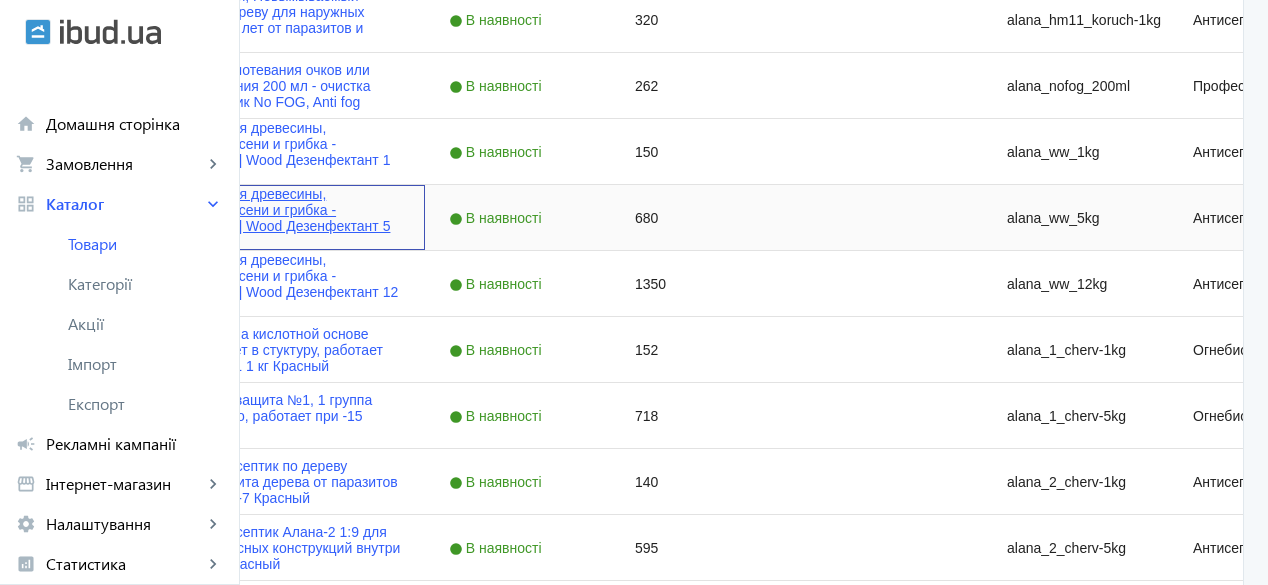 click on "Отбеливатель для древесины, уничтожение плесени и грибка - [PERSON_NAME] Wood Дезенфектант 5 кг" 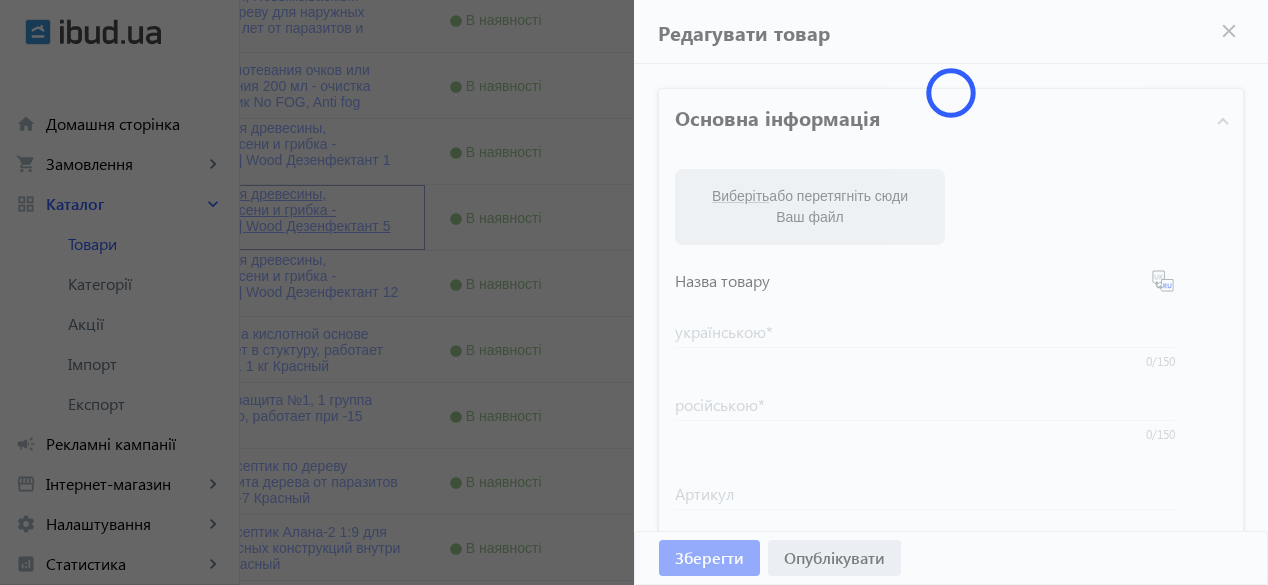 type on "Отбеливатель для древесины, уничтожение плесени и грибка - [PERSON_NAME] Wood Дезенфектант 5 кг" 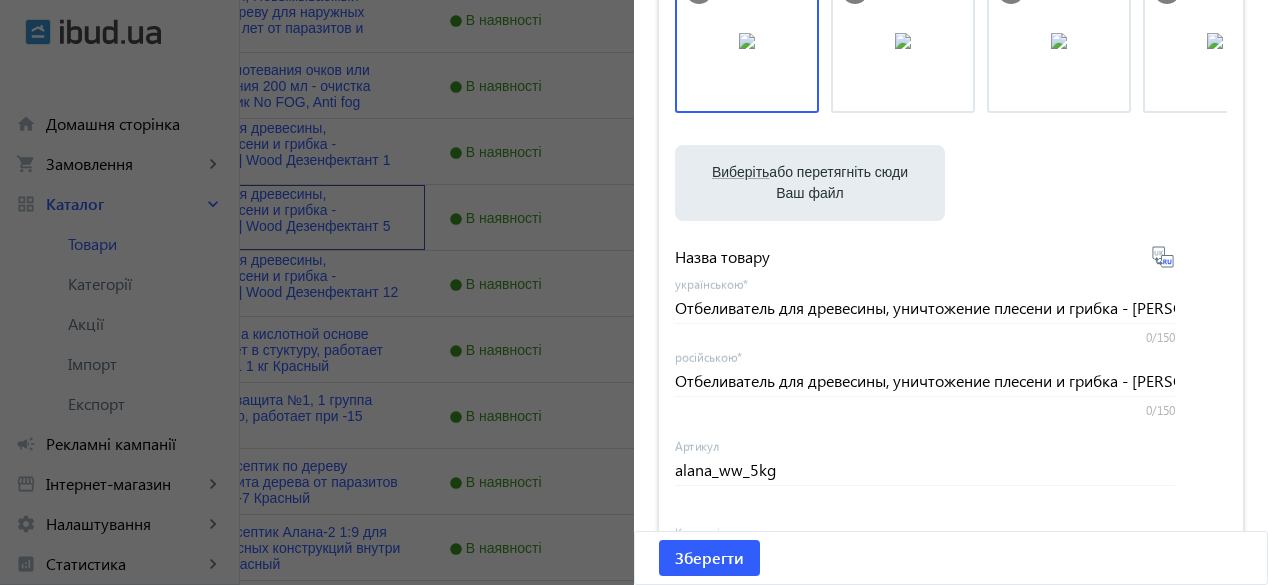 scroll, scrollTop: 201, scrollLeft: 0, axis: vertical 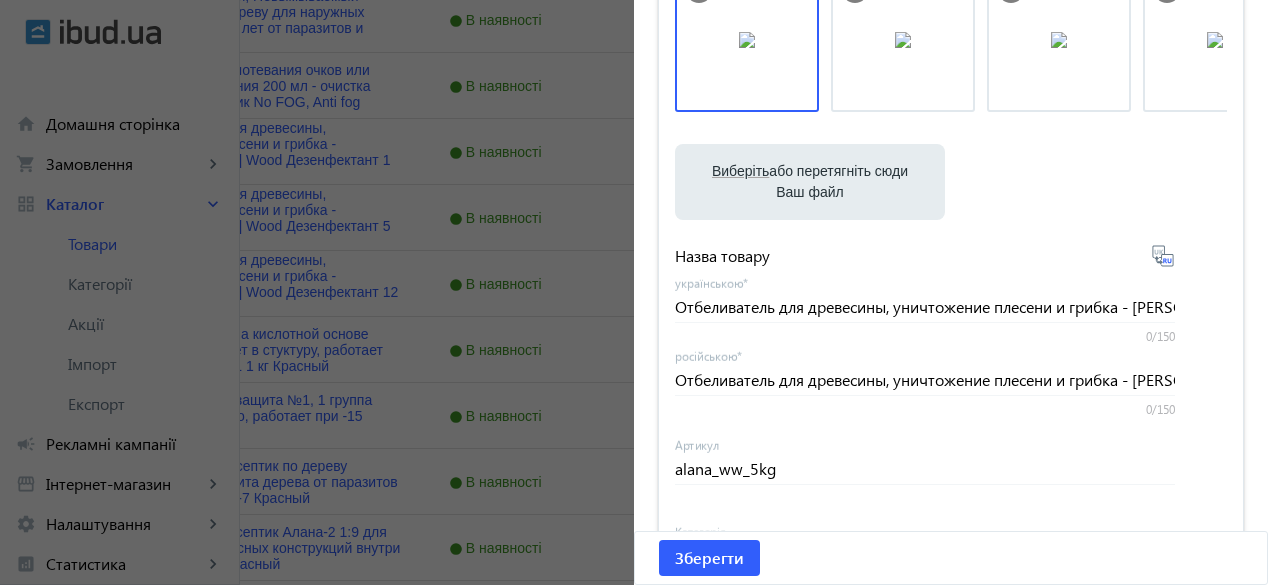 click 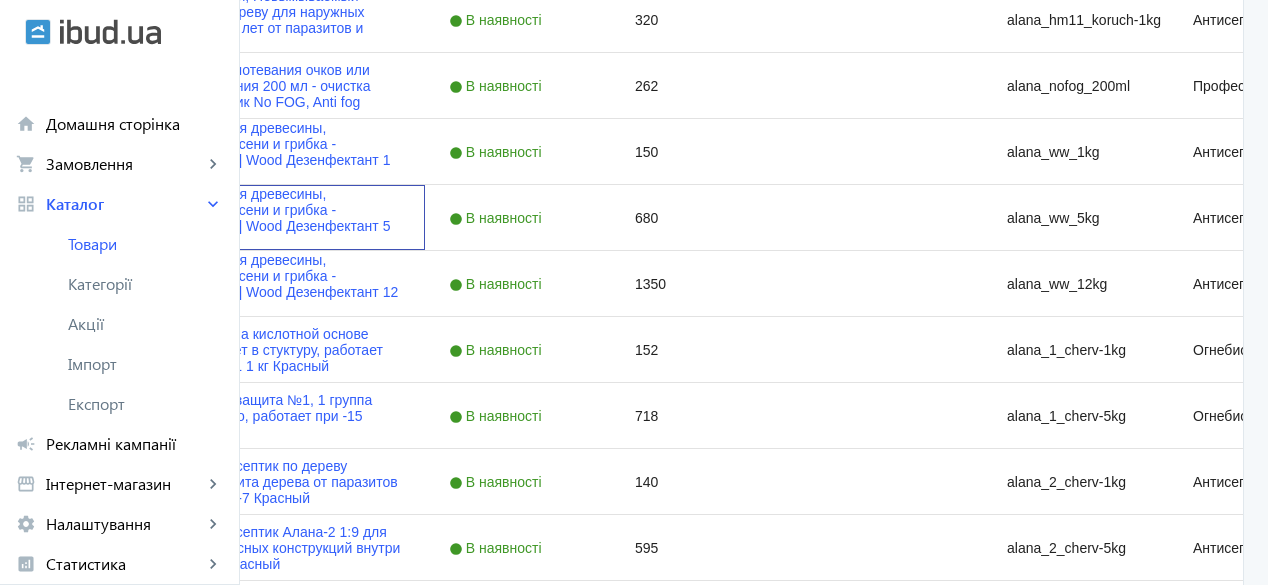 scroll, scrollTop: 0, scrollLeft: 0, axis: both 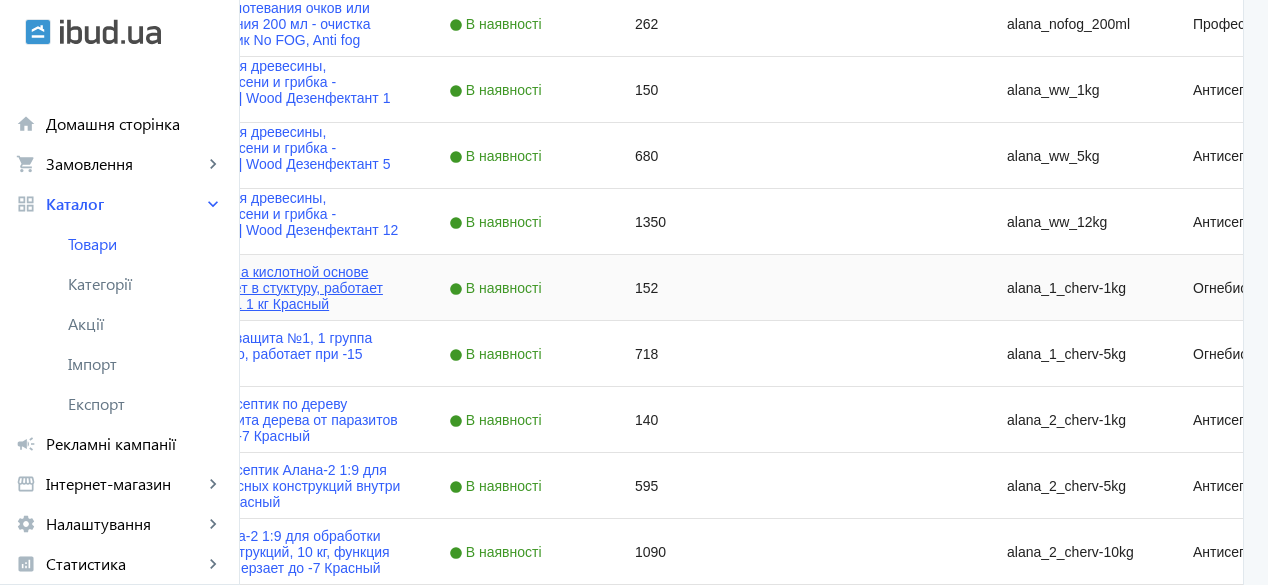 click on "Огнебиозащита на кислотной основе глубоко проникает в стуктуру, работает при -15, АЛАНА-1 1 кг Красный" 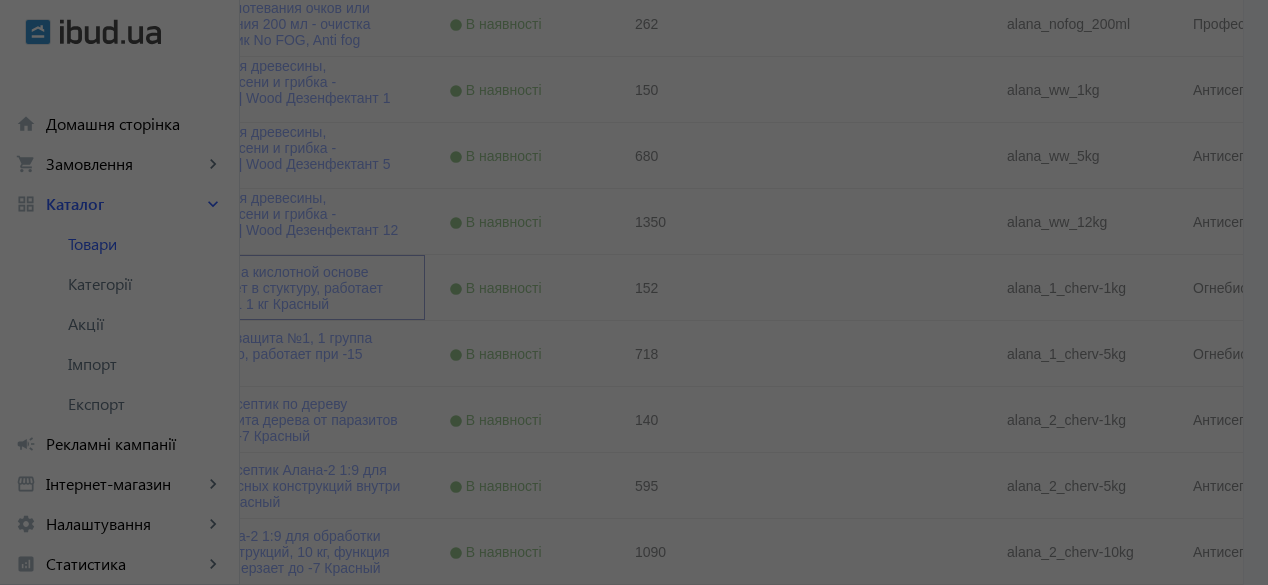 type on "Огнебиозащита на кислотной основе глубоко проникает в стуктуру, работает при -15, АЛАНА-1 1 кг Красный" 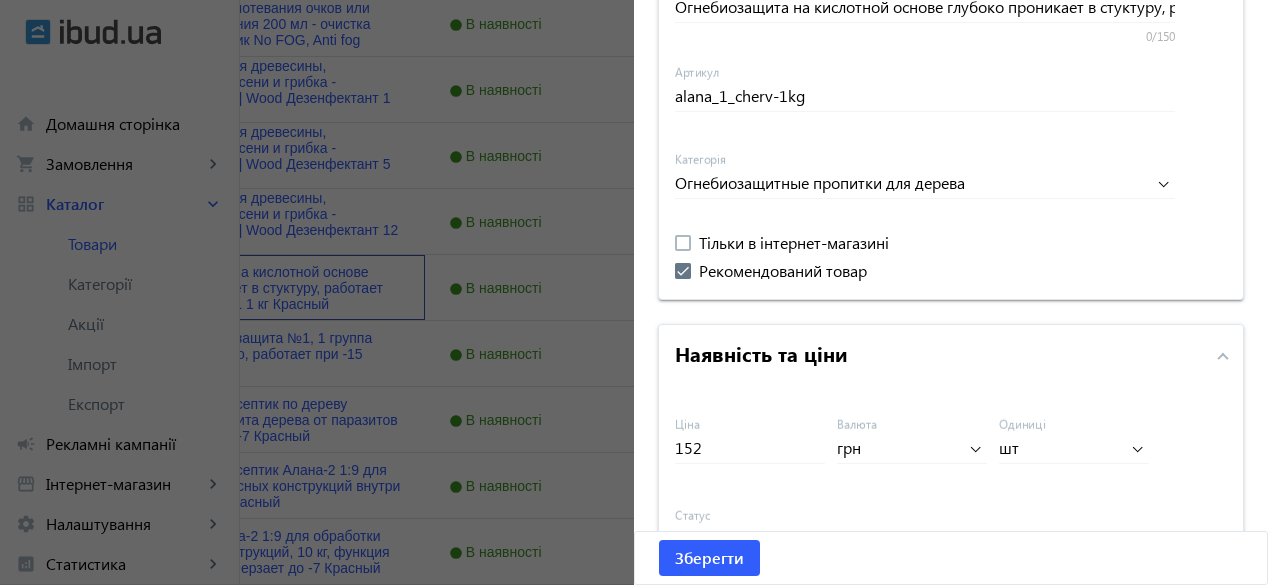 scroll, scrollTop: 1002, scrollLeft: 0, axis: vertical 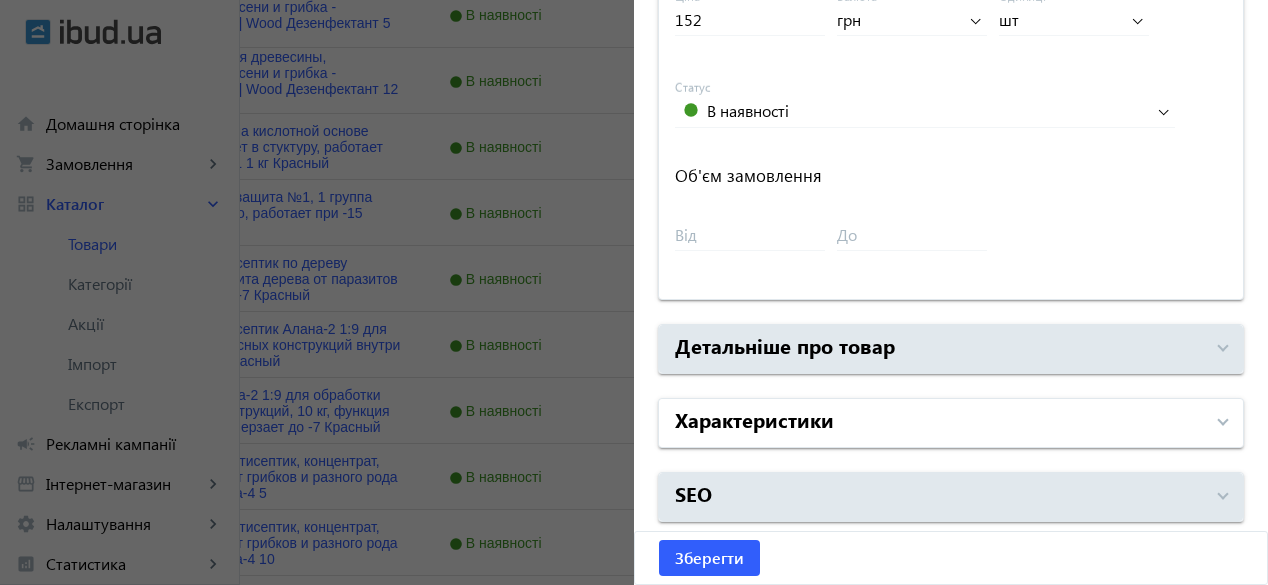 click on "Характеристики" at bounding box center (754, 419) 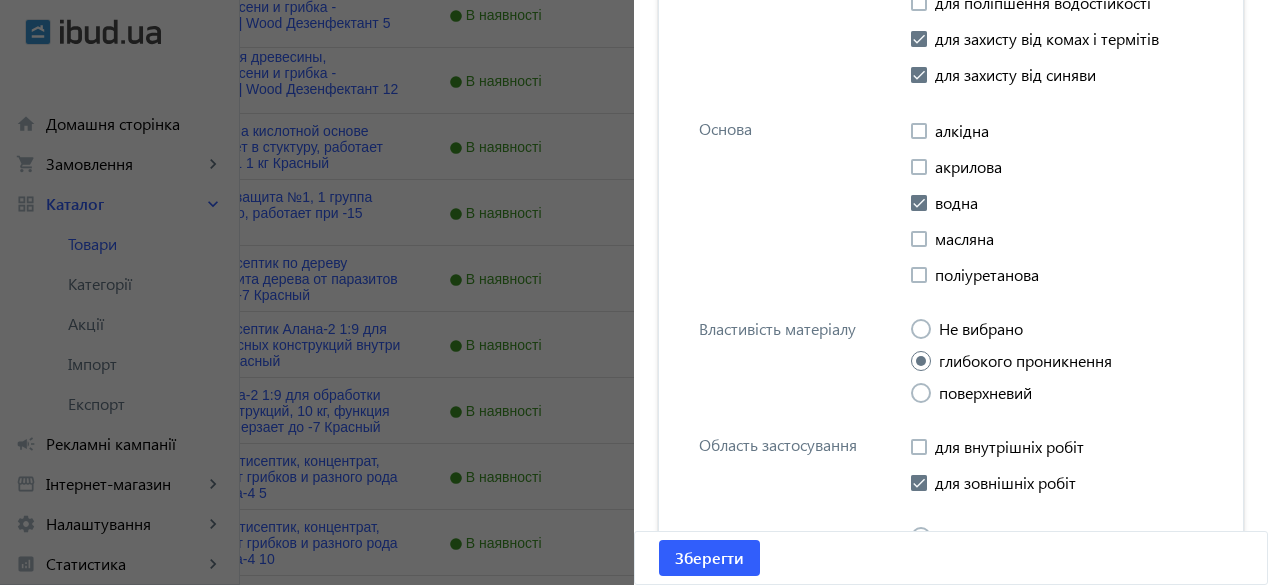 scroll, scrollTop: 2167, scrollLeft: 0, axis: vertical 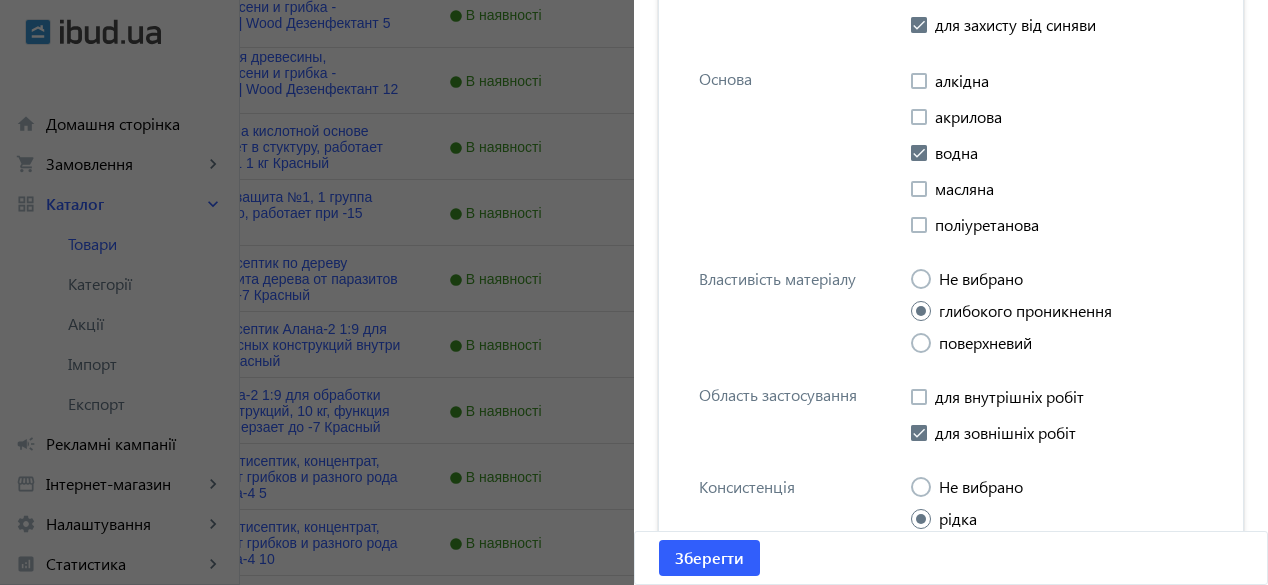 click at bounding box center (919, 397) 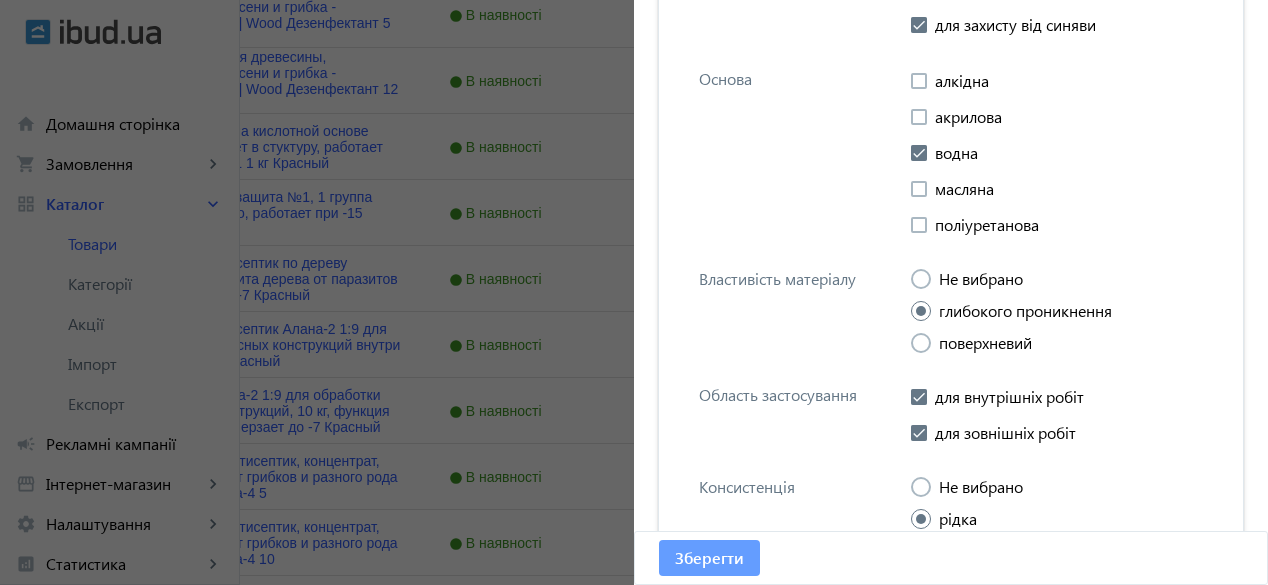 click on "Зберегти" 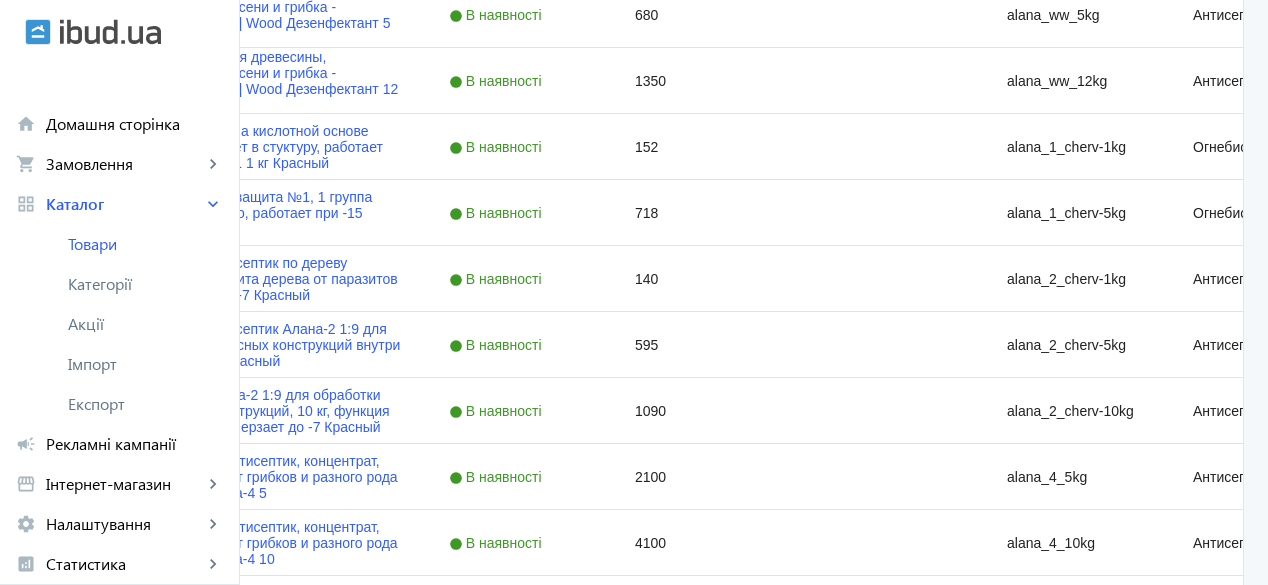 scroll, scrollTop: 0, scrollLeft: 0, axis: both 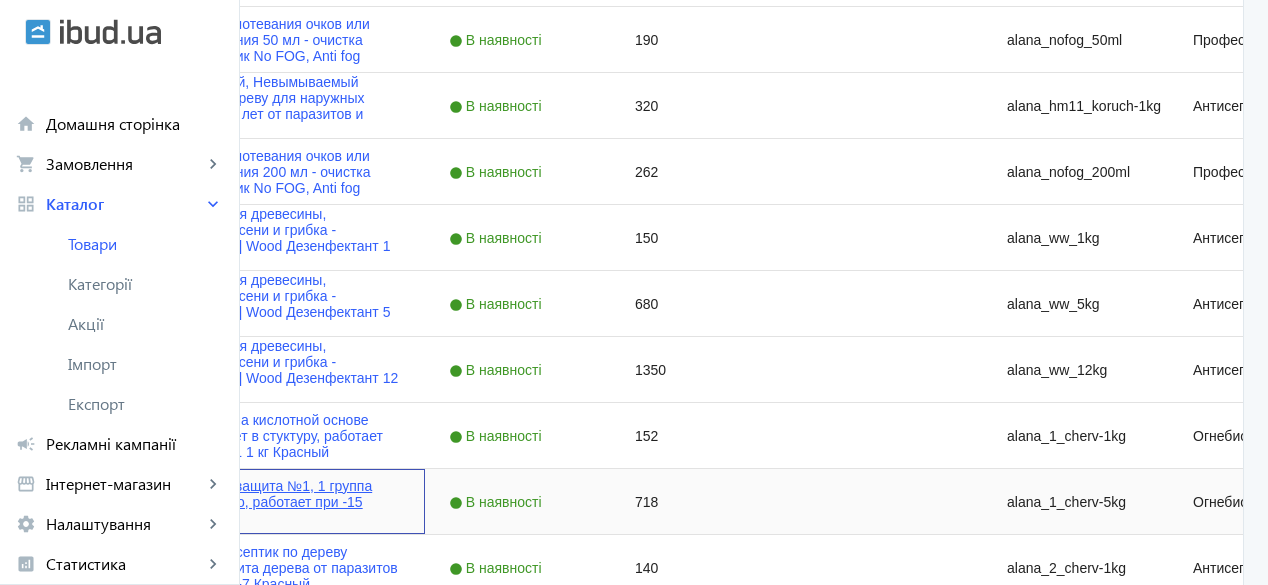click on "Алана1 5кг, Огнезащита №1, 1 группа сертифицировано, работает при -15 Красный" 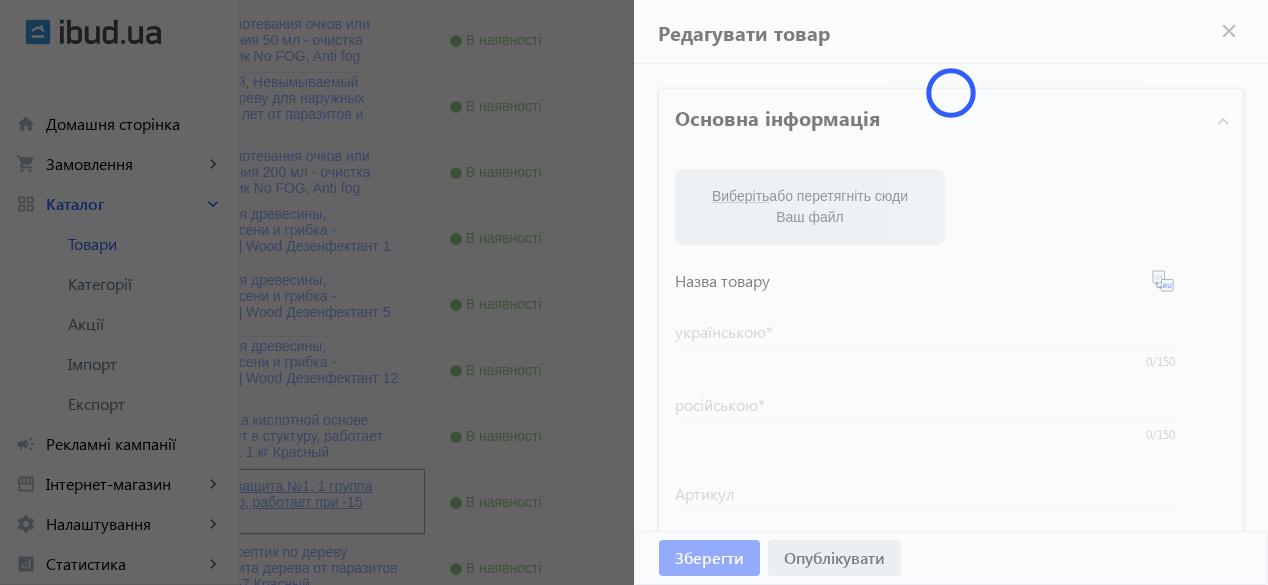 type on "Алана1 5кг, Огнезащита №1, 1 группа сертифицировано, работает при -15 Красный" 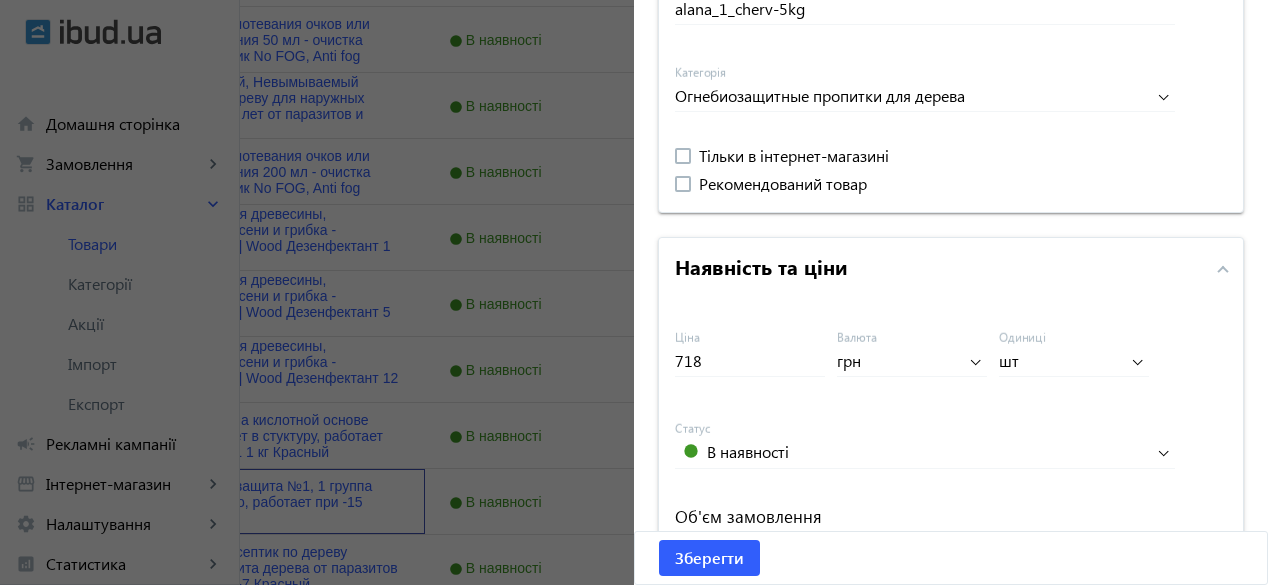 scroll, scrollTop: 662, scrollLeft: 0, axis: vertical 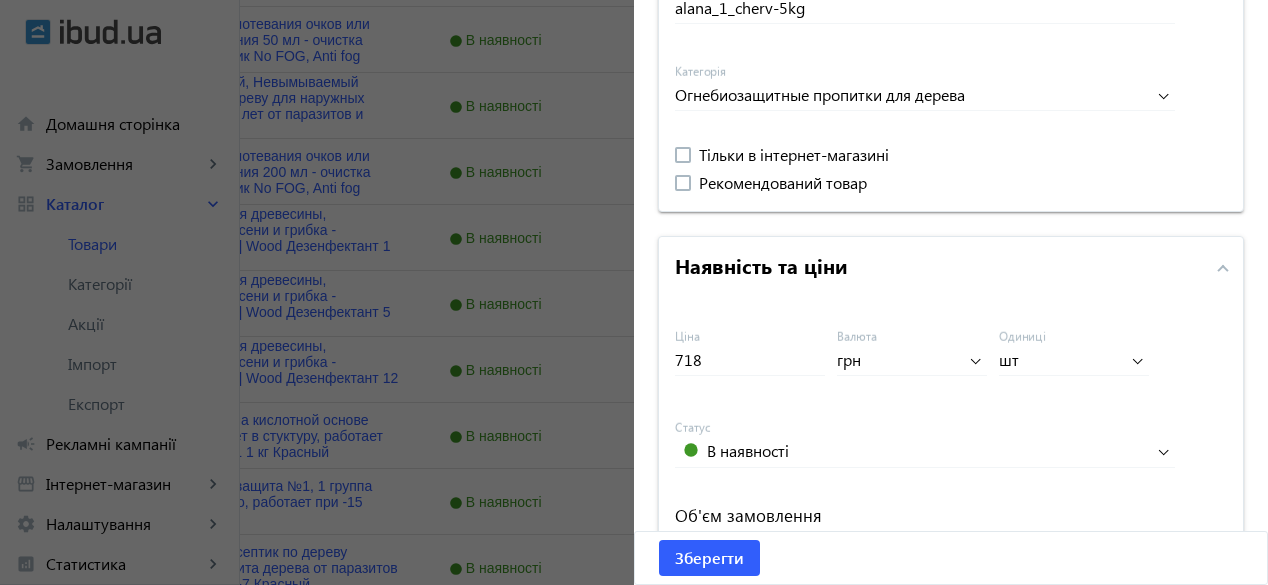 click on "Рекомендований товар" at bounding box center [783, 182] 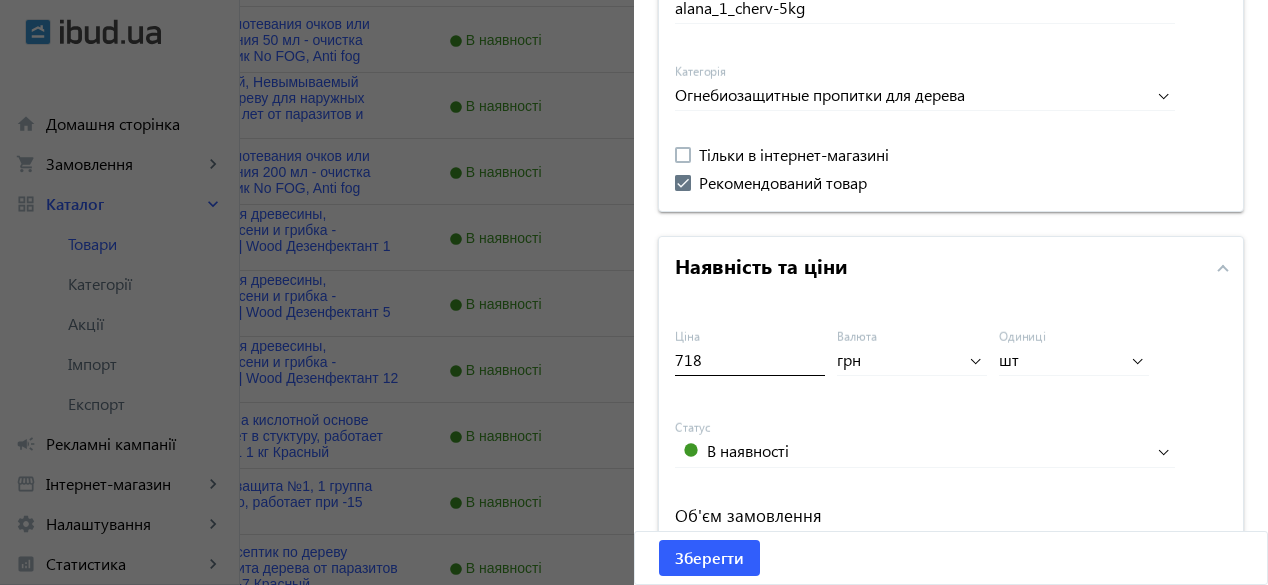 scroll, scrollTop: 1002, scrollLeft: 0, axis: vertical 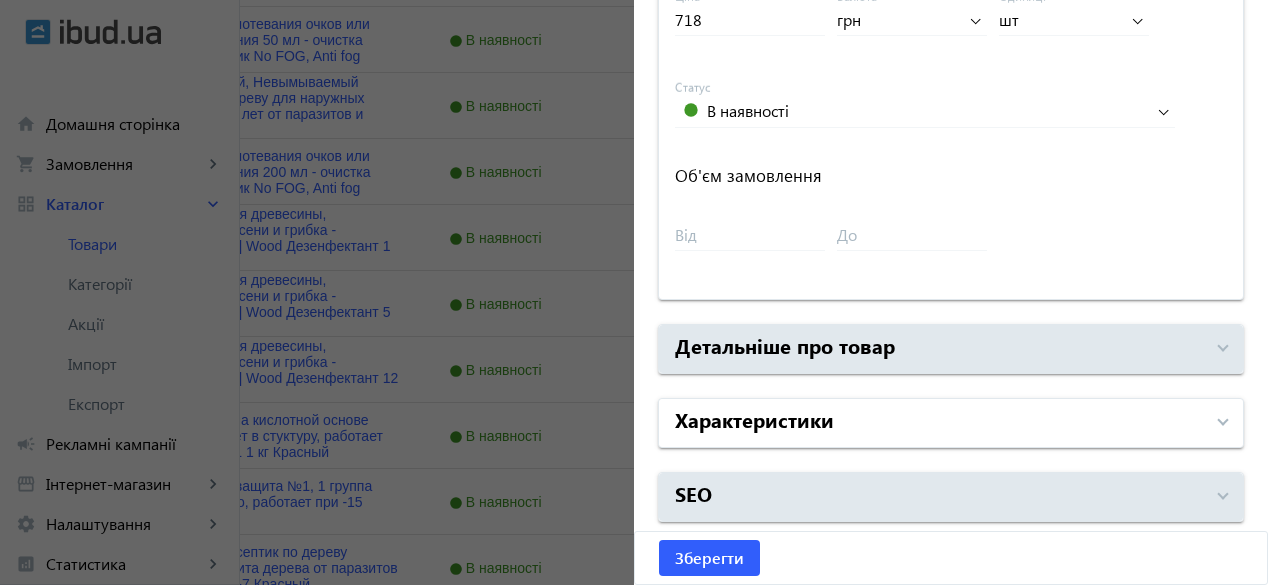 drag, startPoint x: 756, startPoint y: 407, endPoint x: 730, endPoint y: 427, distance: 32.80244 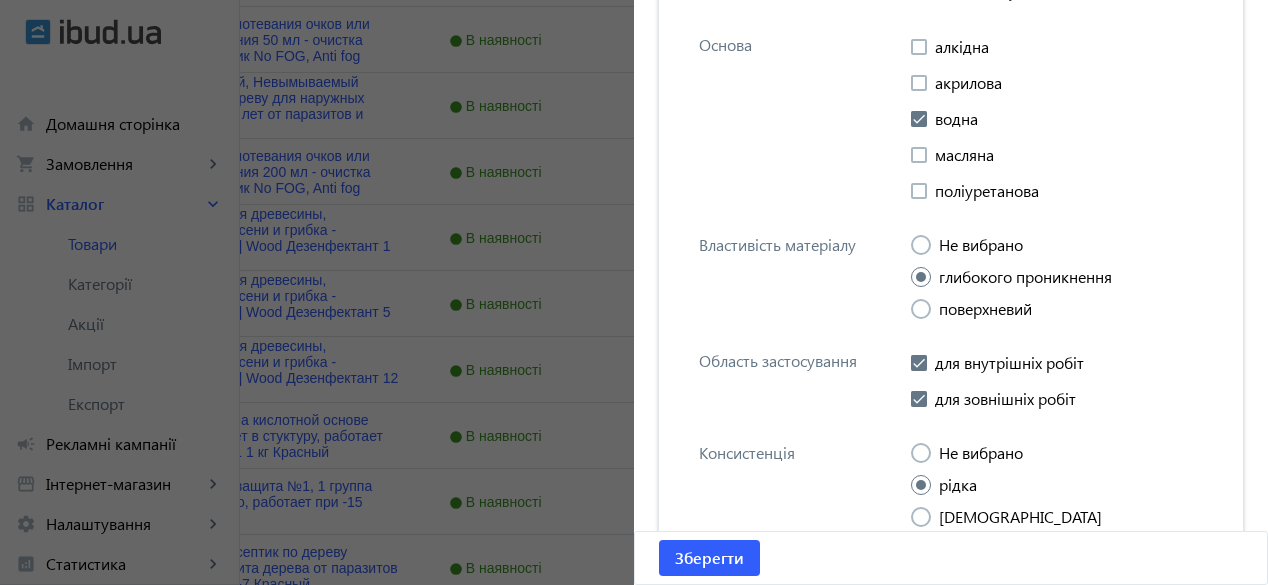 scroll, scrollTop: 2238, scrollLeft: 0, axis: vertical 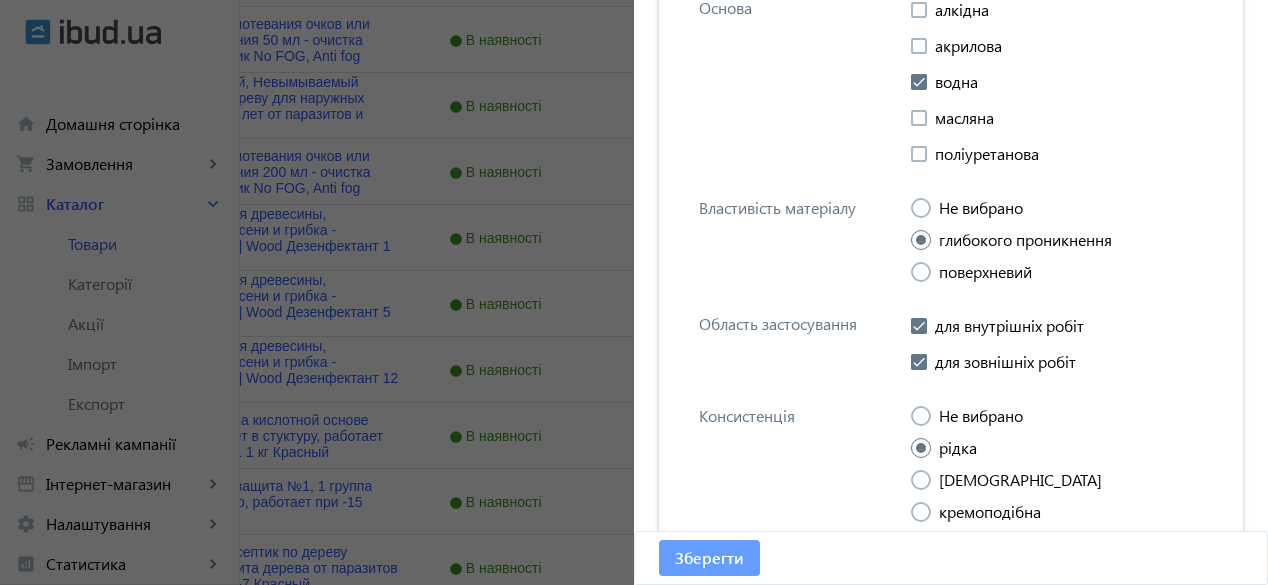 click on "Зберегти" 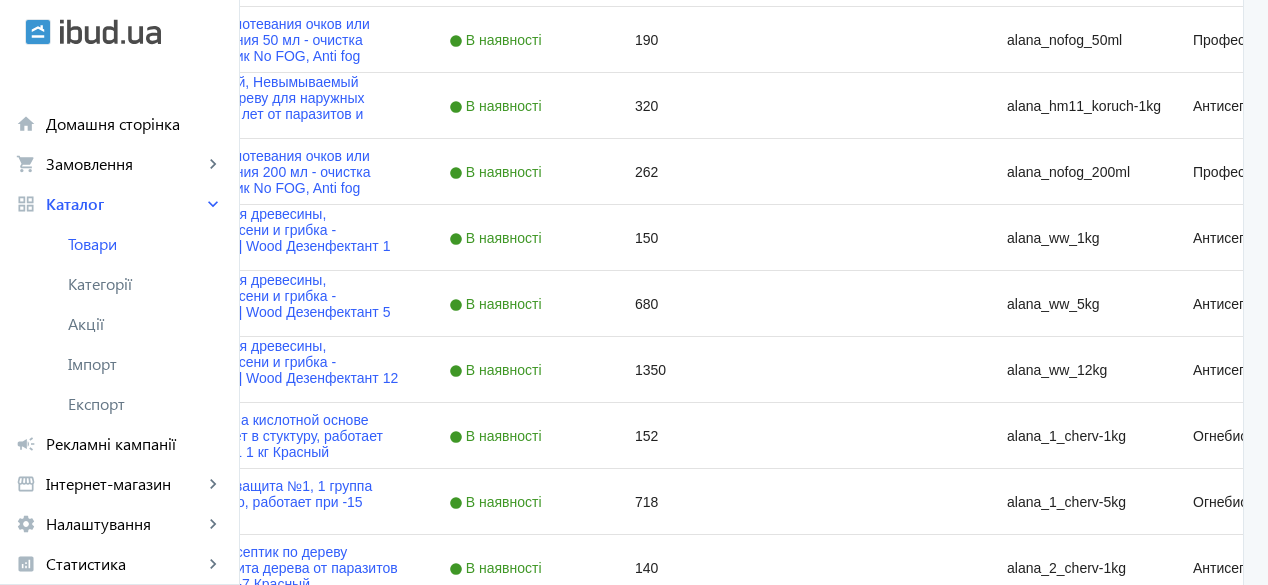 scroll, scrollTop: 0, scrollLeft: 0, axis: both 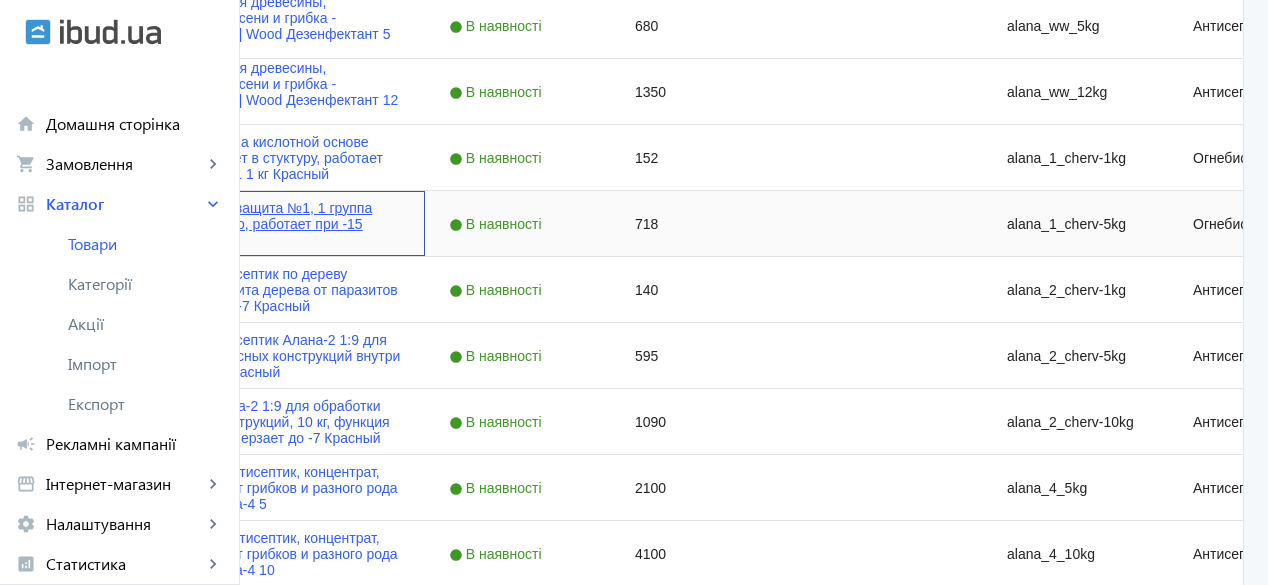 click on "Алана1 5кг, Огнезащита №1, 1 группа сертифицировано, работает при -15 Красный" 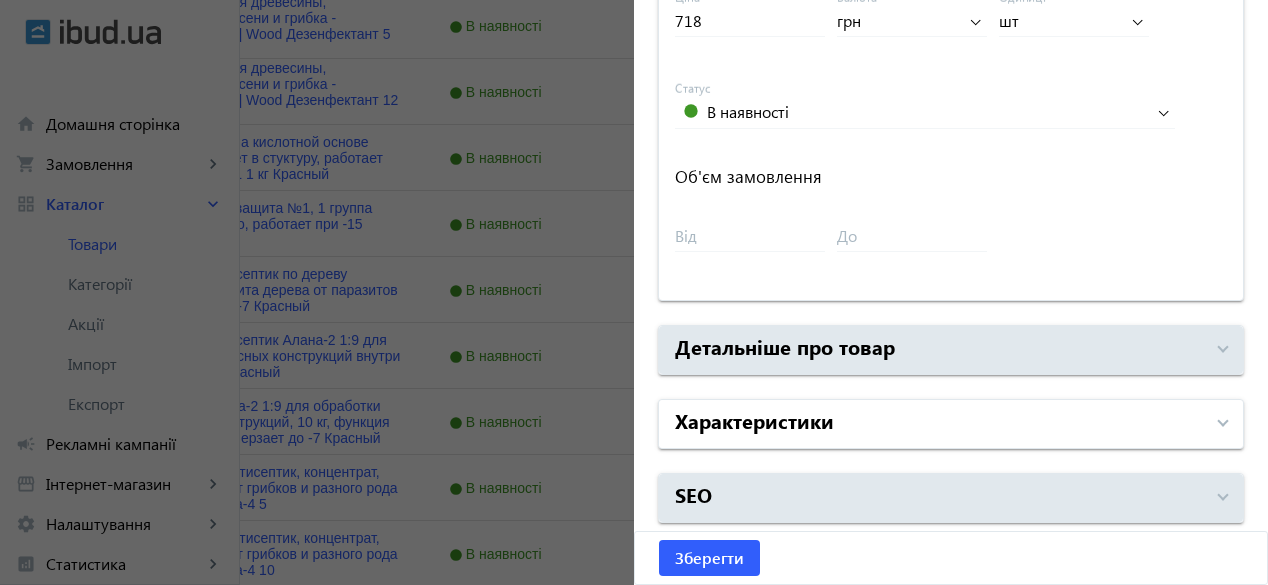 click on "Характеристики" at bounding box center (754, 420) 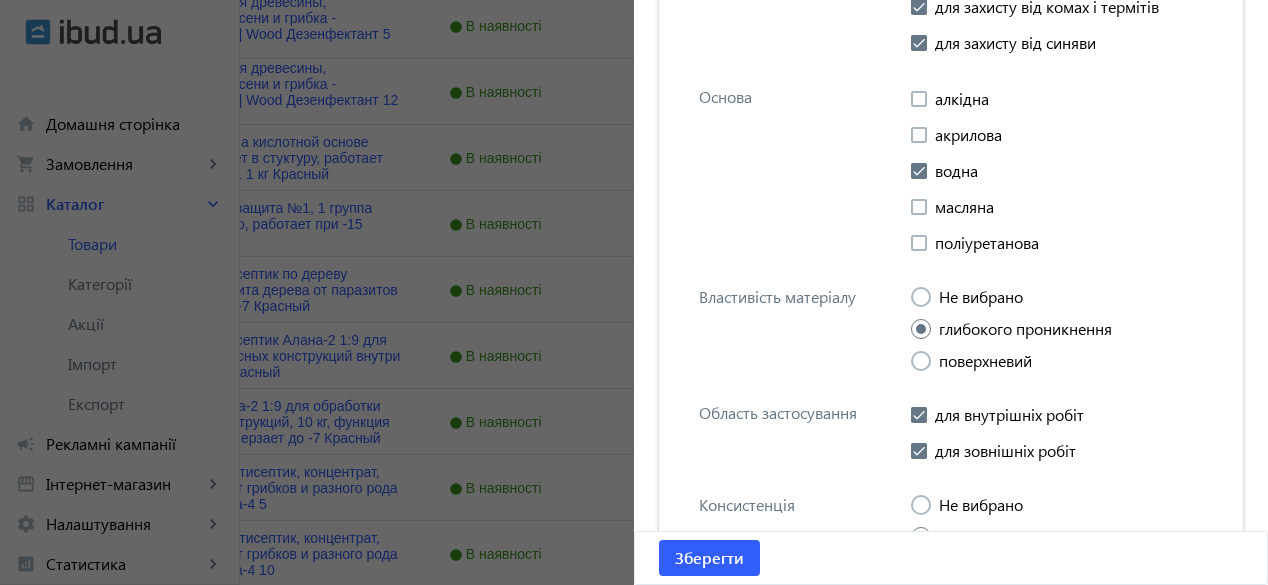 scroll, scrollTop: 2150, scrollLeft: 0, axis: vertical 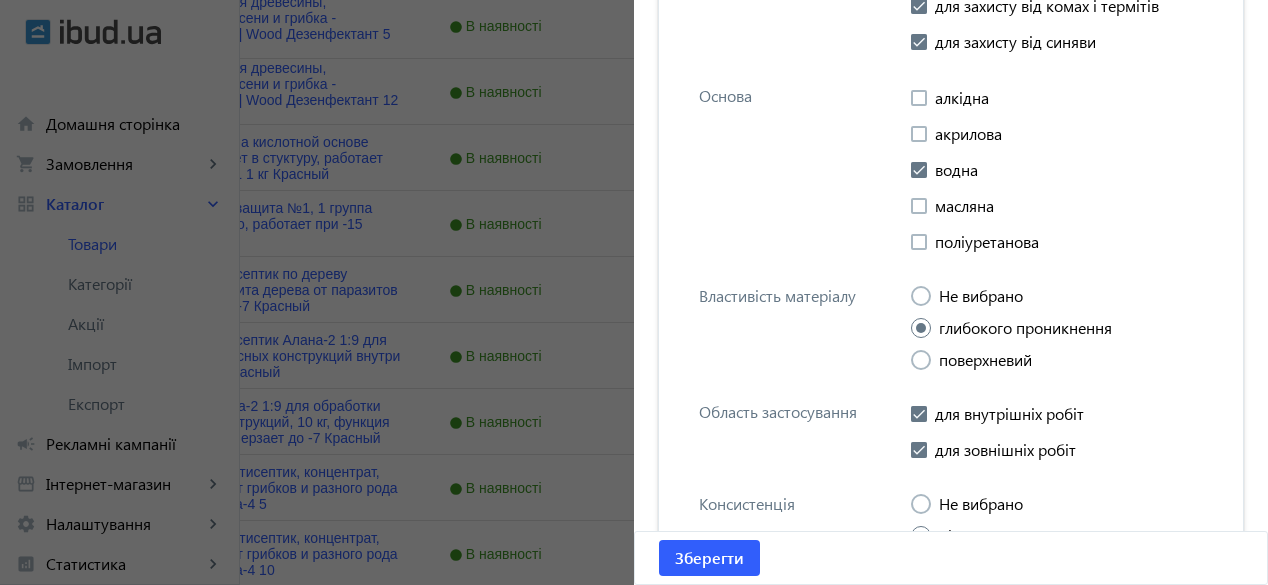 click 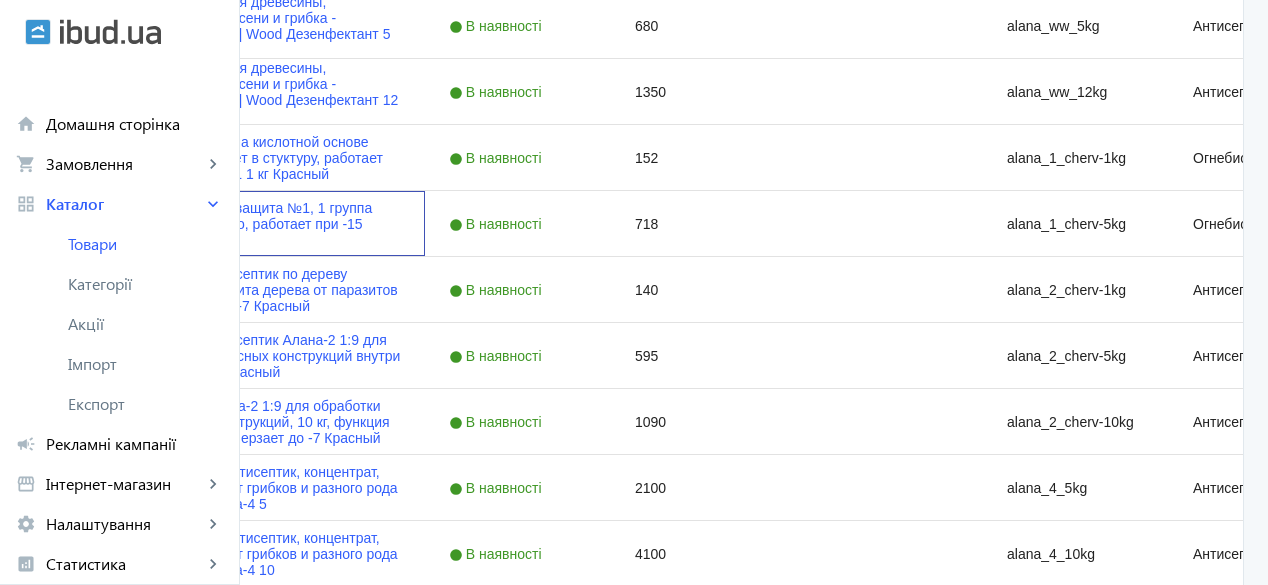 scroll, scrollTop: 0, scrollLeft: 0, axis: both 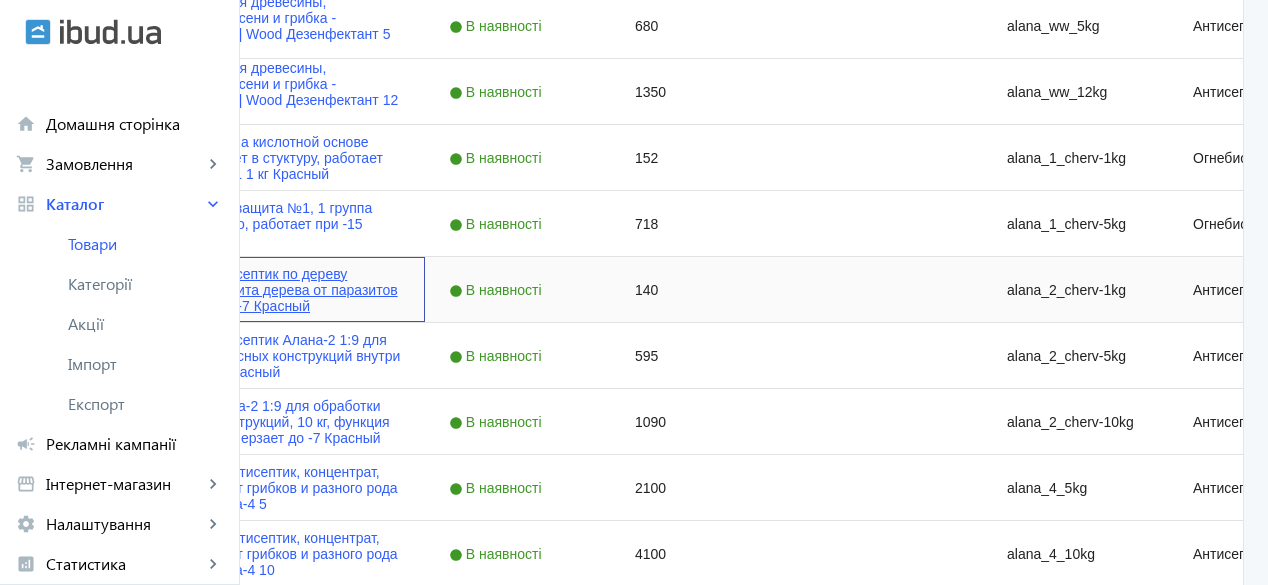 click on "Концентрат антисептик по дереву Алана-2 1:9, защита дерева от паразитов не замерзает до -7 Красный" 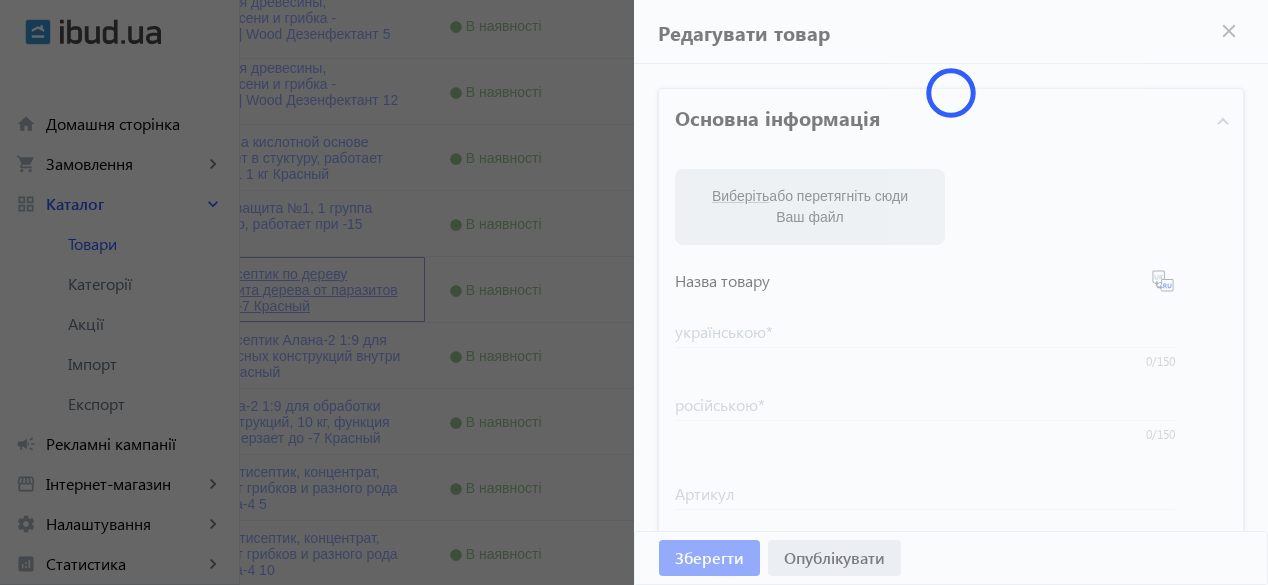 type on "Концентрат антисептик по дереву Алана-2 1:9, защита дерева от паразитов не замерзает до -7 Красный" 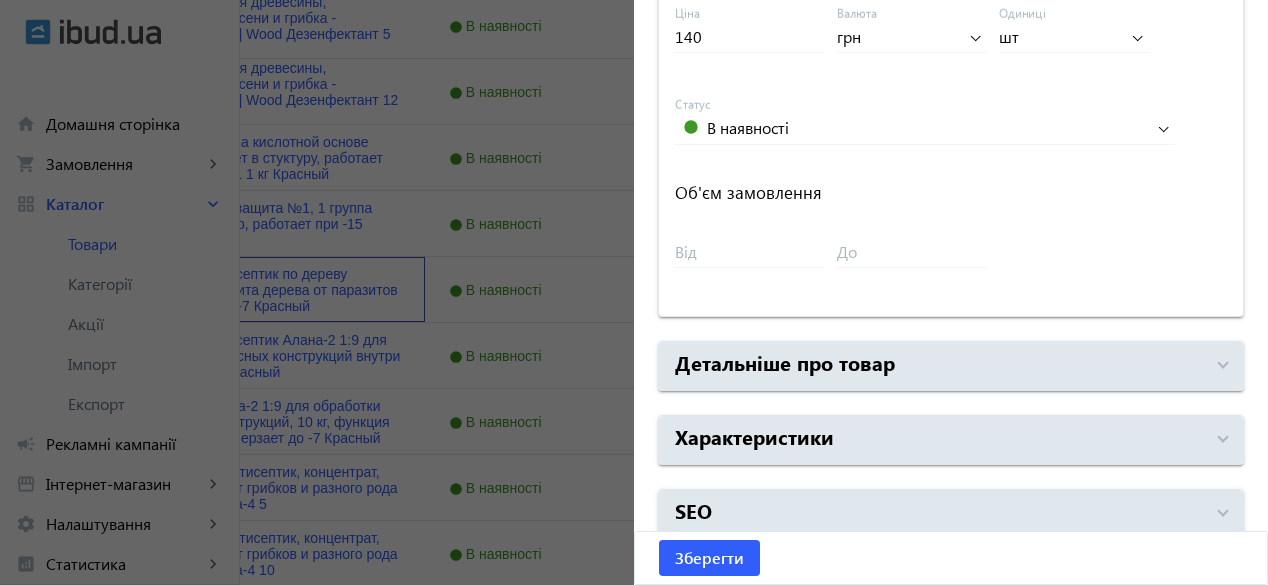 scroll, scrollTop: 1002, scrollLeft: 0, axis: vertical 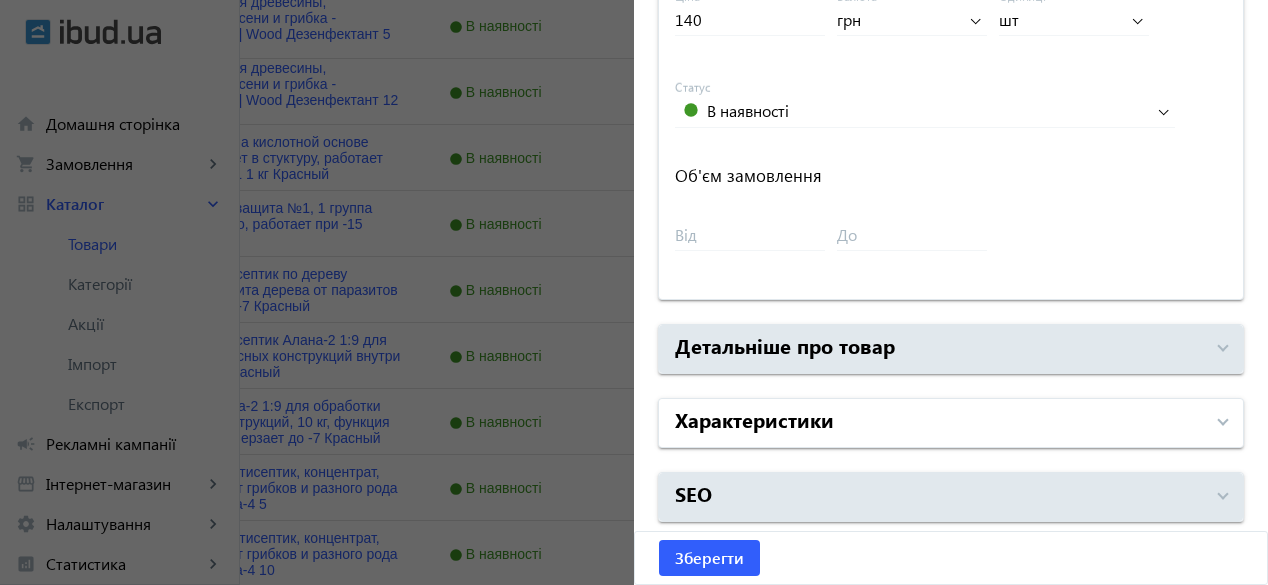 click on "Характеристики" at bounding box center [754, 419] 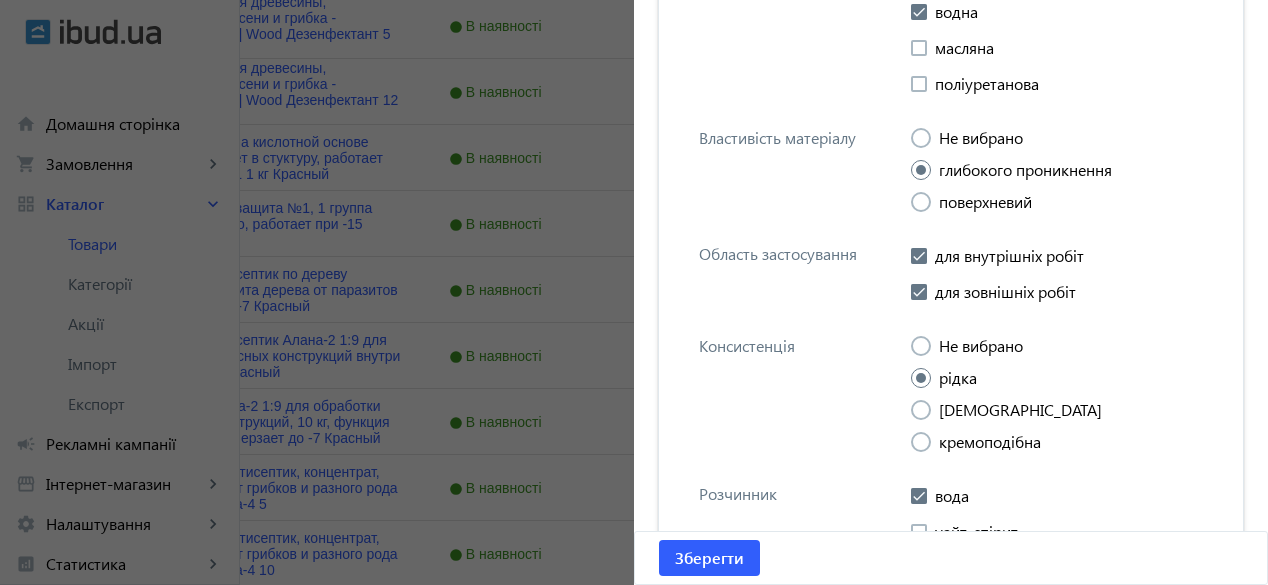 scroll, scrollTop: 2313, scrollLeft: 0, axis: vertical 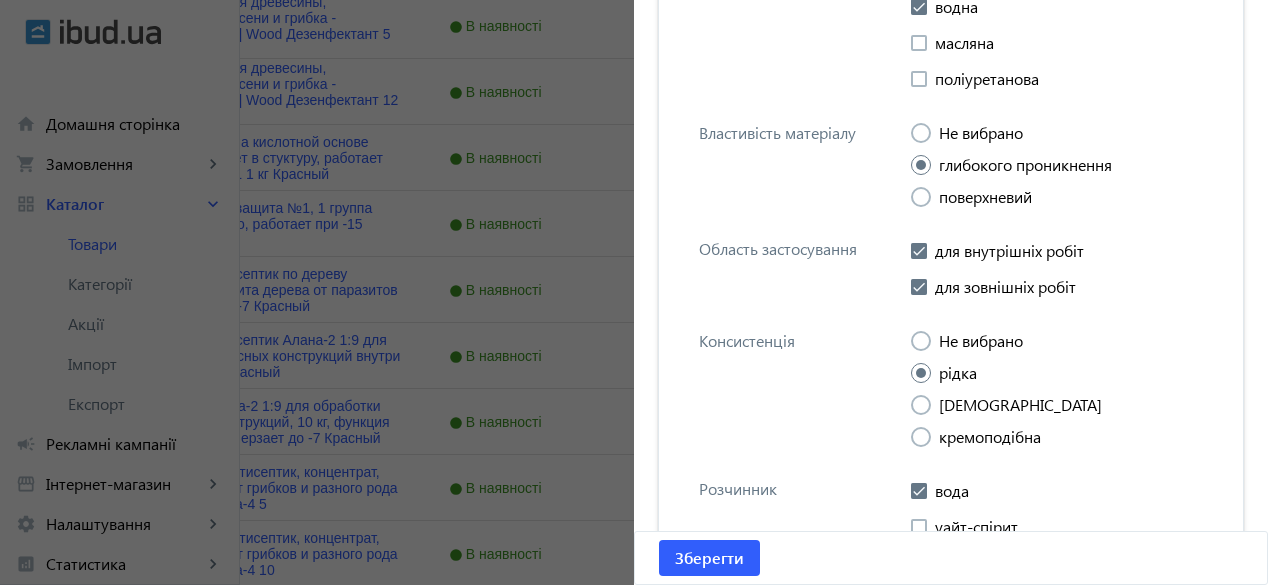 click 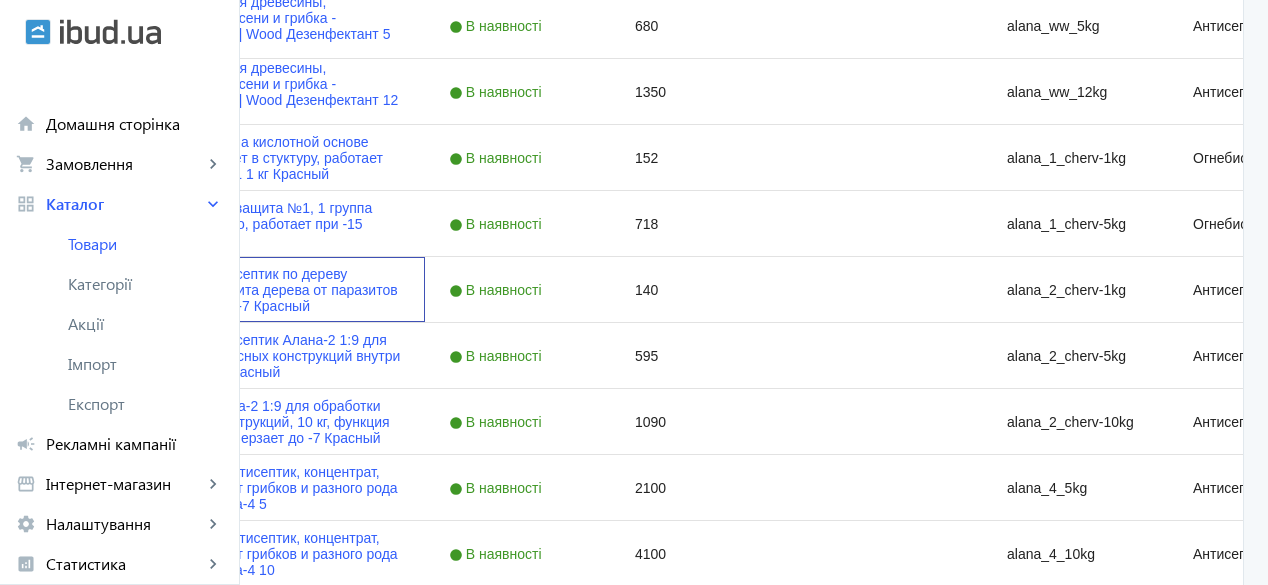 scroll, scrollTop: 0, scrollLeft: 0, axis: both 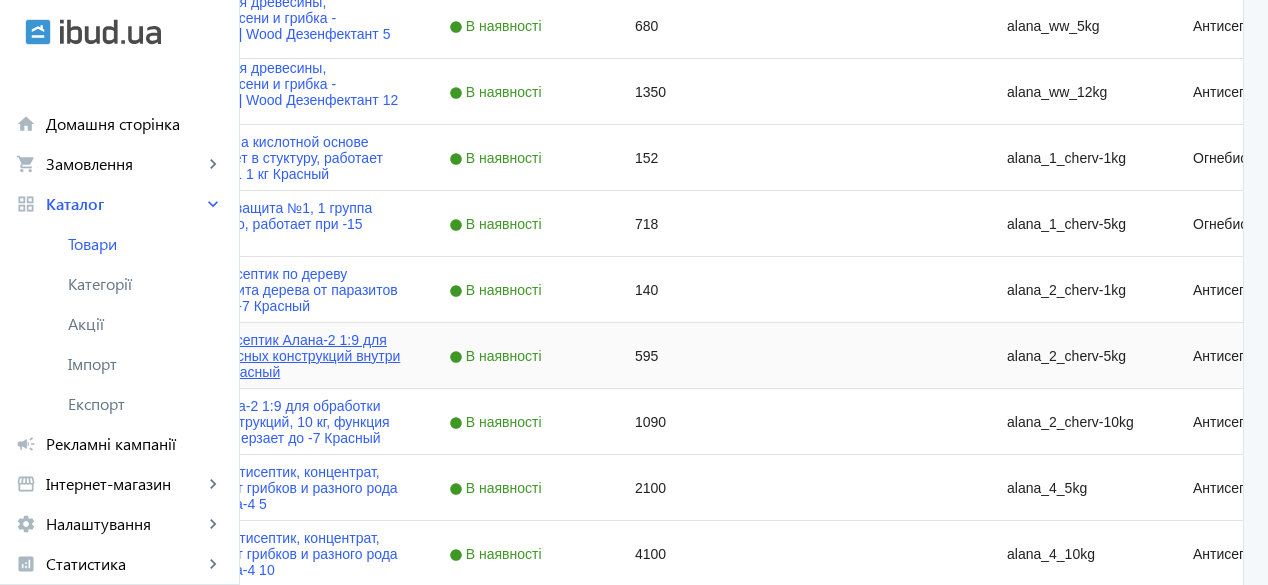 click on "Концентрат антисептик Алана-2 1:9 для обработки древесных конструкций внутри и снаружи 5 кг Красный" 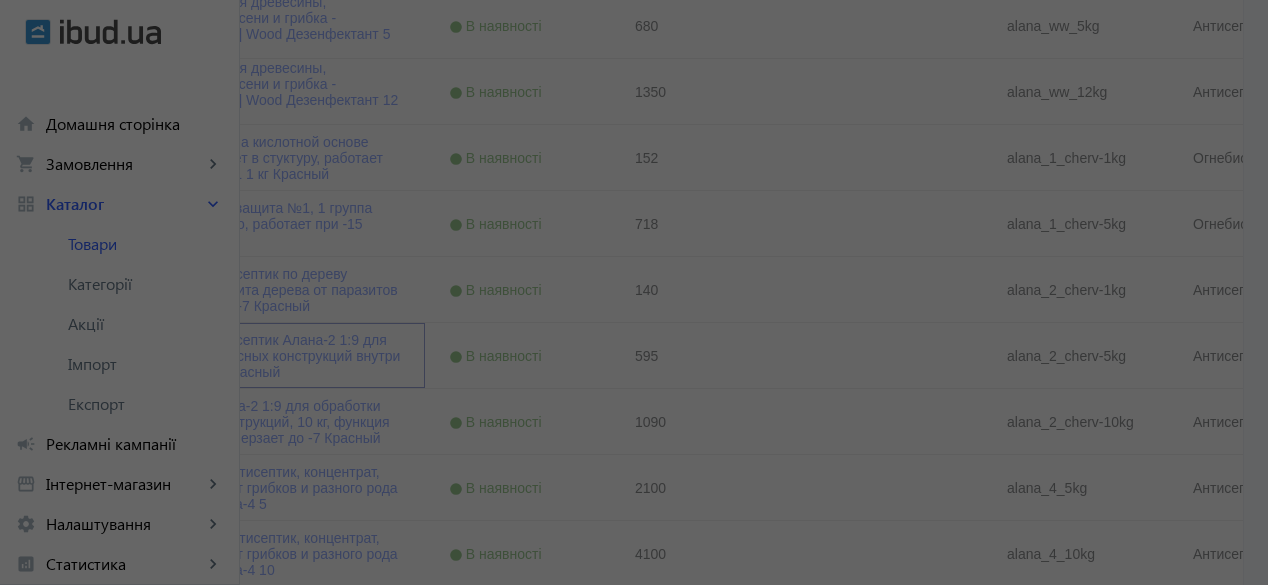 type on "Концентрат антисептик Алана-2 1:9 для обработки древесных конструкций внутри и снаружи 5 кг Красный" 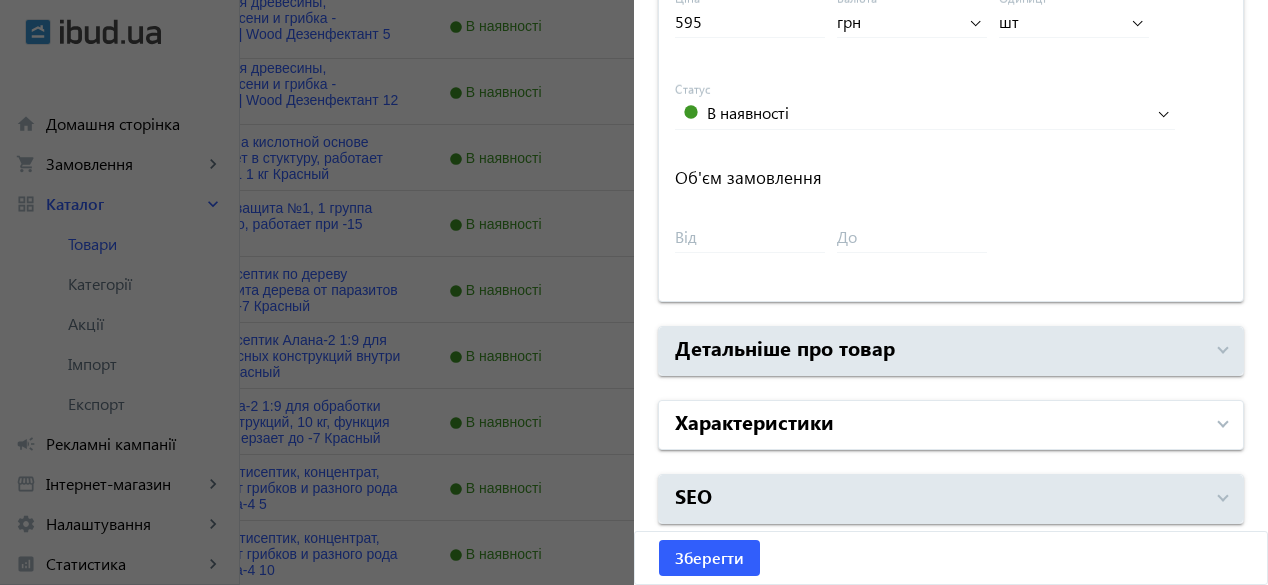 click on "Характеристики" at bounding box center [939, 425] 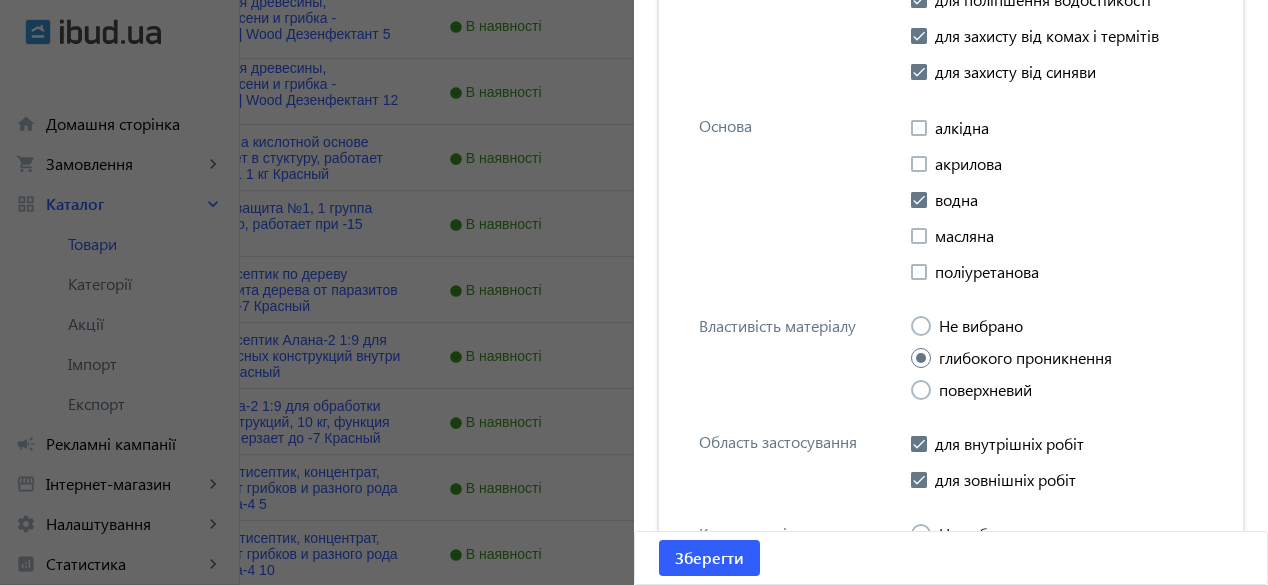 scroll, scrollTop: 2240, scrollLeft: 0, axis: vertical 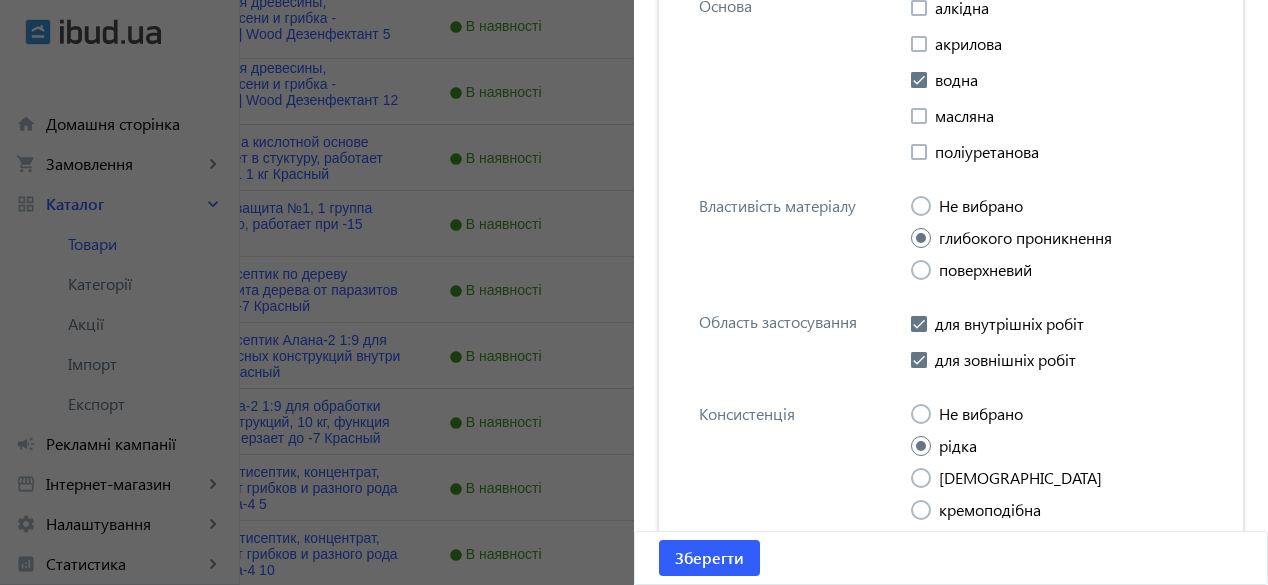 click 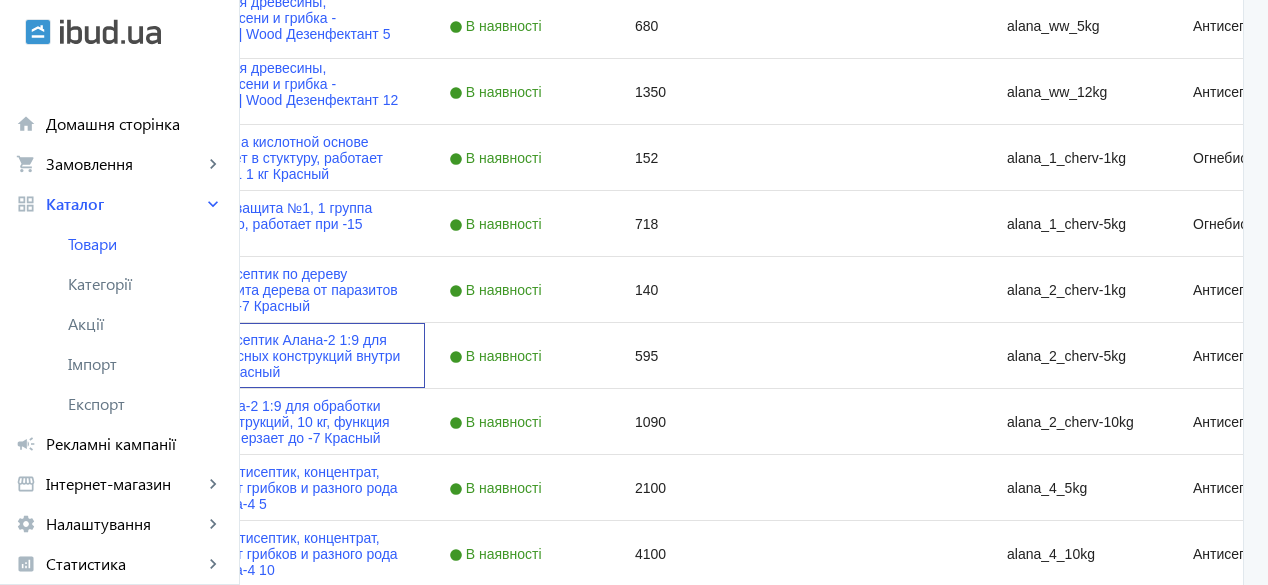 scroll, scrollTop: 0, scrollLeft: 0, axis: both 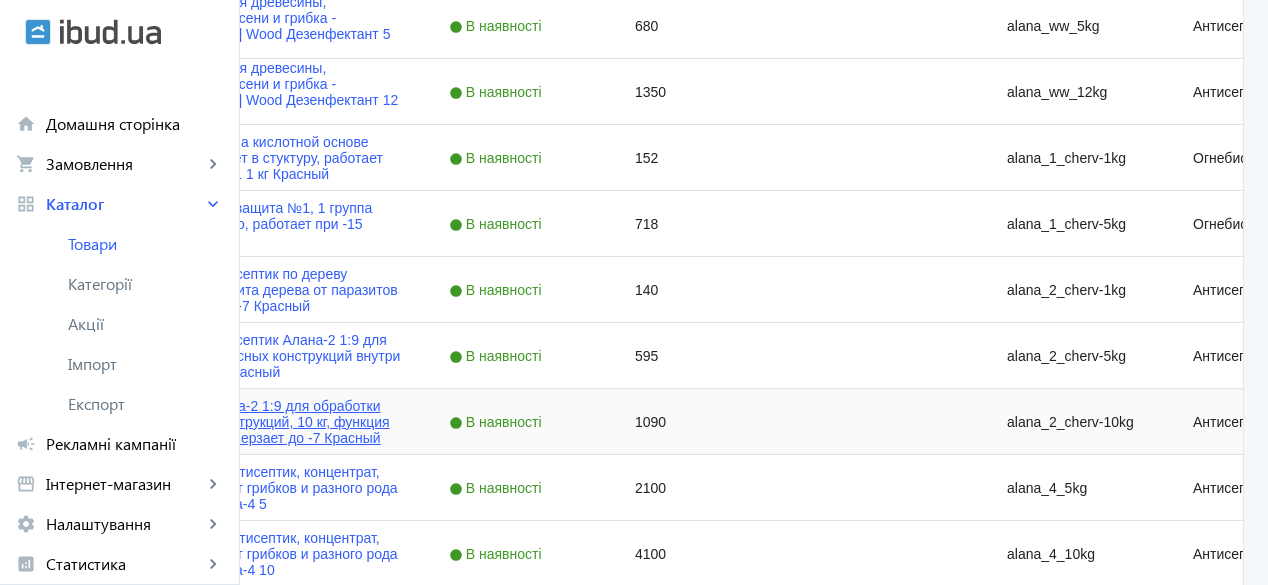 click on "Антисептик Алана-2 1:9 для обработки деревянных конструкций, 10 кг, функция грунтовки, не замерзает до -7 Красный" 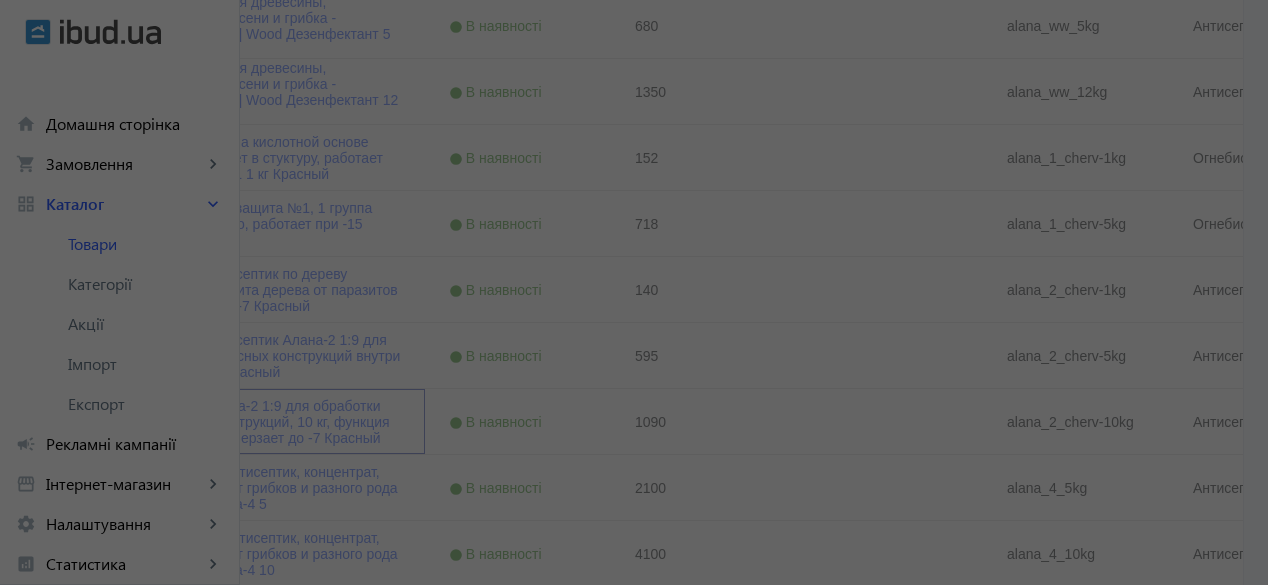 type on "Антисептик Алана-2 1:9 для обработки деревянных конструкций, 10 кг, функция грунтовки, не замерзает до -7 Красный" 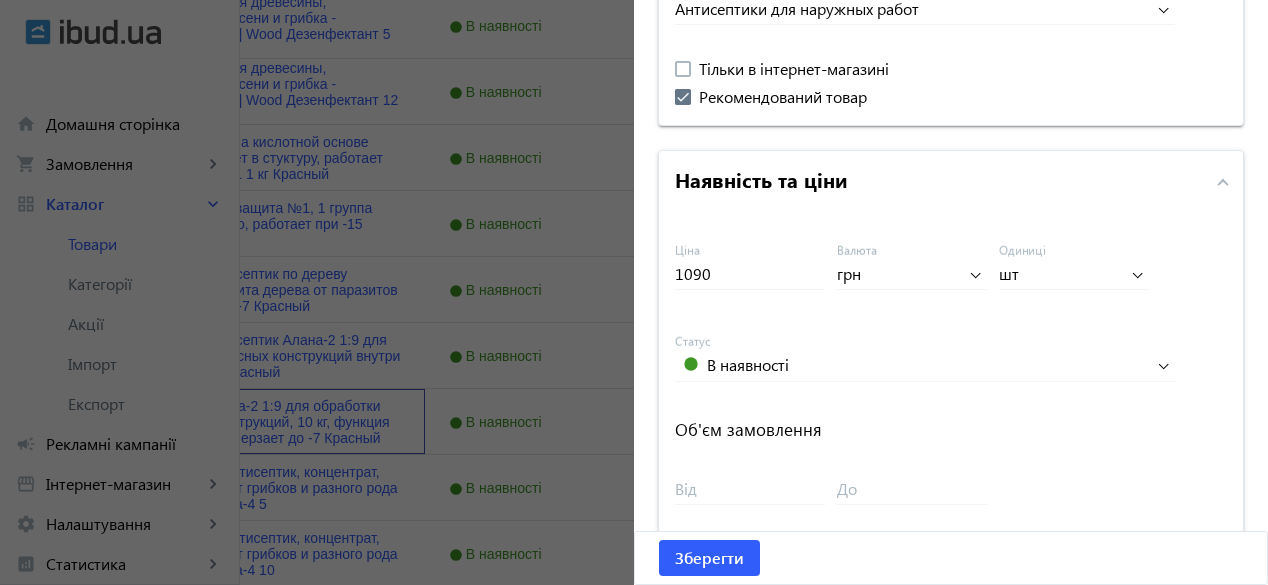 scroll, scrollTop: 1002, scrollLeft: 0, axis: vertical 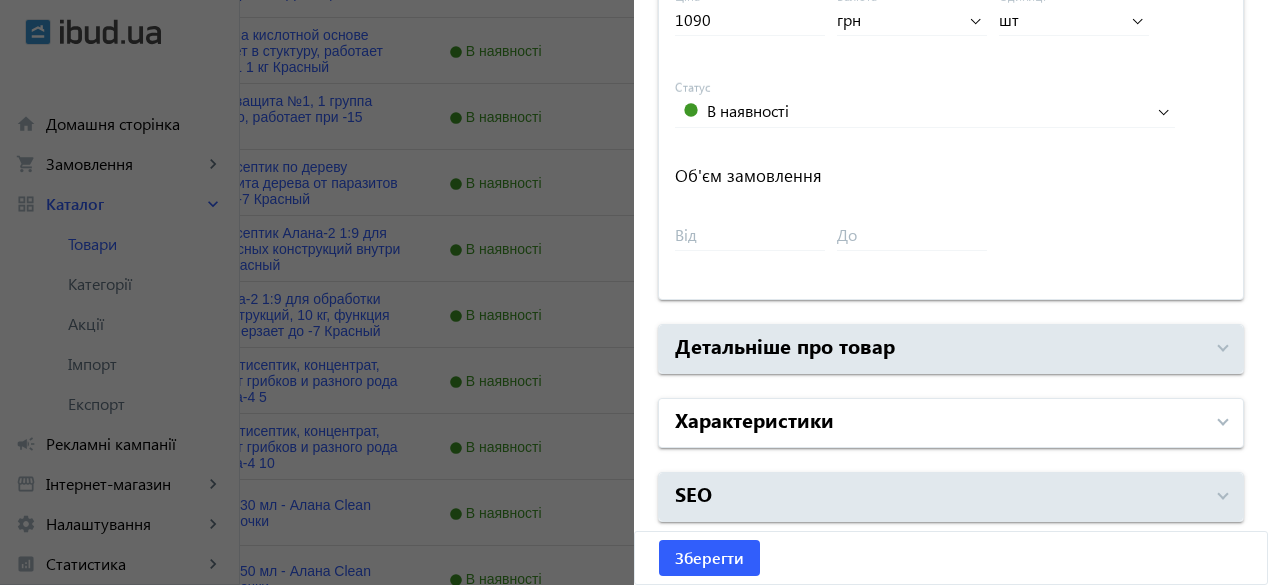 click on "Характеристики" at bounding box center [754, 419] 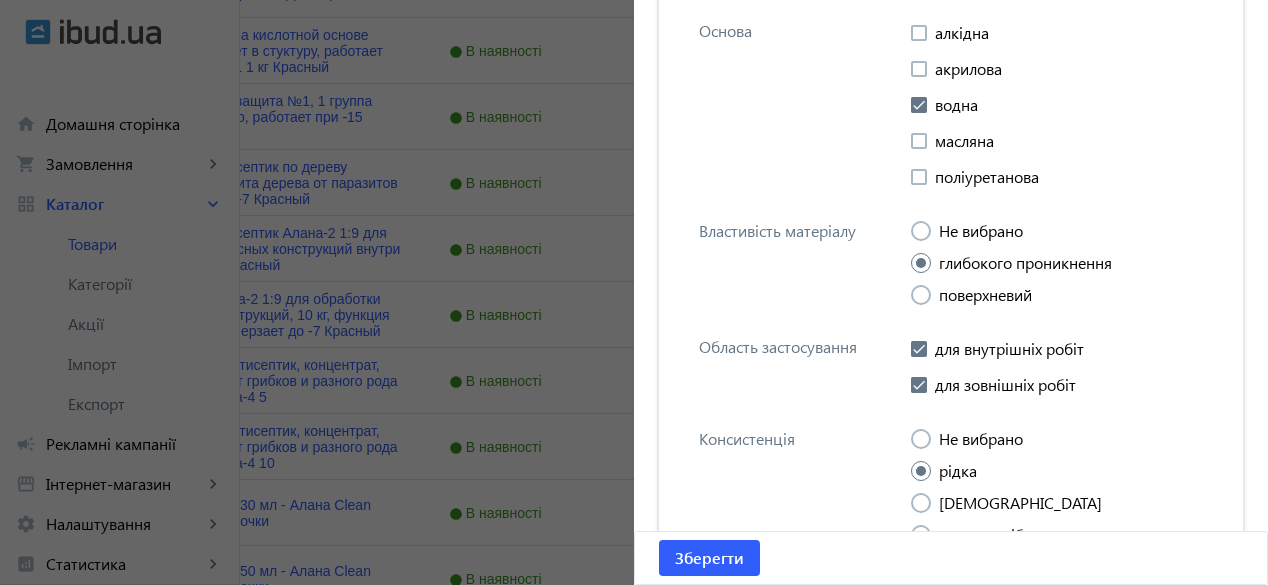 scroll, scrollTop: 2242, scrollLeft: 0, axis: vertical 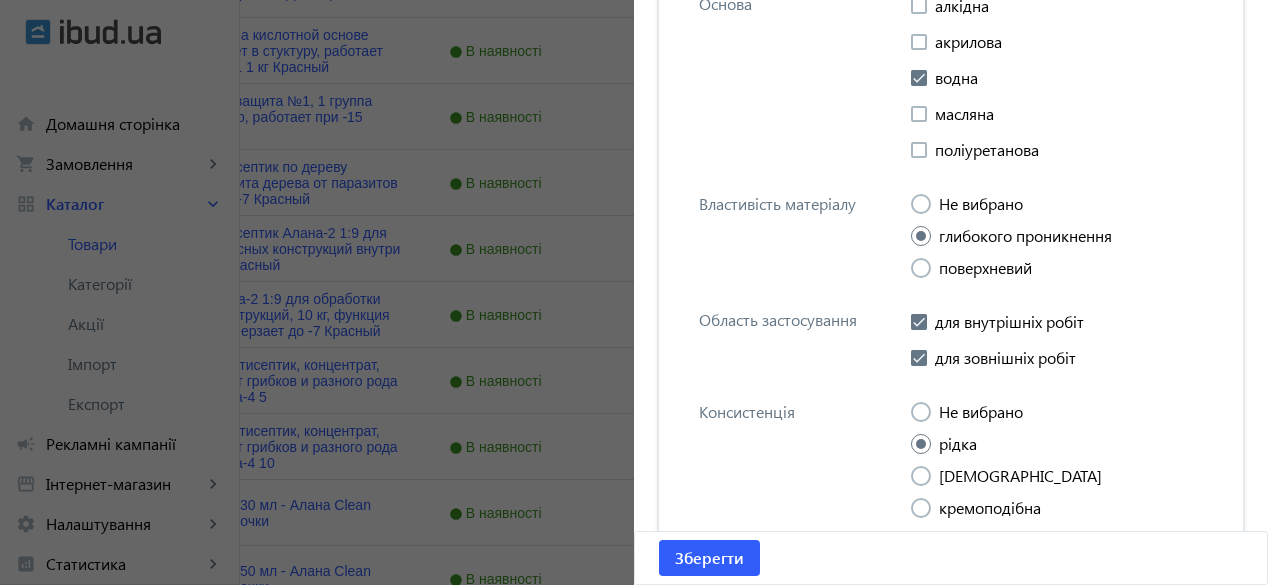 click 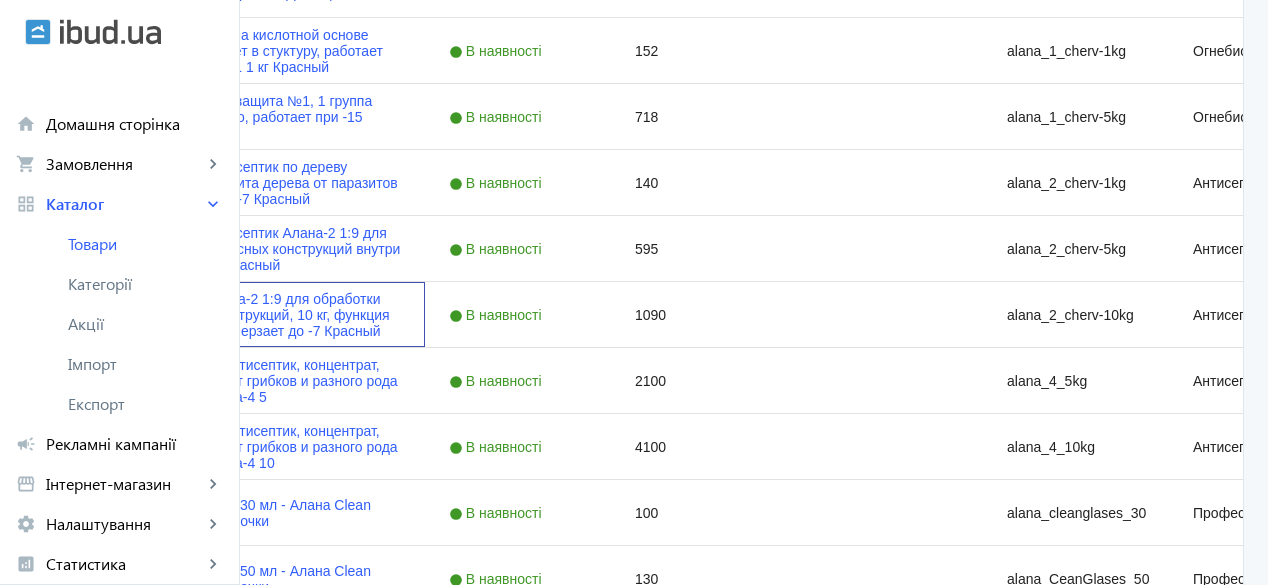 scroll, scrollTop: 0, scrollLeft: 0, axis: both 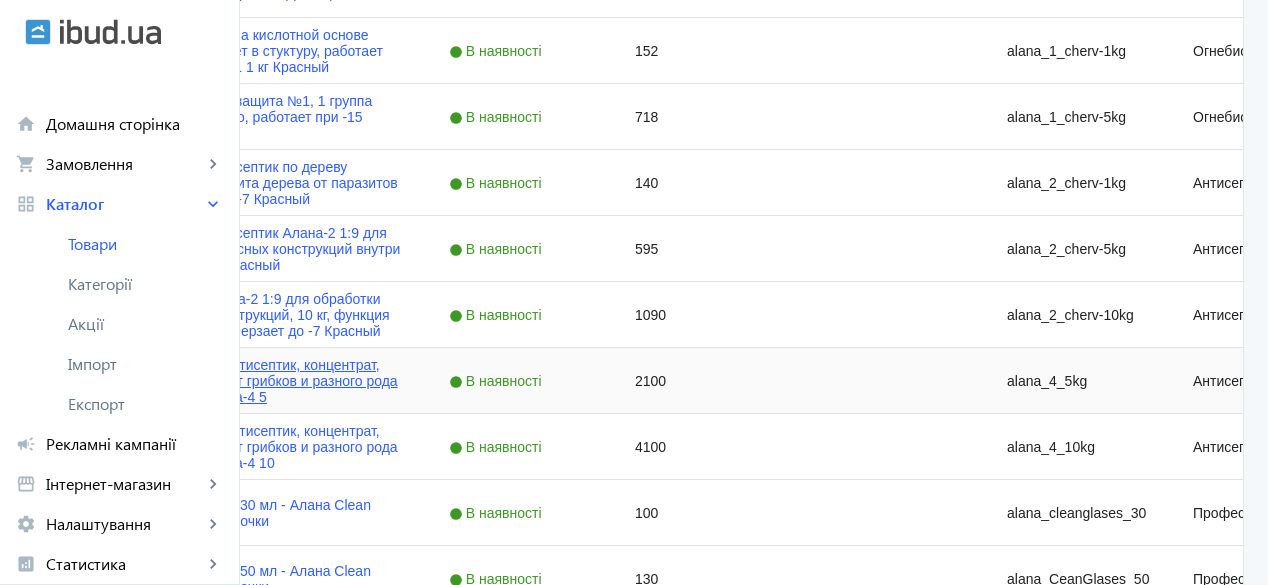 click on "Транспортный антисептик, концентрат, защита дерева от грибков и разного рода насекомых Алана-4 5" 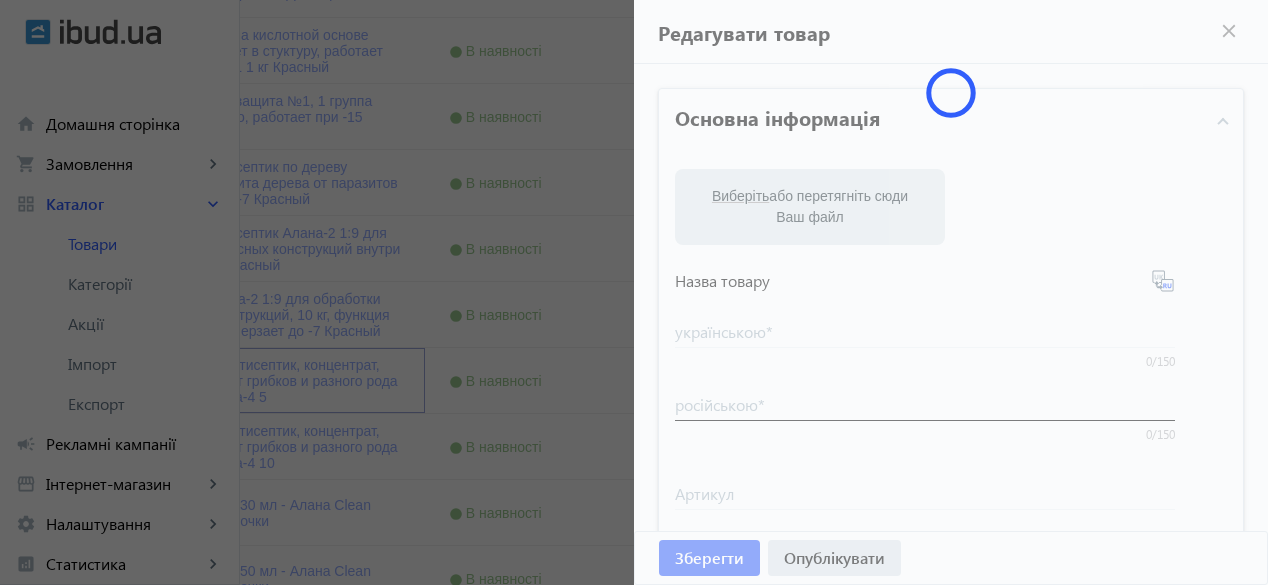 type on "Транспортный антисептик, концентрат, защита дерева от грибков и разного рода насекомых Алана-4 5" 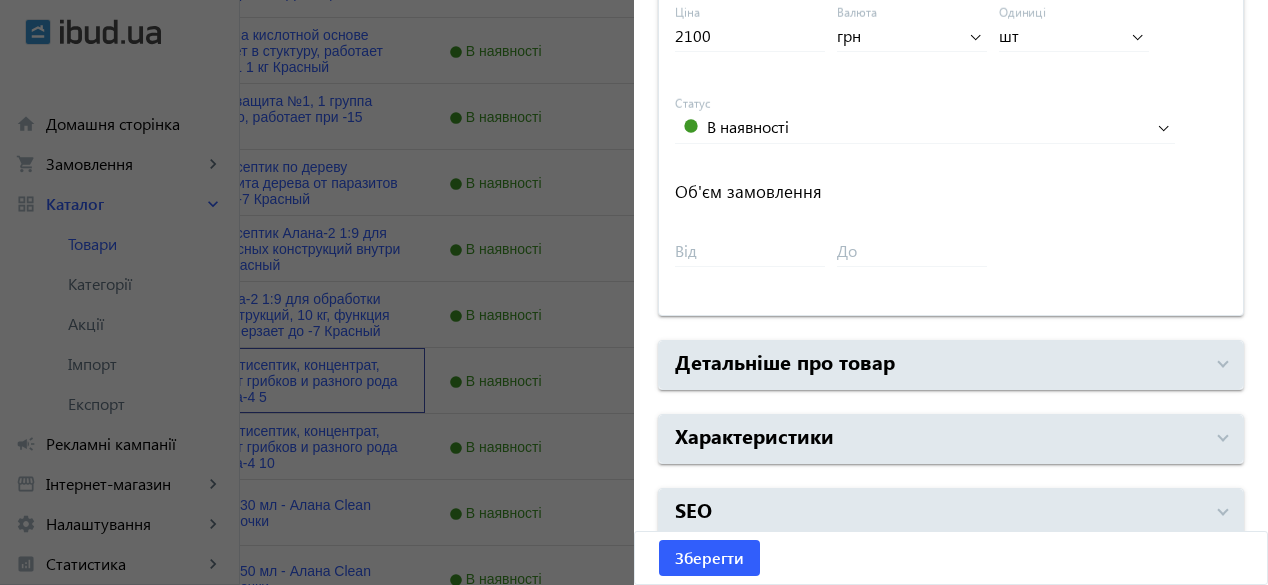 scroll, scrollTop: 1002, scrollLeft: 0, axis: vertical 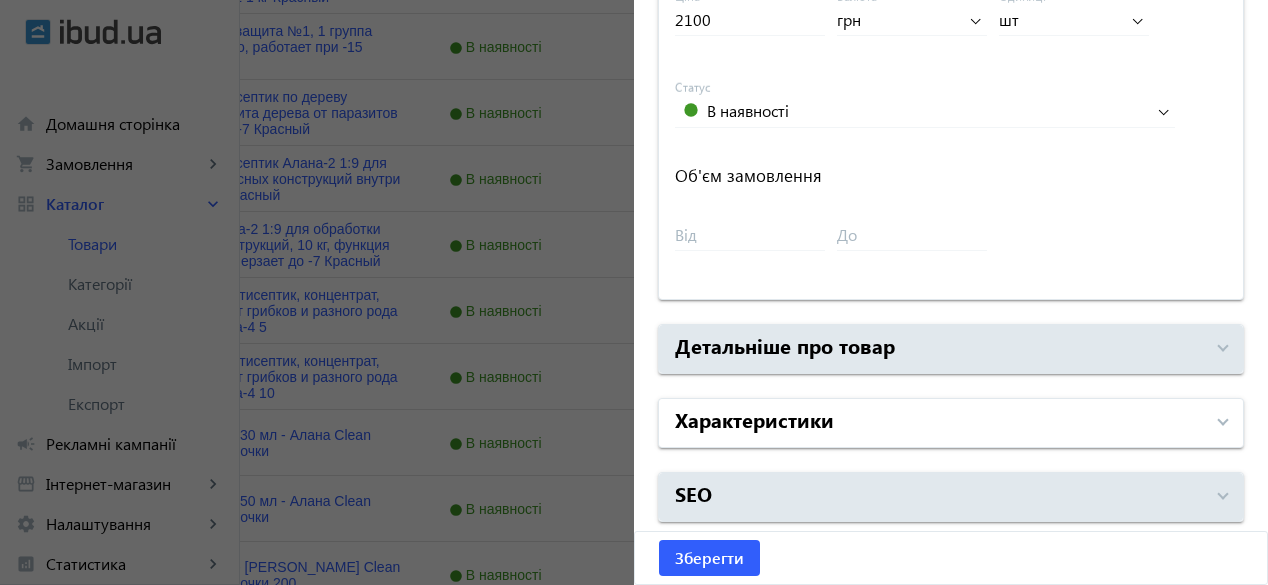 click on "Характеристики" at bounding box center (939, 423) 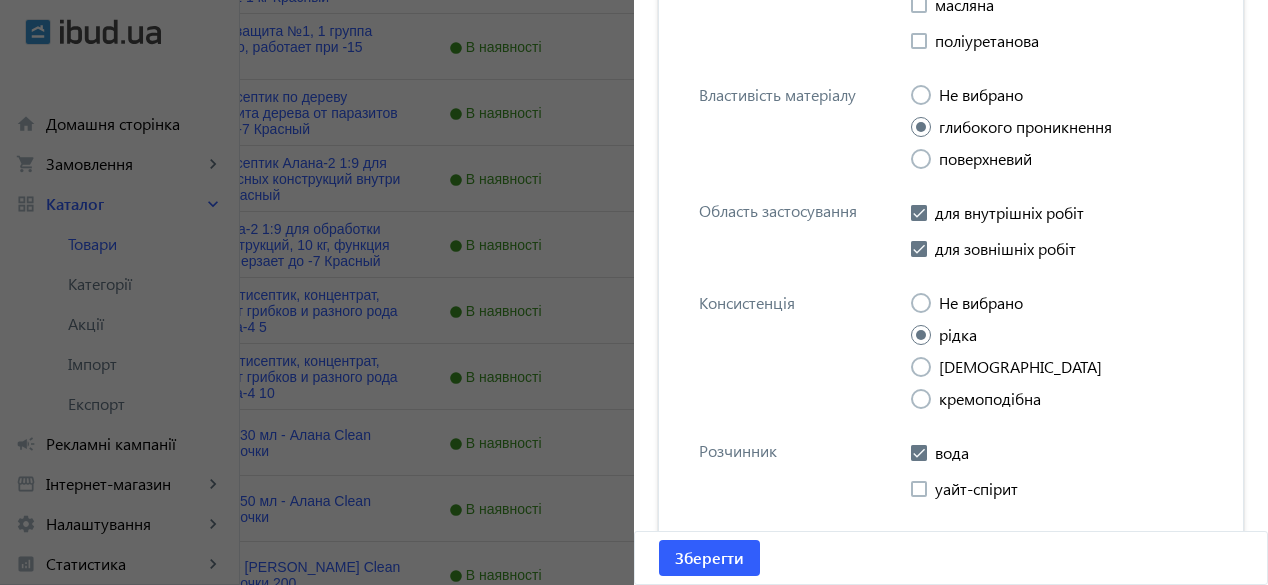 scroll, scrollTop: 2355, scrollLeft: 0, axis: vertical 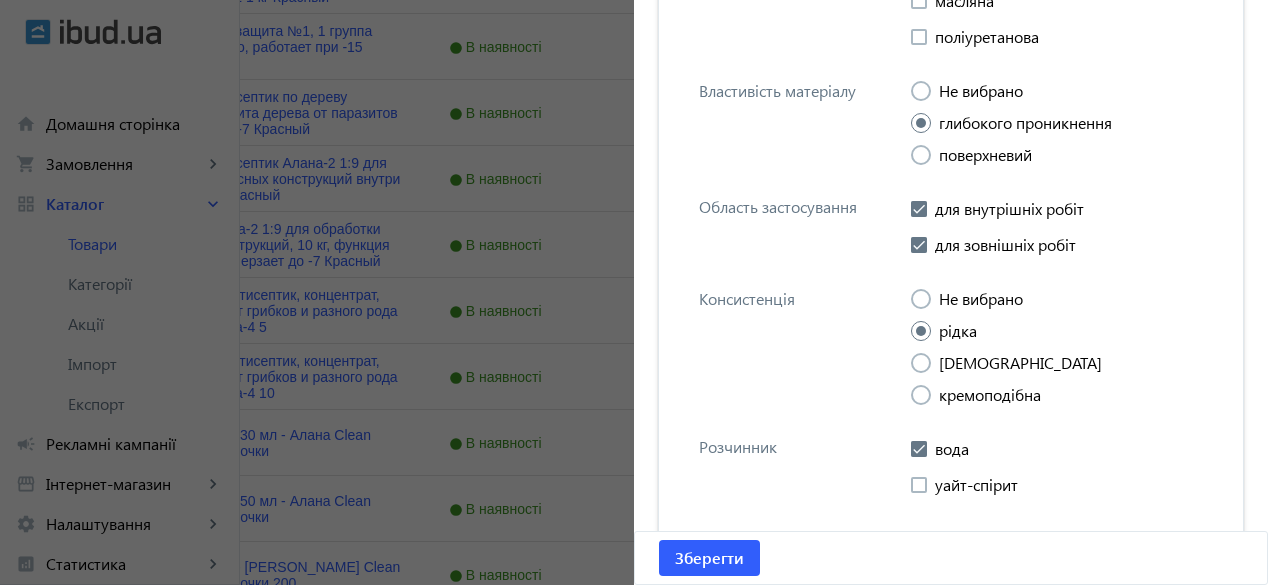 click 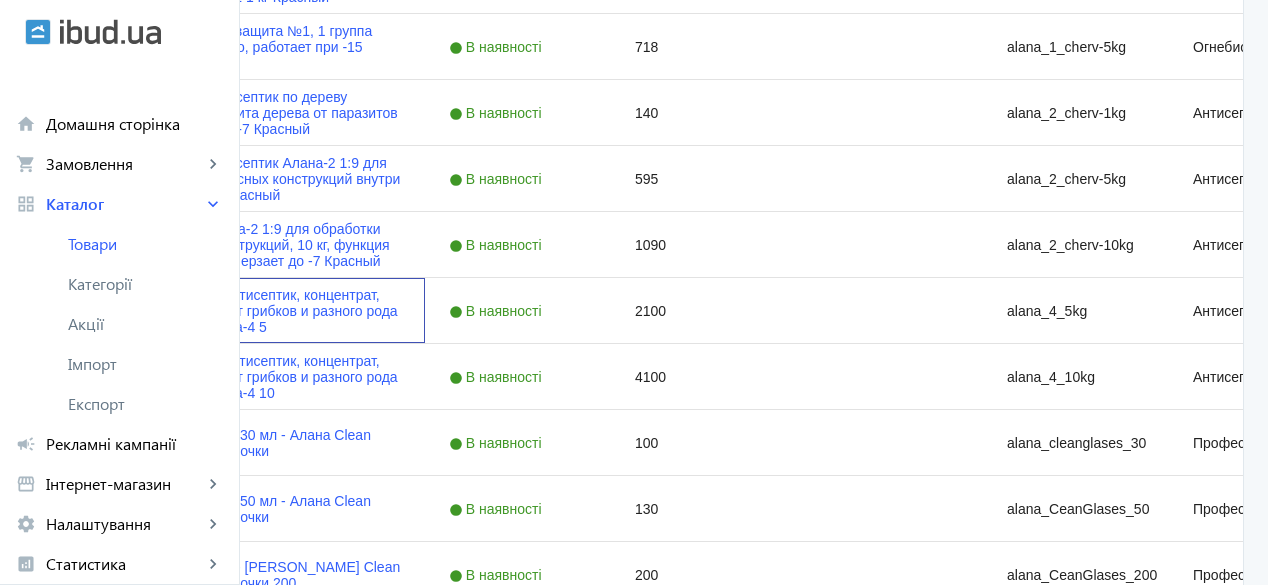 scroll, scrollTop: 0, scrollLeft: 0, axis: both 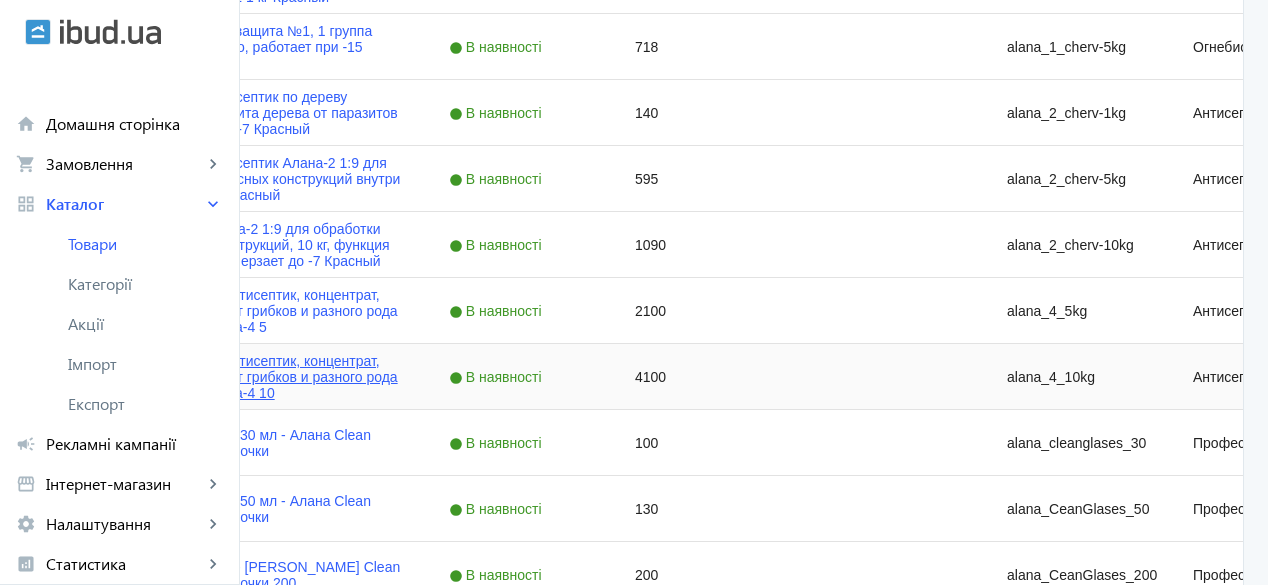 click on "Транспортный антисептик, концентрат, защита дерева от грибков и разного рода насекомых Алана-4 10" 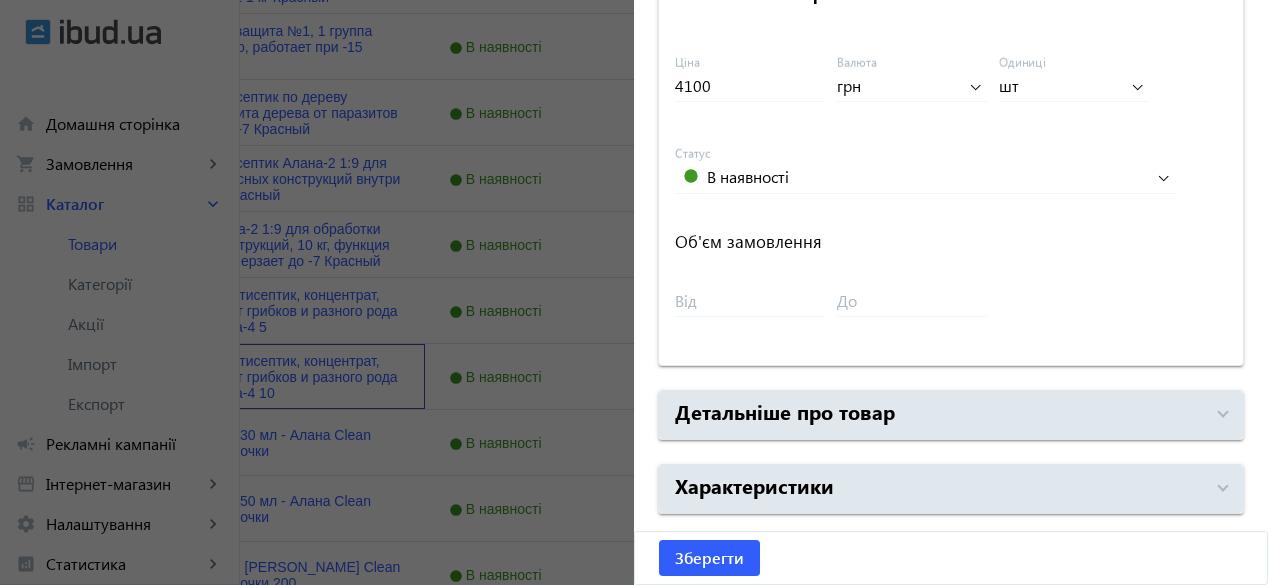 scroll, scrollTop: 1002, scrollLeft: 0, axis: vertical 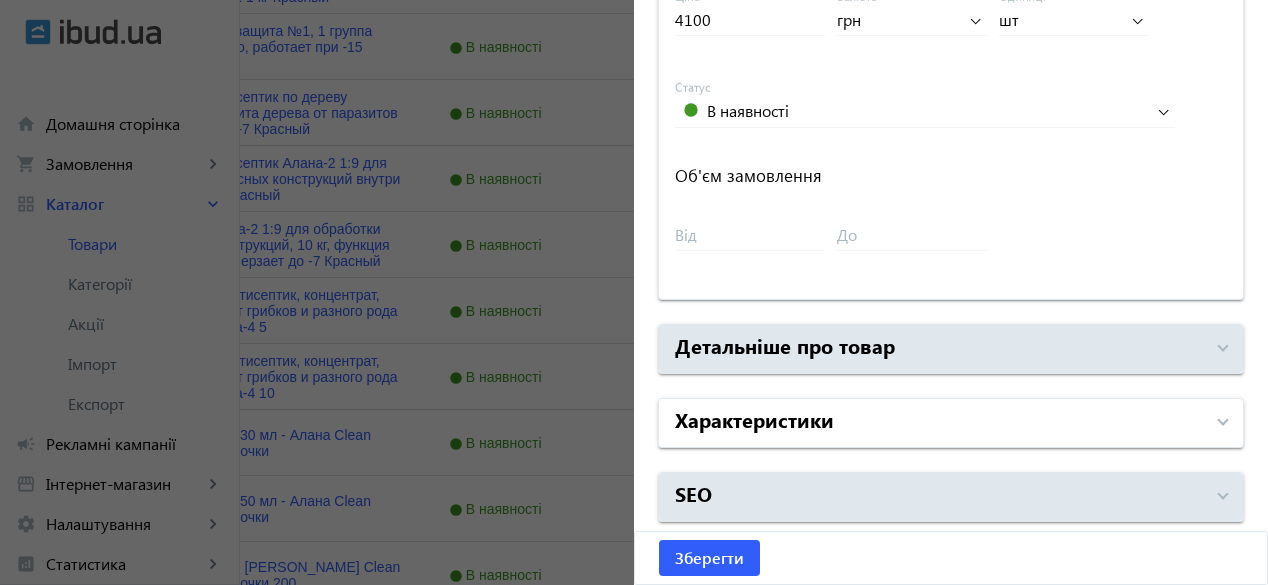 click on "Характеристики" at bounding box center [754, 419] 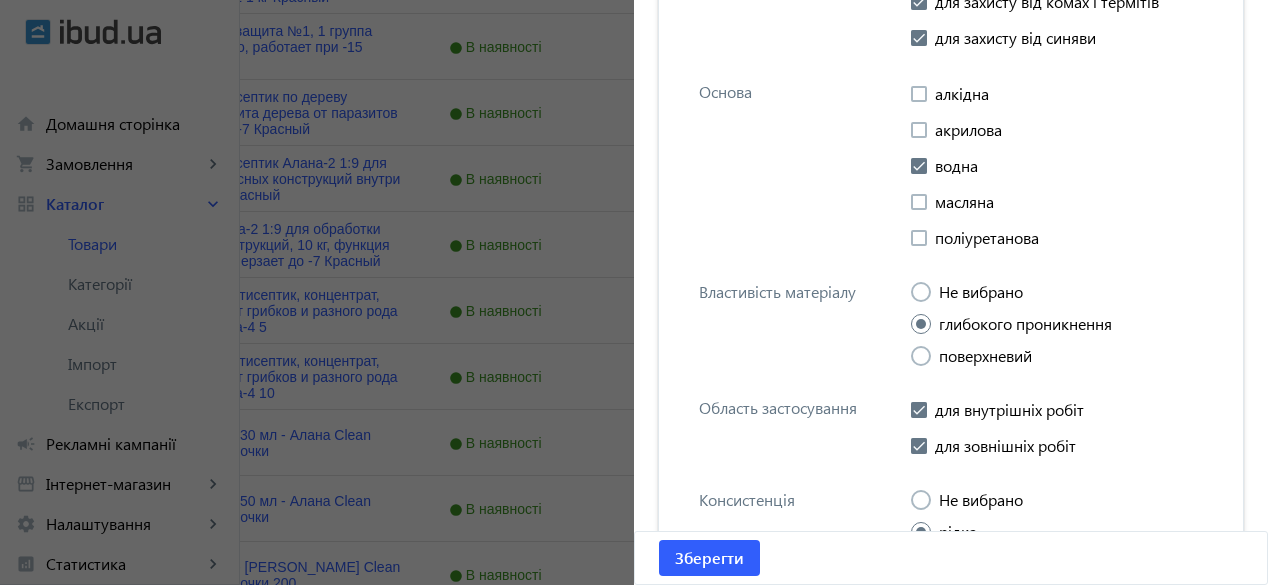 scroll, scrollTop: 2176, scrollLeft: 0, axis: vertical 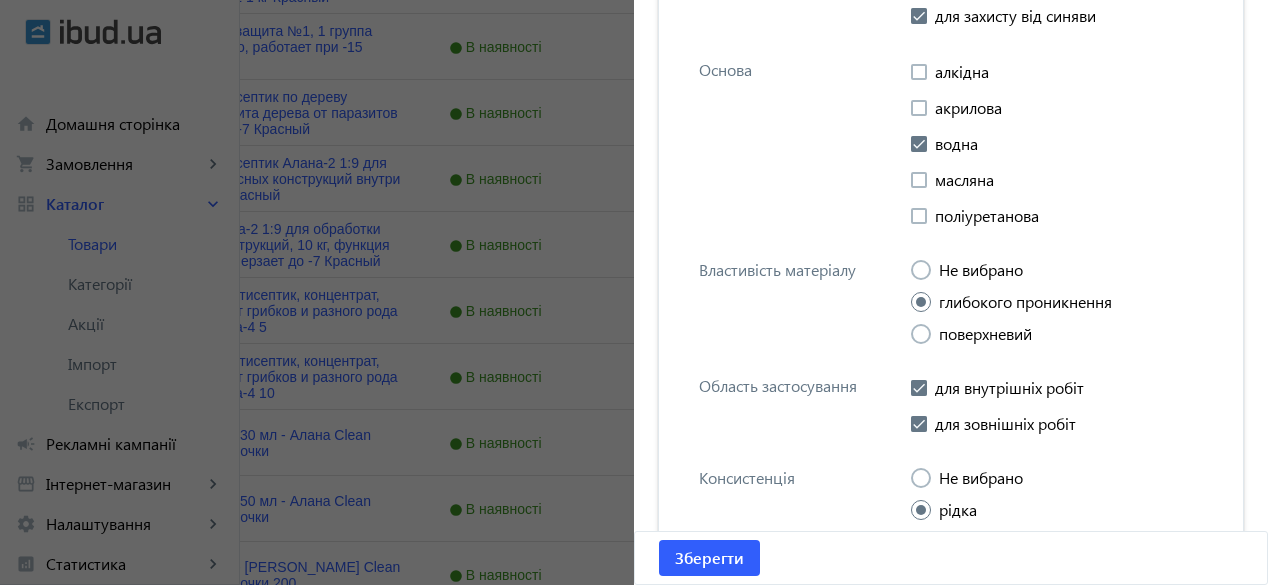 click 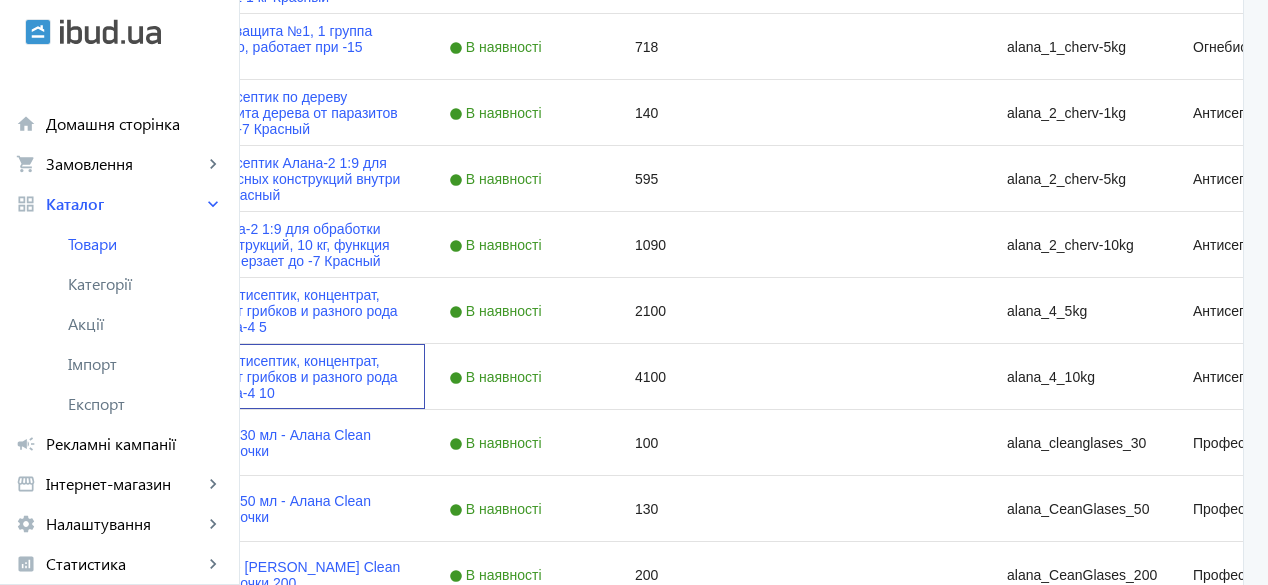 scroll, scrollTop: 0, scrollLeft: 0, axis: both 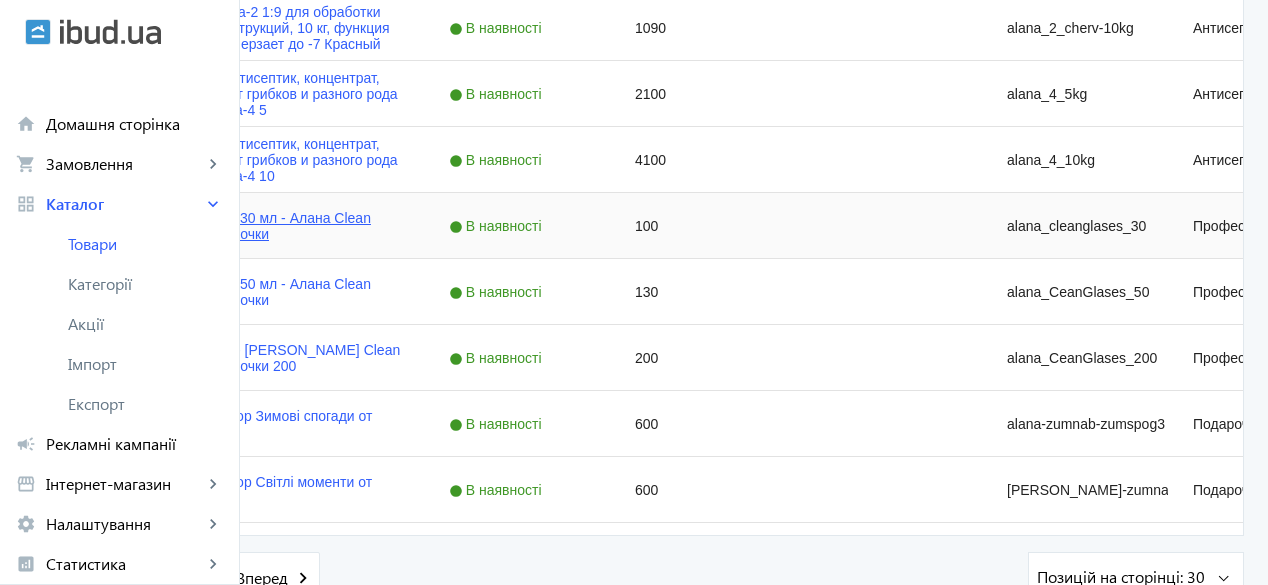 click on "Спрей для очков 30 мл - Алана Clean Glasses - чистые очки" 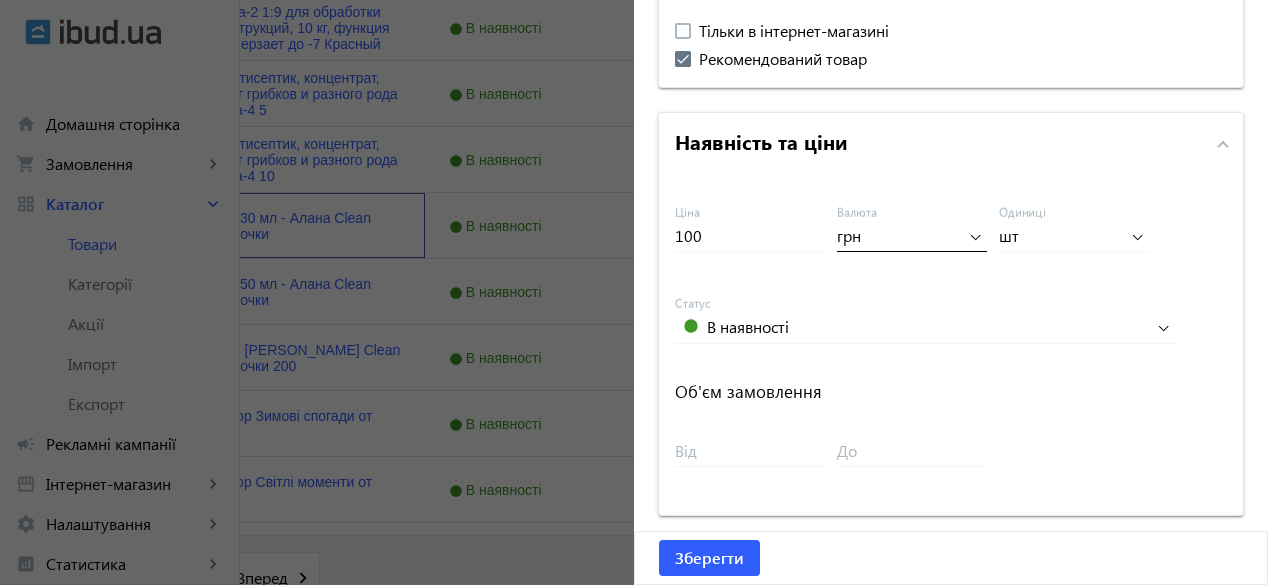 scroll, scrollTop: 1002, scrollLeft: 0, axis: vertical 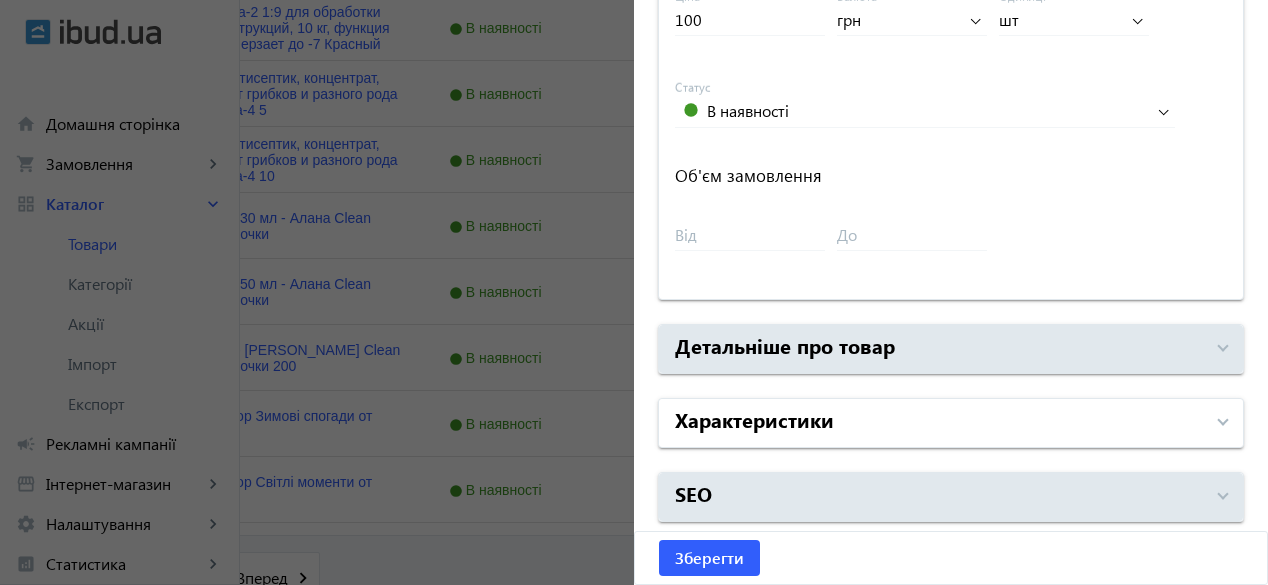 click on "Характеристики" at bounding box center (951, 423) 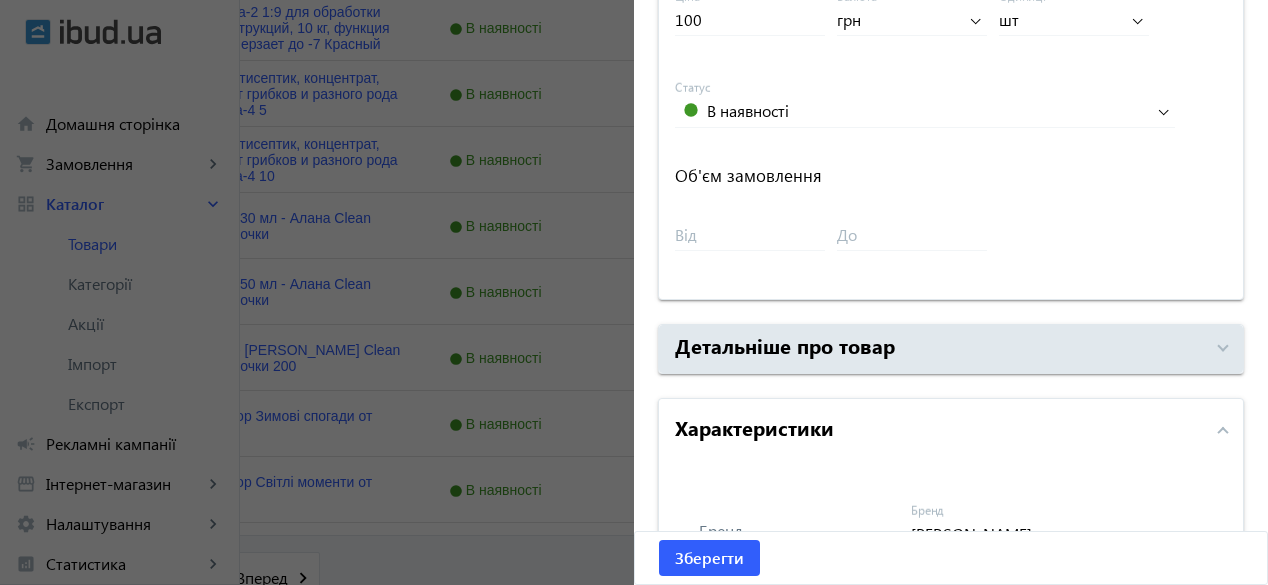 scroll, scrollTop: 1192, scrollLeft: 0, axis: vertical 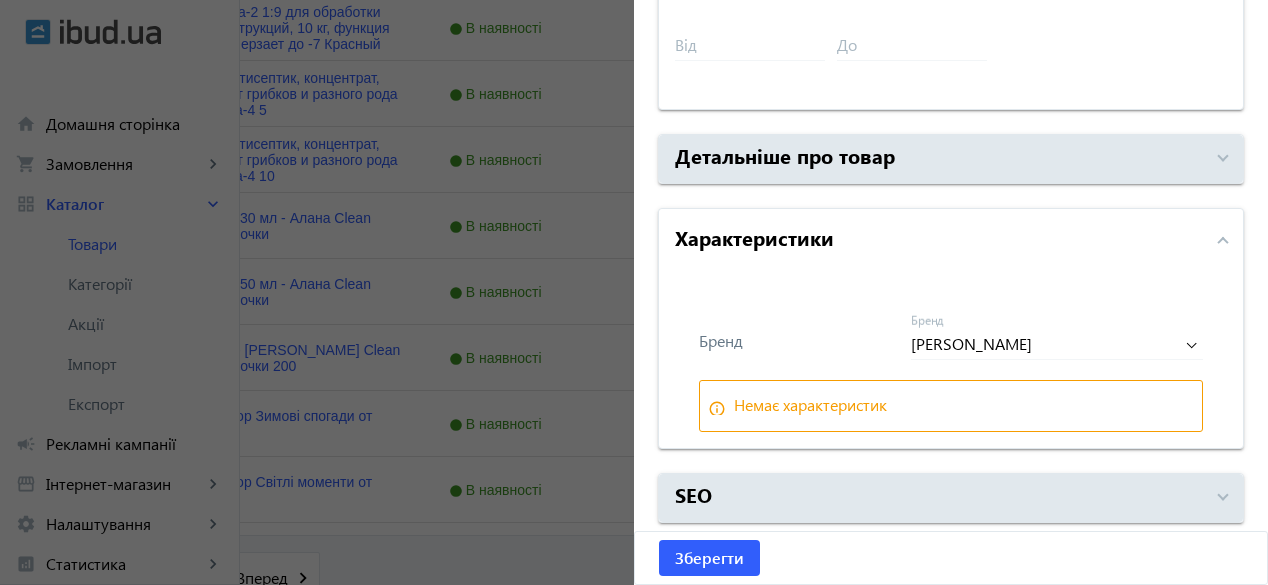 click 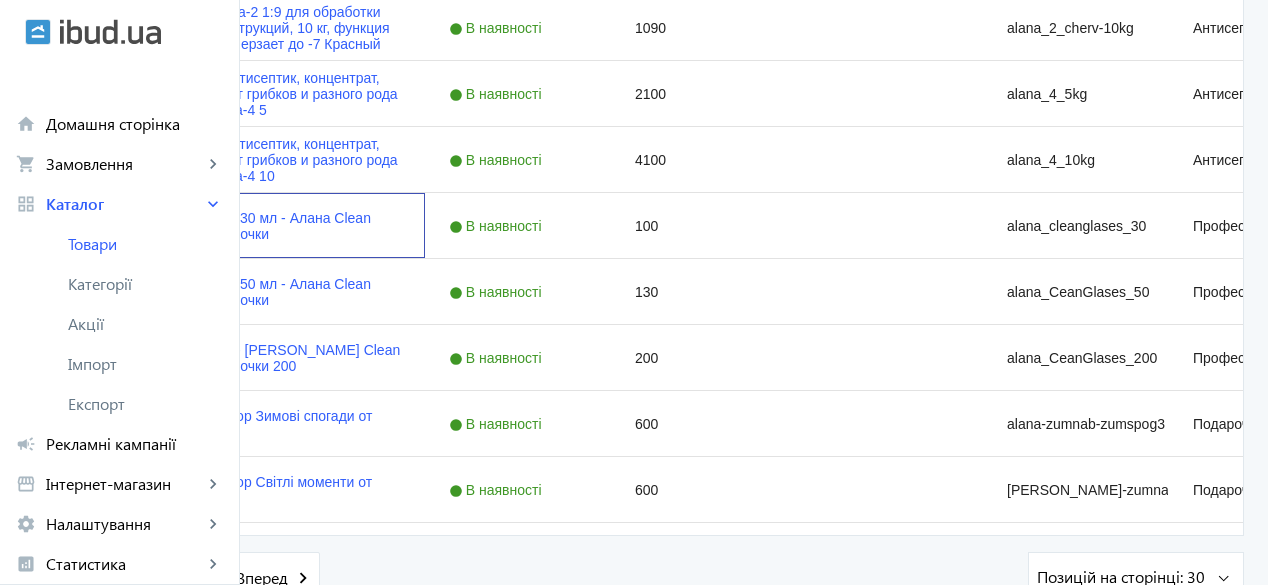 scroll, scrollTop: 0, scrollLeft: 0, axis: both 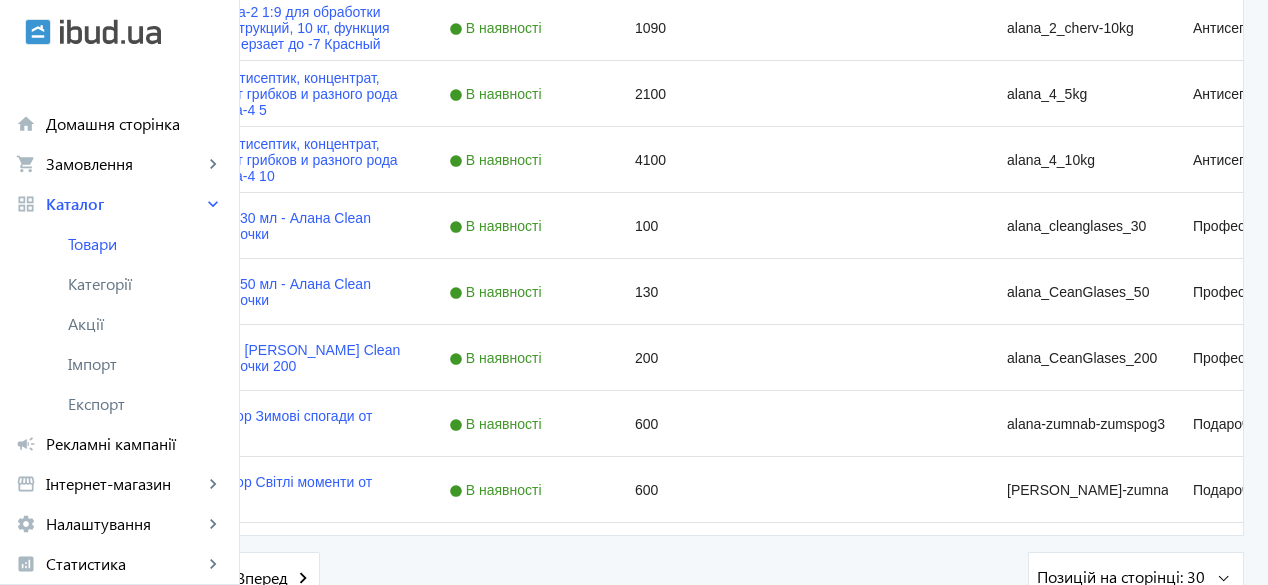click on "2" 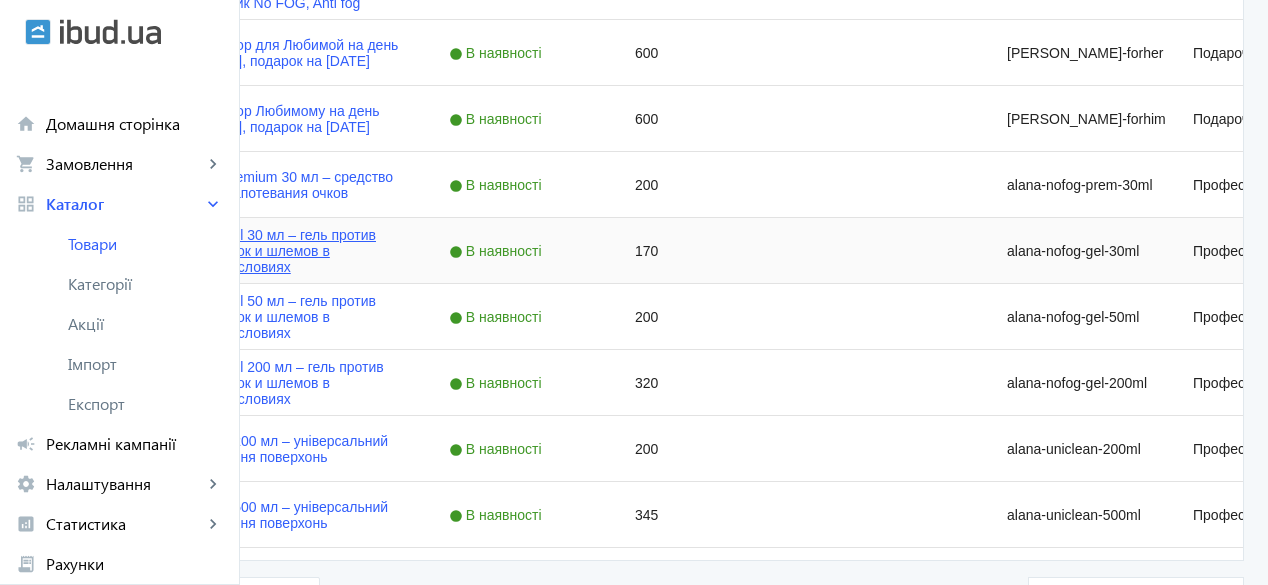 scroll, scrollTop: 819, scrollLeft: 0, axis: vertical 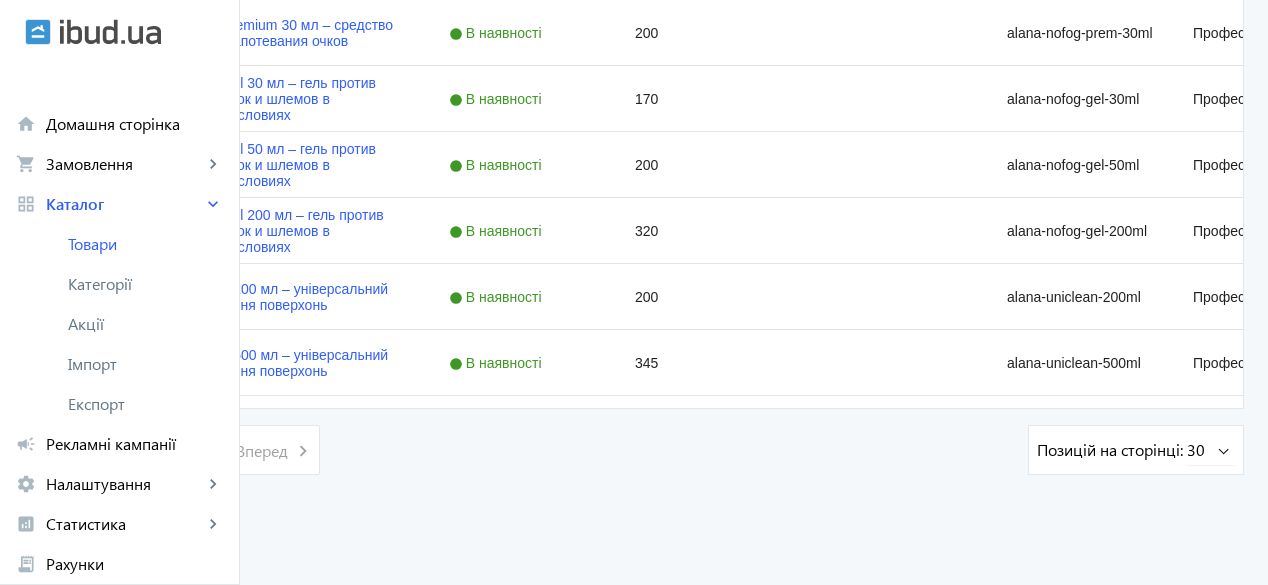 click on "1" 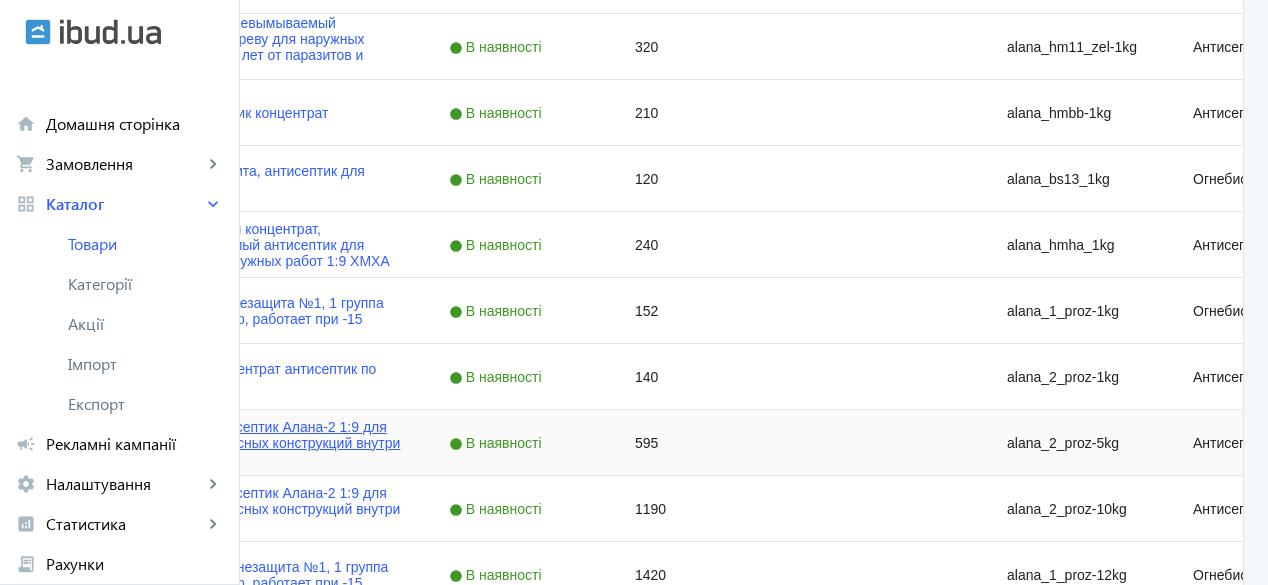 scroll, scrollTop: 542, scrollLeft: 0, axis: vertical 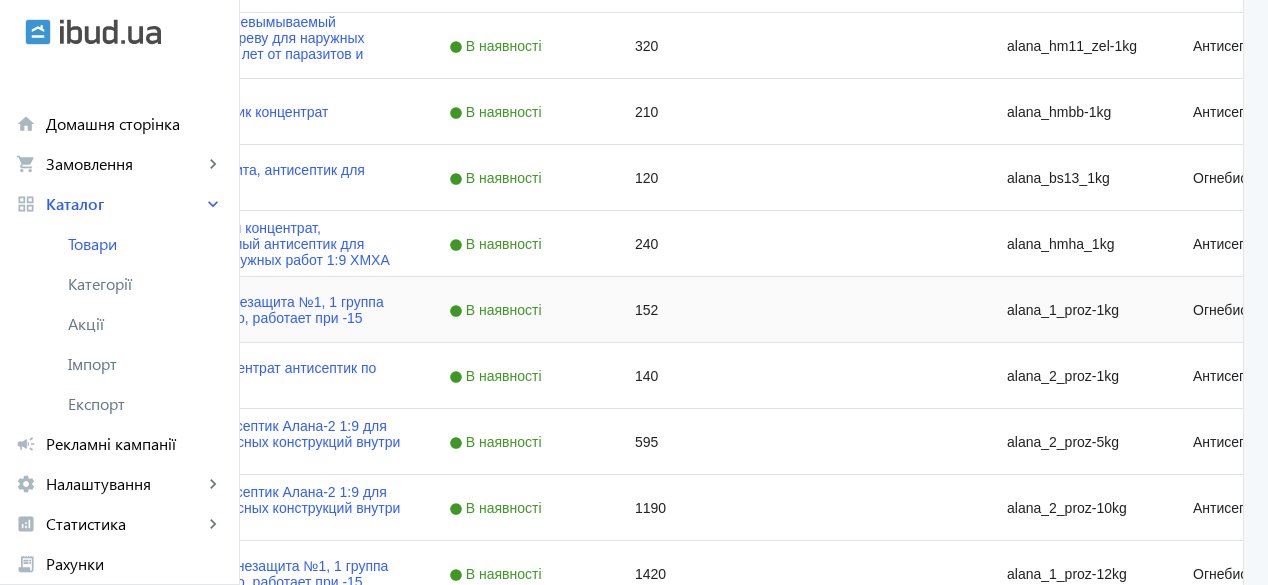 click on "АЛАНА-1 1кг, Огнезащита №1, 1 группа сертифицировано, работает при -15" 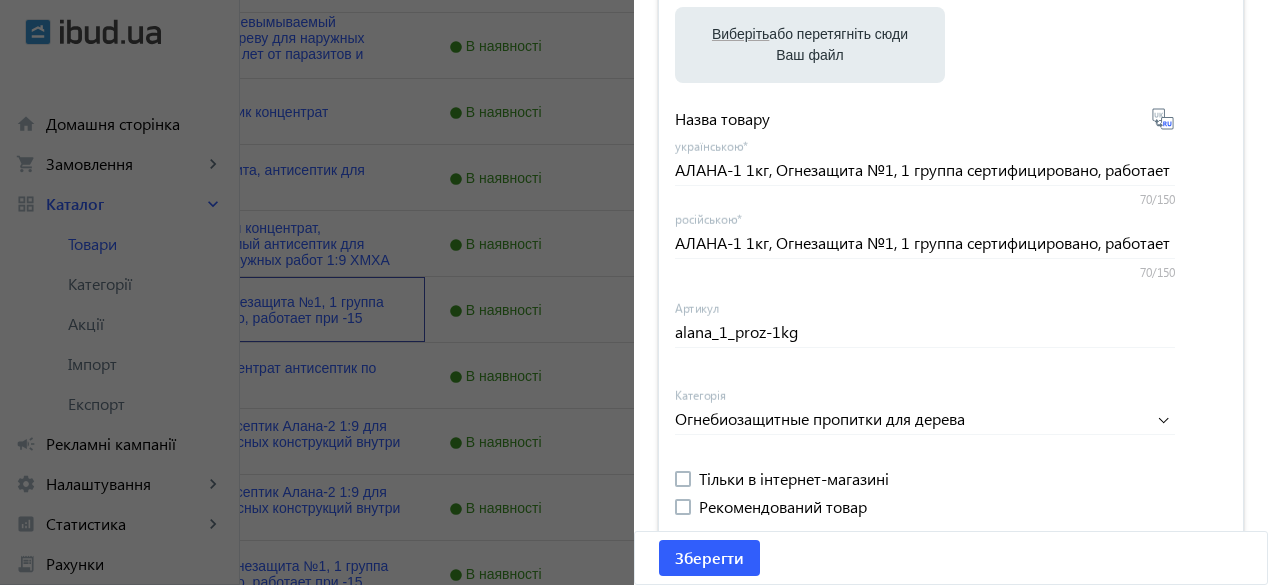 scroll, scrollTop: 374, scrollLeft: 0, axis: vertical 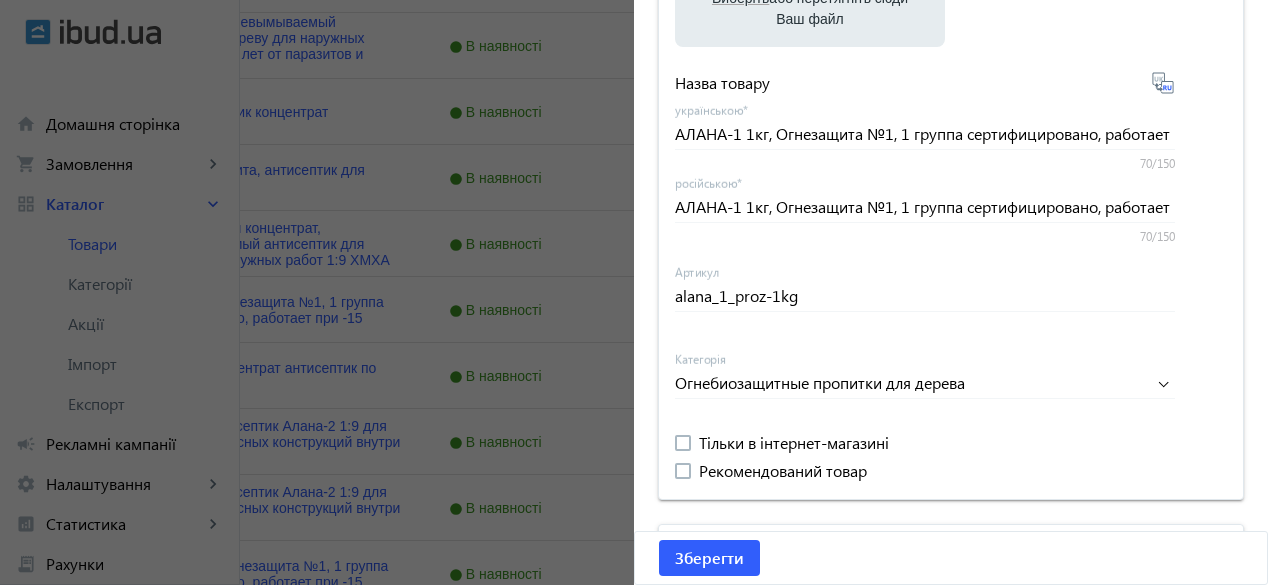 click 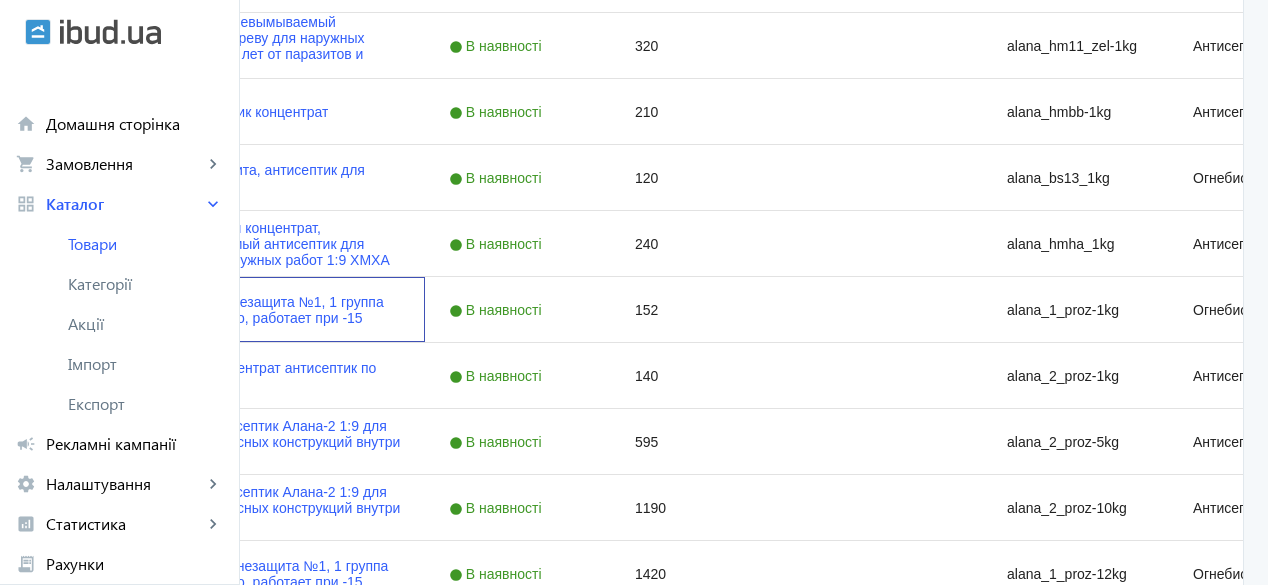 scroll, scrollTop: 0, scrollLeft: 0, axis: both 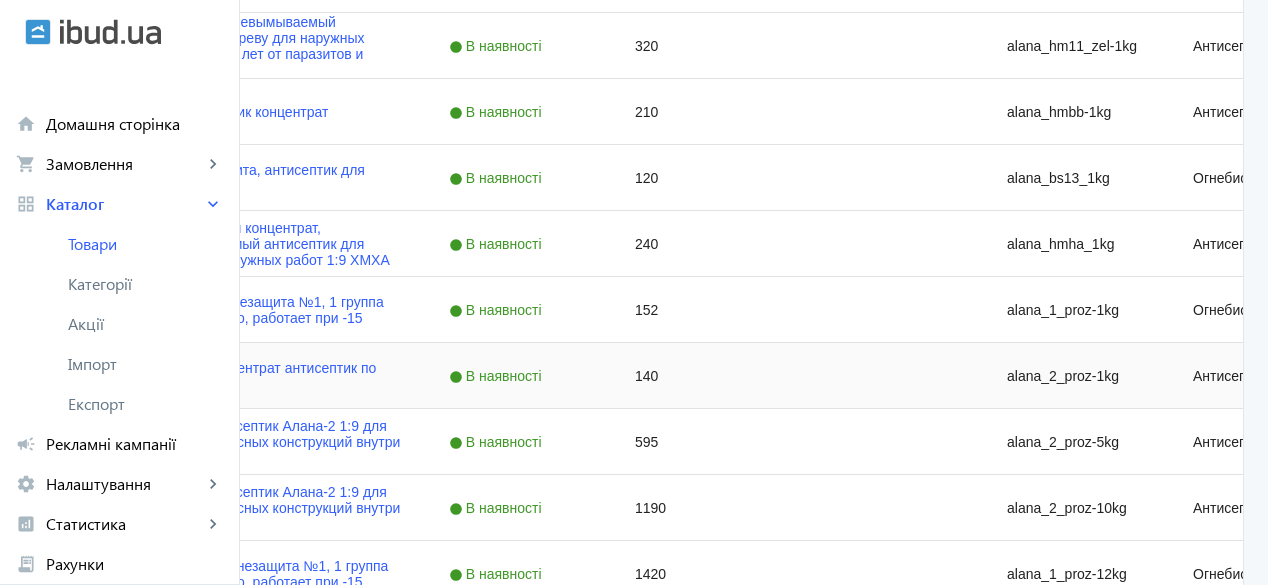 click on "Алана-2 1:9 концентрат антисептик по дереву 1 кг" 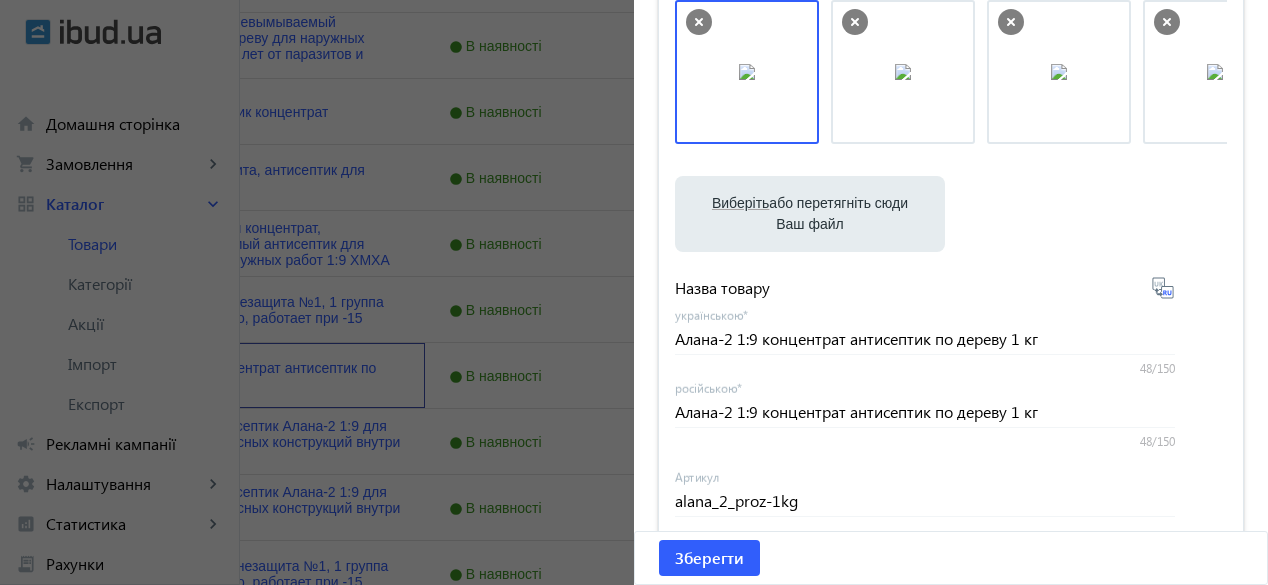 scroll, scrollTop: 170, scrollLeft: 0, axis: vertical 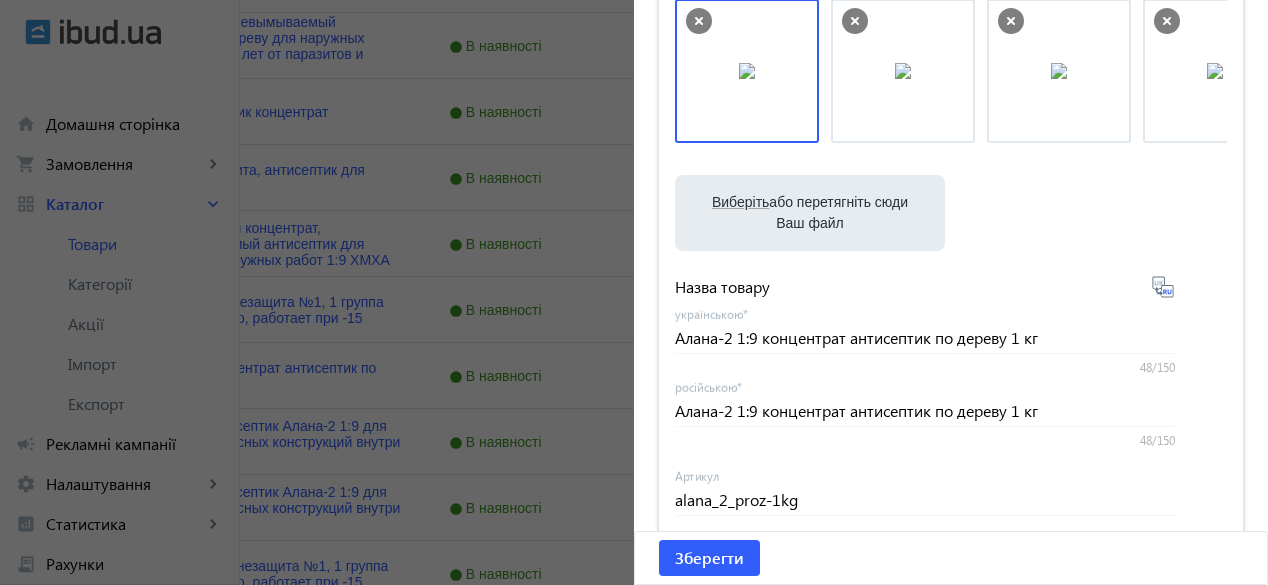 click 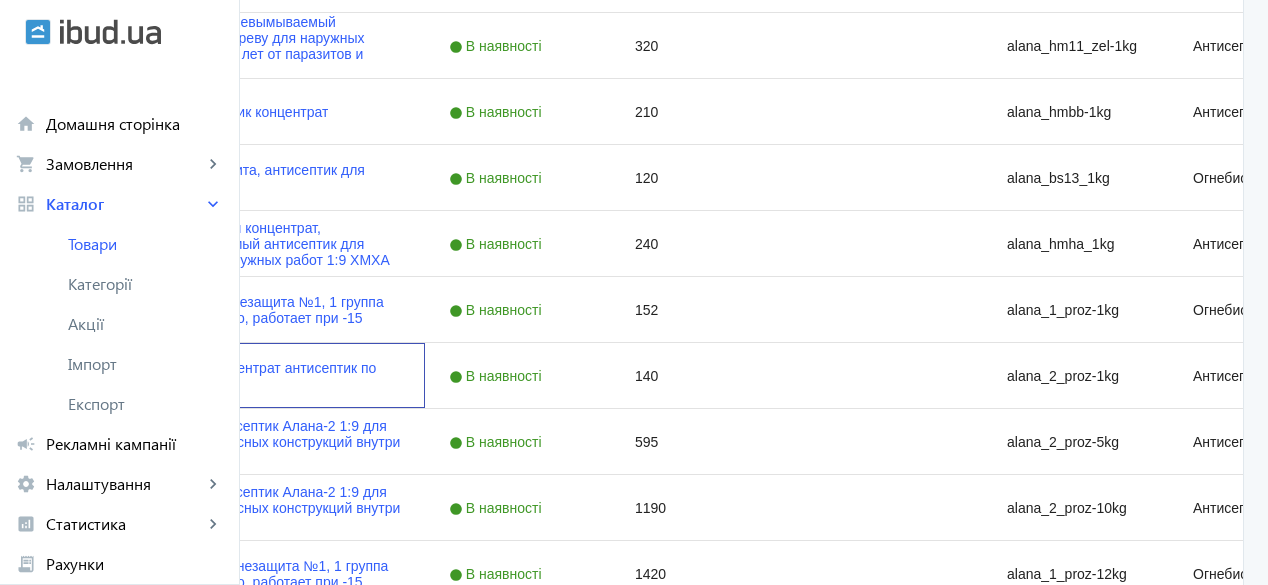 scroll, scrollTop: 0, scrollLeft: 0, axis: both 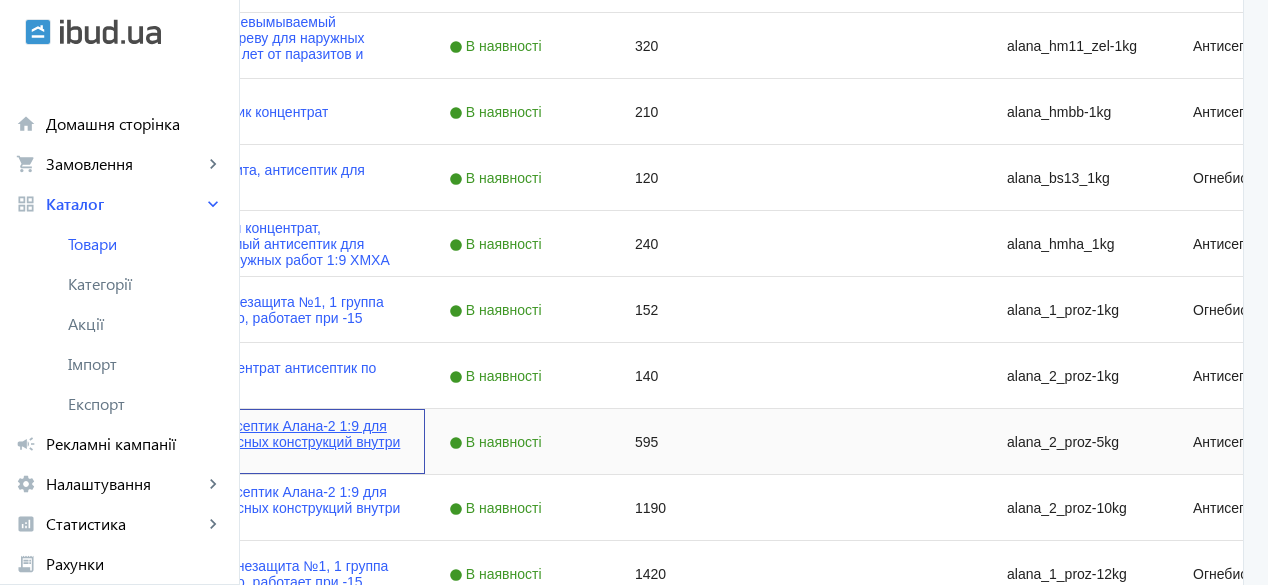 drag, startPoint x: 564, startPoint y: 438, endPoint x: 522, endPoint y: 441, distance: 42.107006 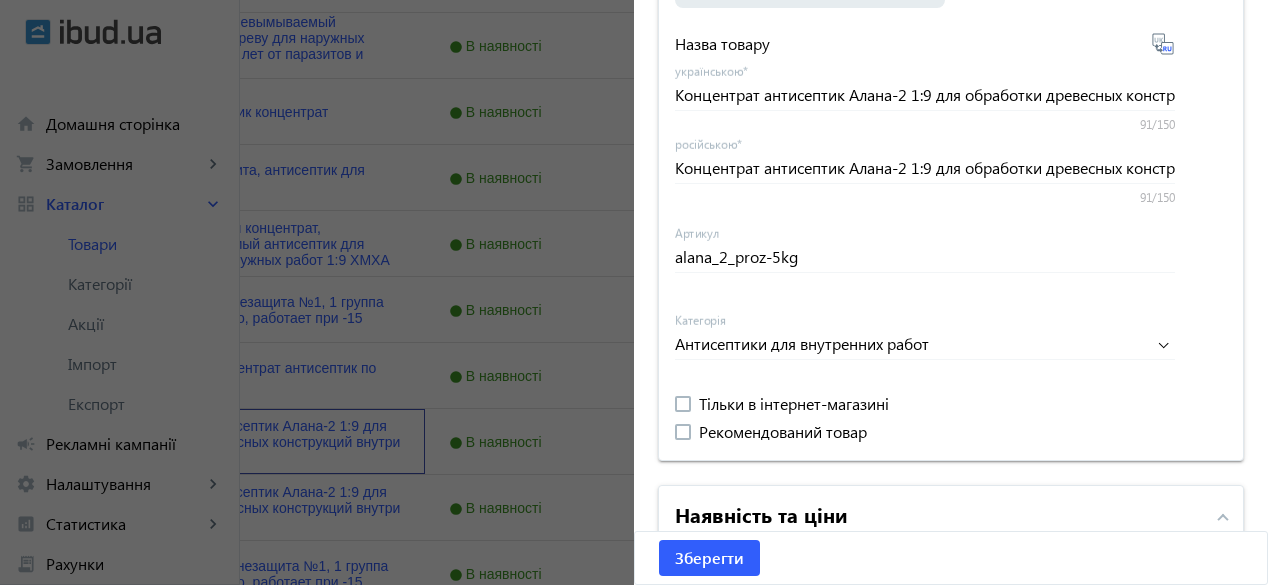 scroll, scrollTop: 422, scrollLeft: 0, axis: vertical 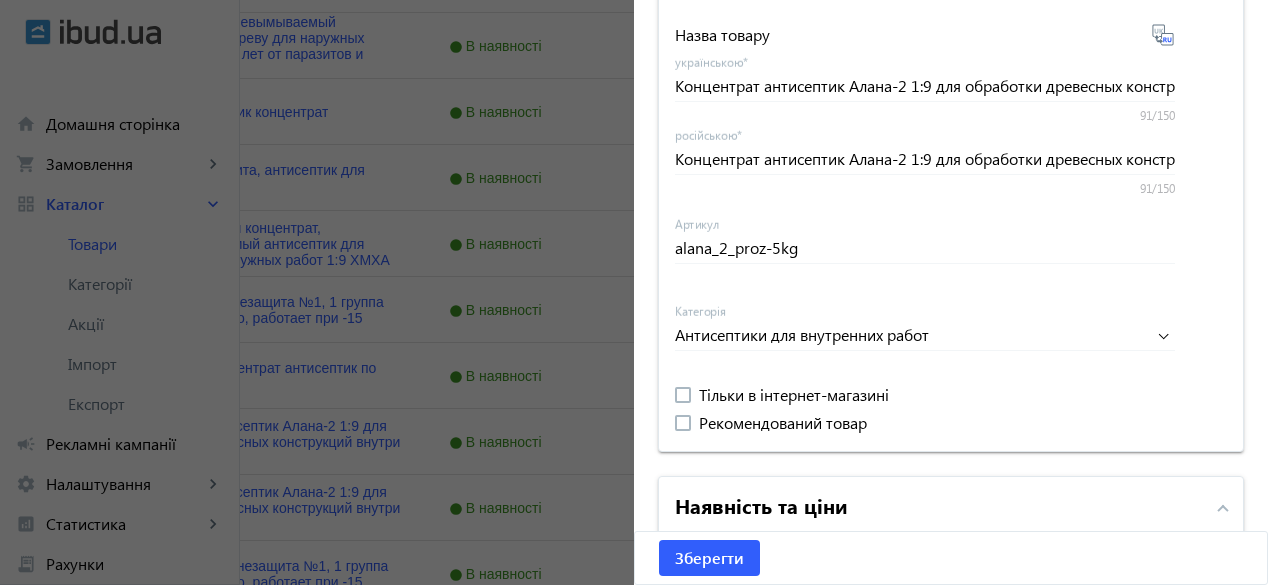 click 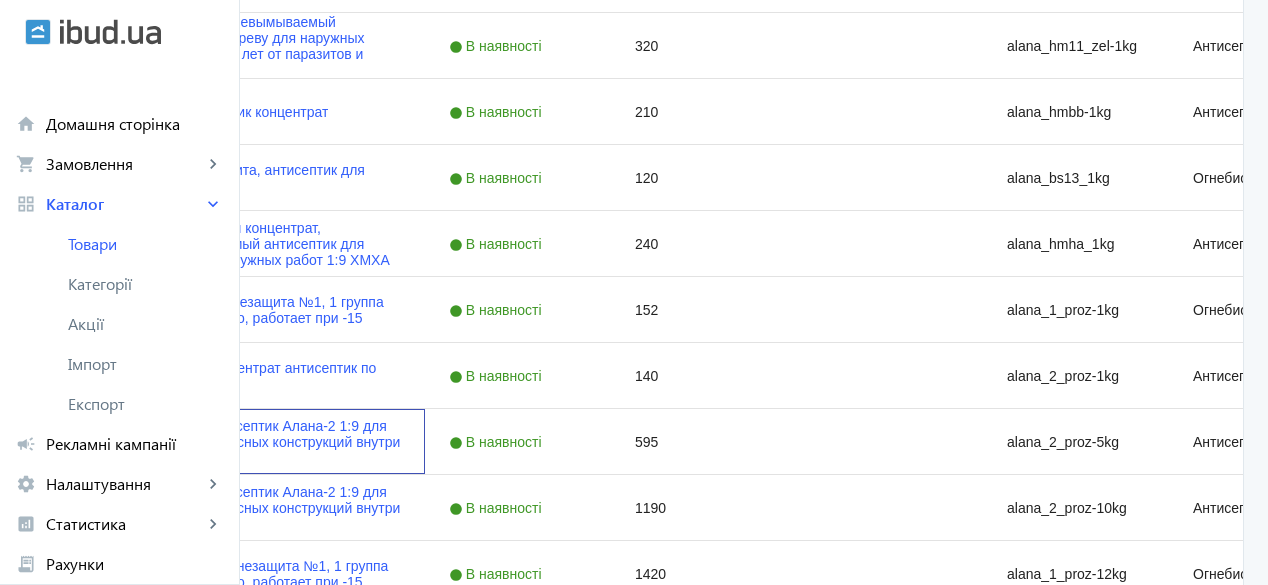 scroll, scrollTop: 0, scrollLeft: 0, axis: both 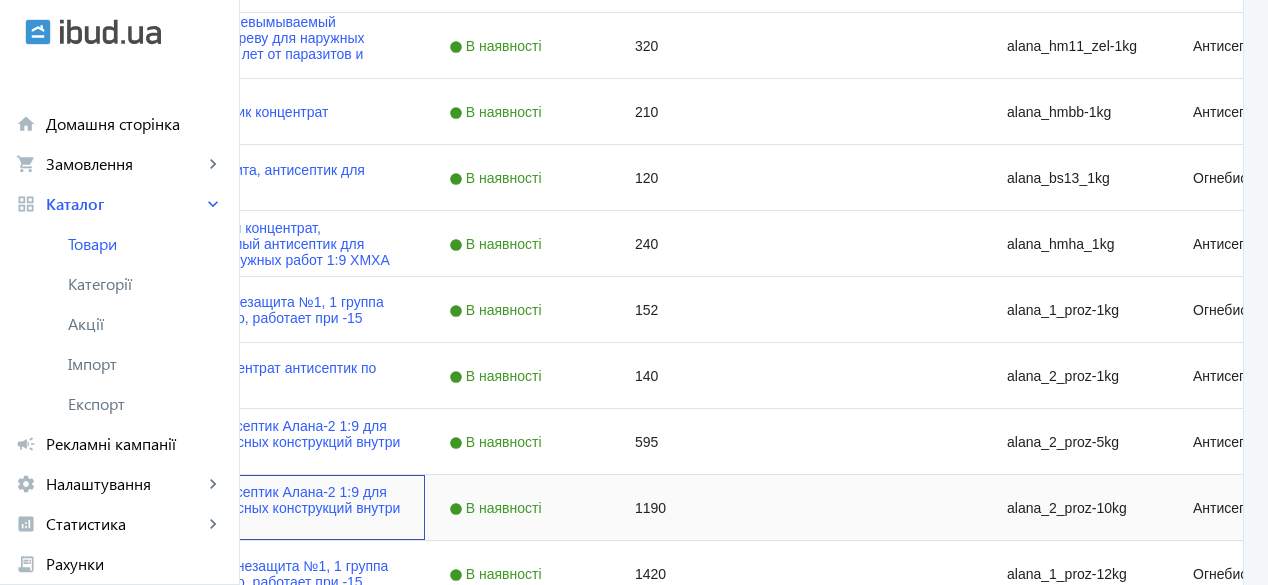 click on "Концентрат антисептик Алана-2 1:9 для обработки древесных конструкций внутри и снаружи, 10 кг" 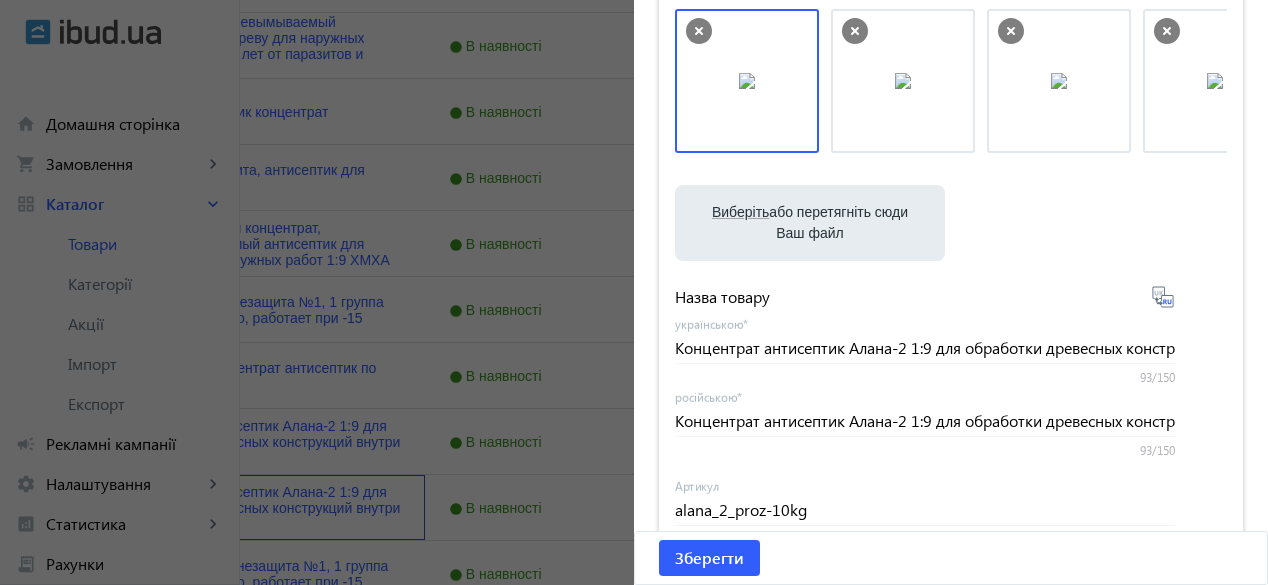 scroll, scrollTop: 164, scrollLeft: 0, axis: vertical 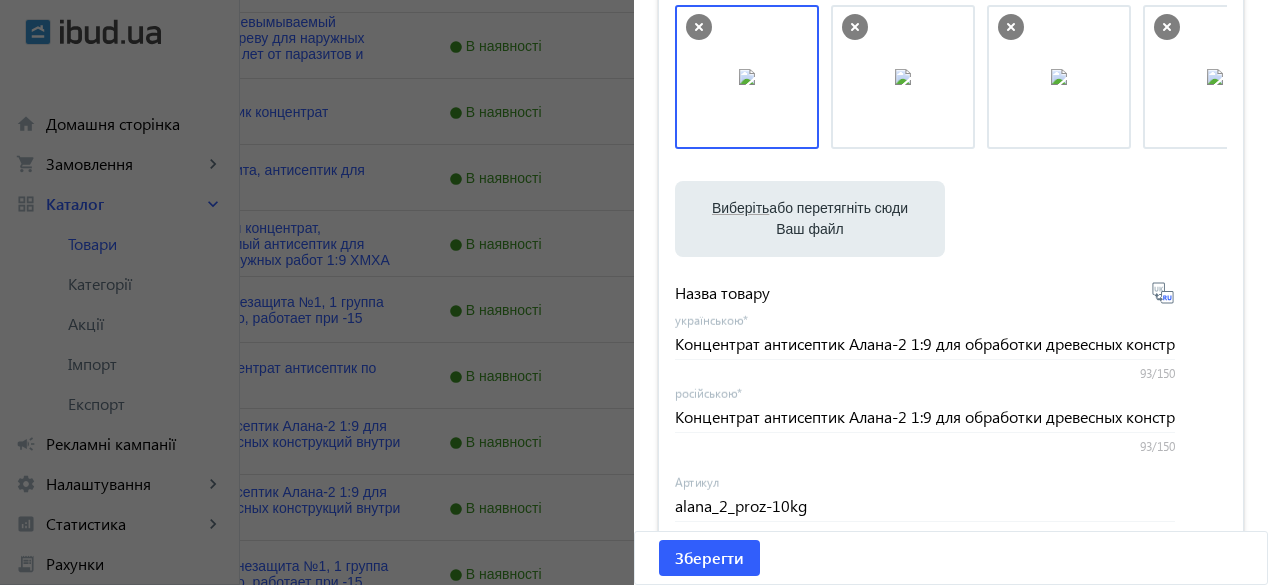 click 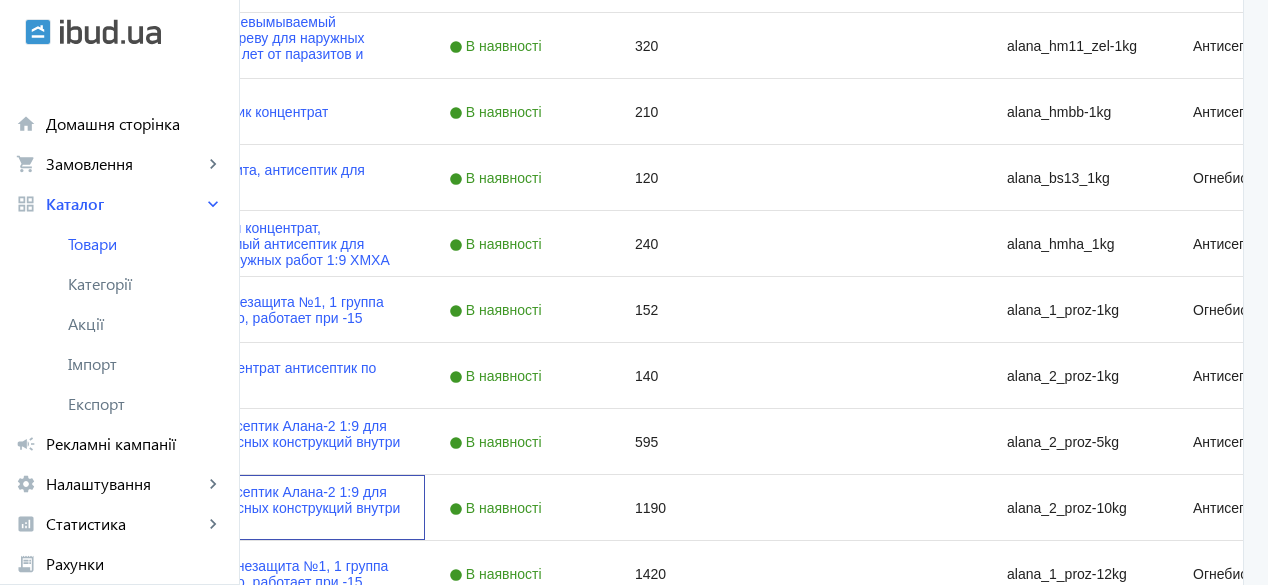 scroll, scrollTop: 0, scrollLeft: 0, axis: both 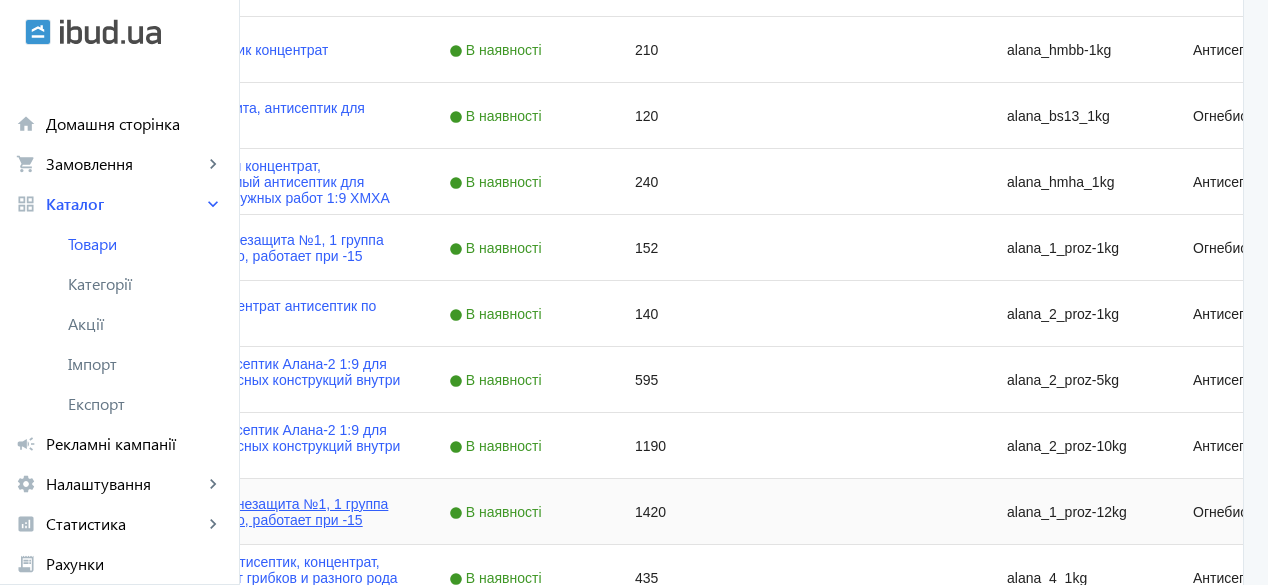 click on "АЛАНА-1 12кг, огнезащита №1, 1 группа сертифицировано, работает при -15" 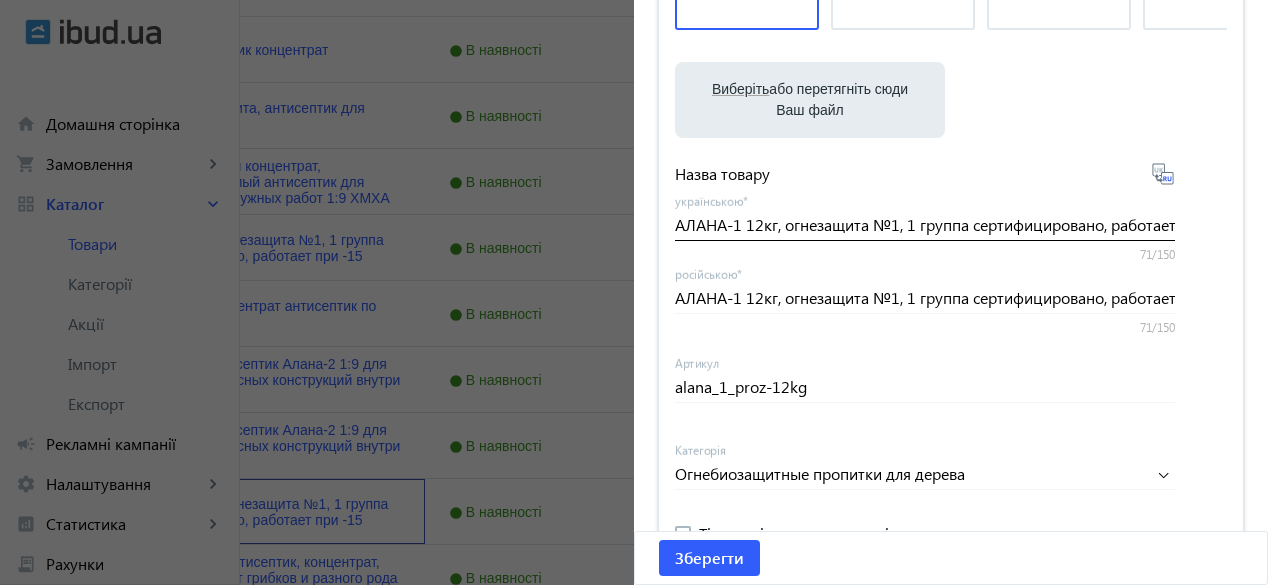 scroll, scrollTop: 284, scrollLeft: 0, axis: vertical 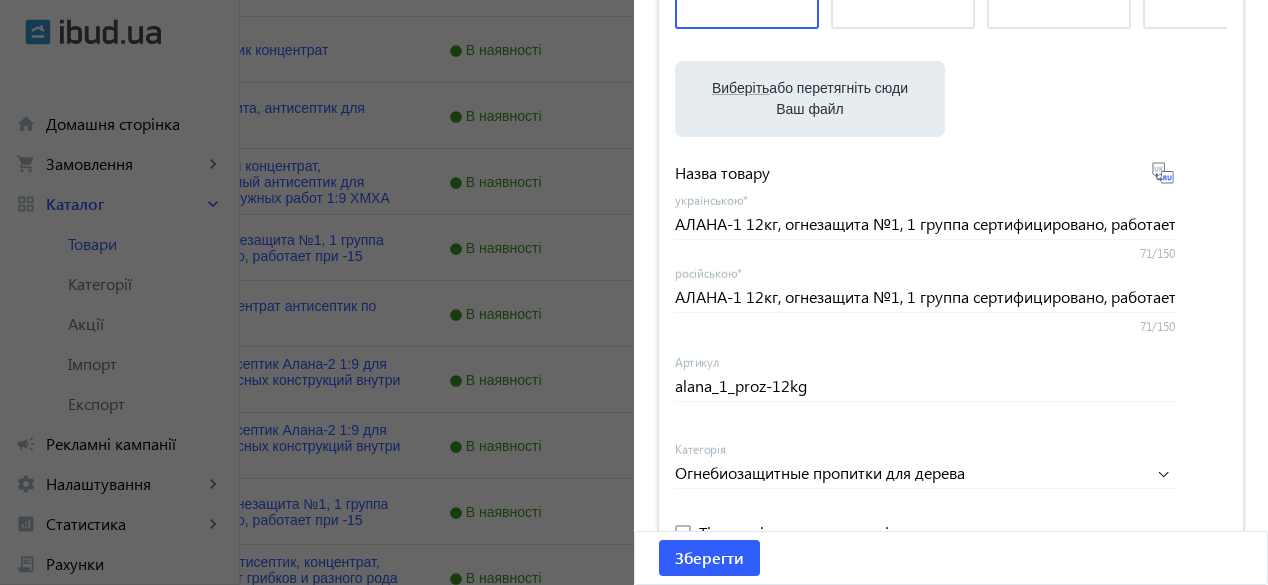 click 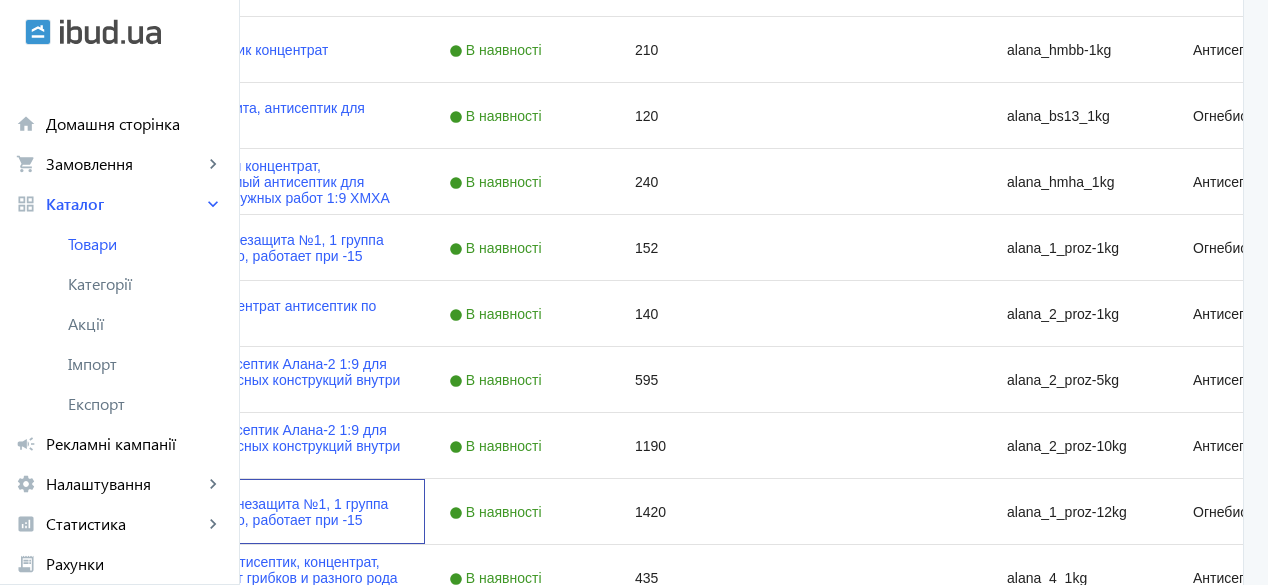 scroll, scrollTop: 0, scrollLeft: 0, axis: both 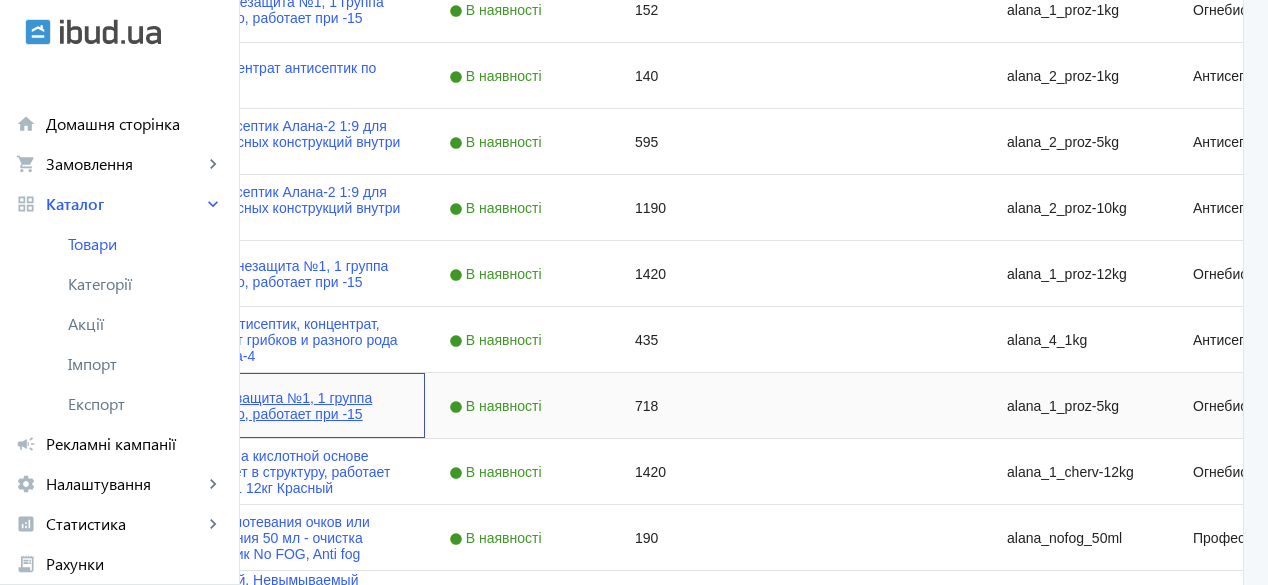 click on "Алана1 5кг, Огнезащита №1, 1 группа сертифицировано, работает при -15" 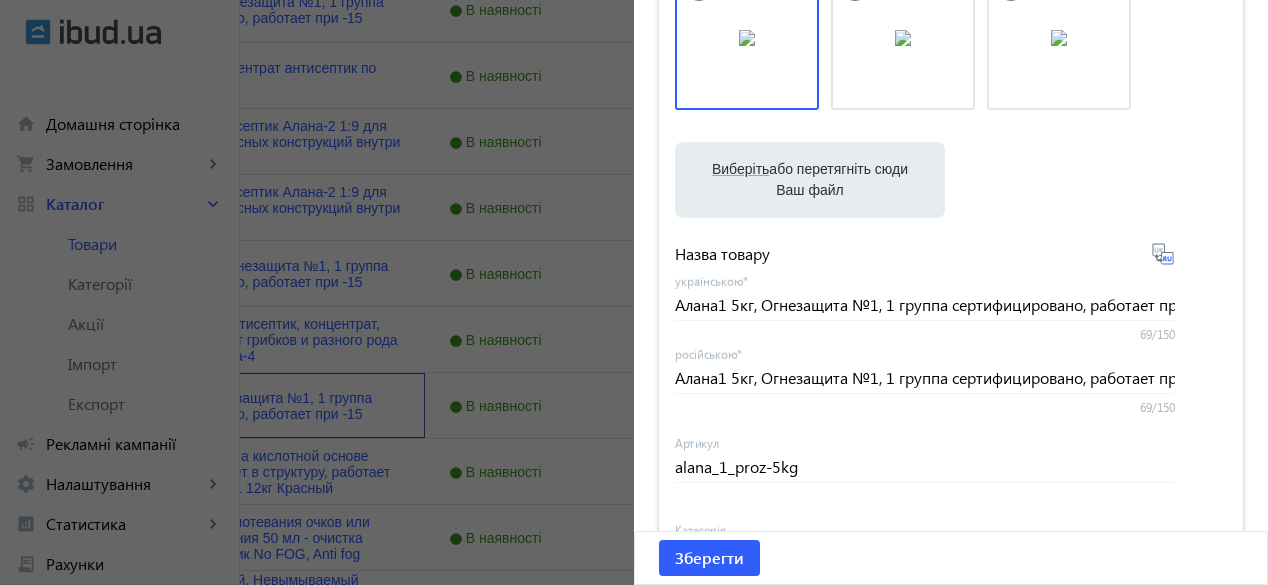 scroll, scrollTop: 205, scrollLeft: 0, axis: vertical 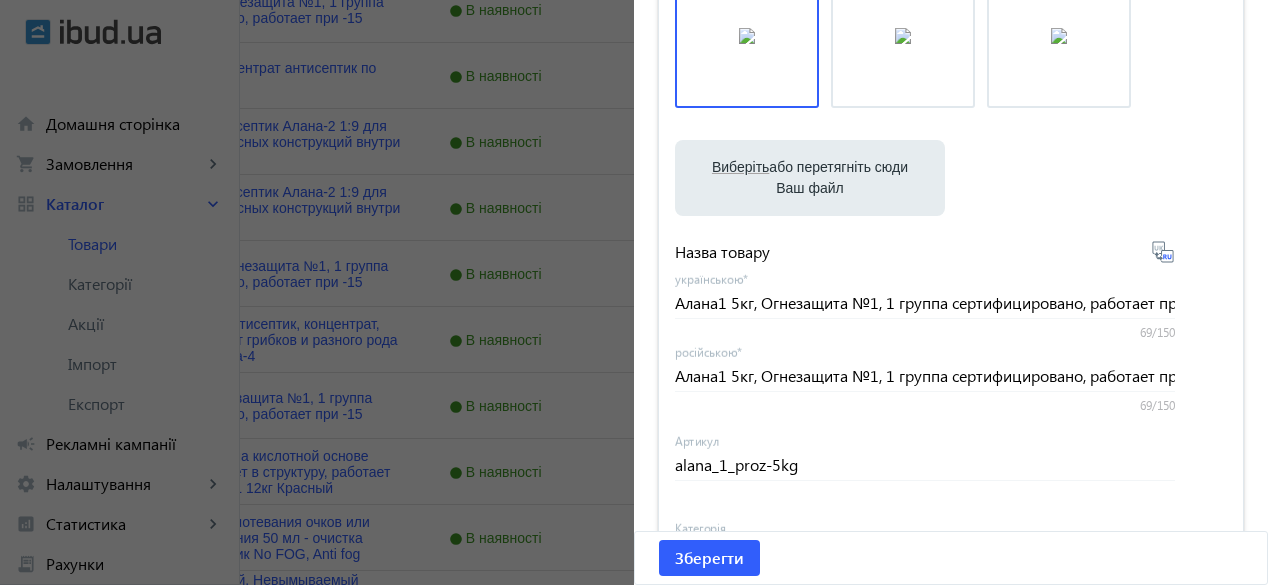 click 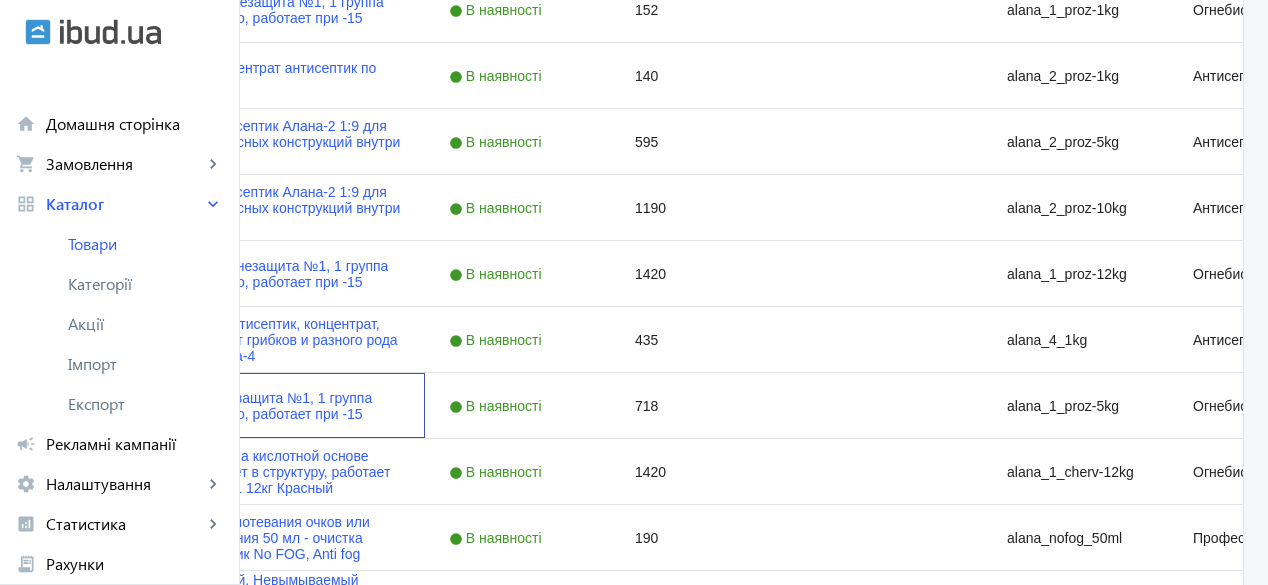 scroll, scrollTop: 0, scrollLeft: 0, axis: both 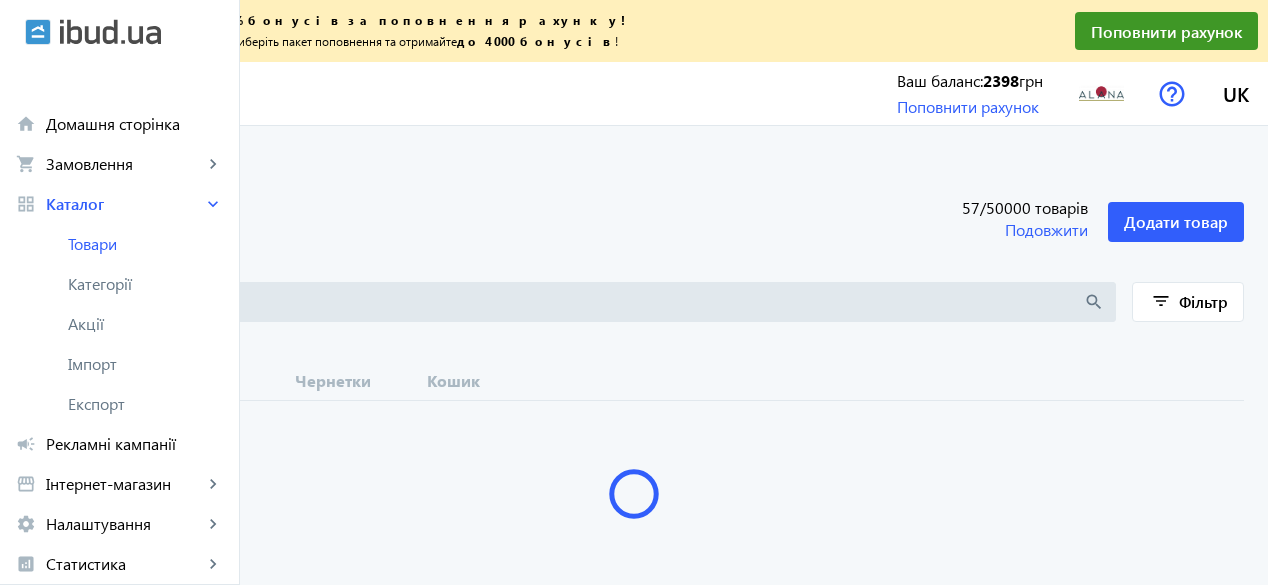 type 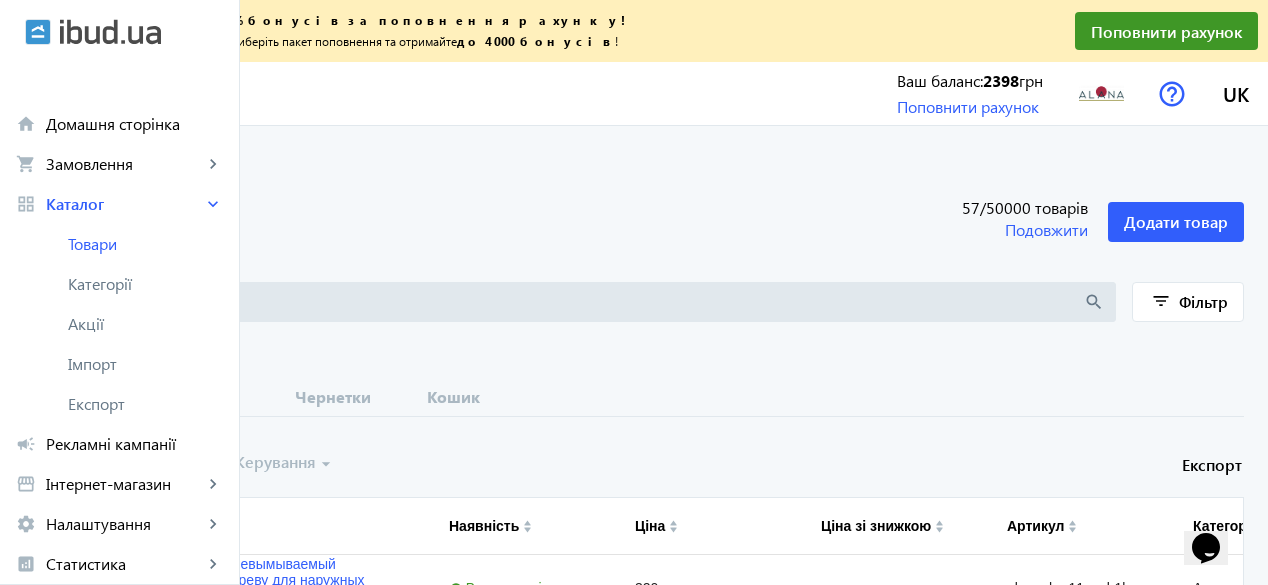 scroll, scrollTop: 0, scrollLeft: 0, axis: both 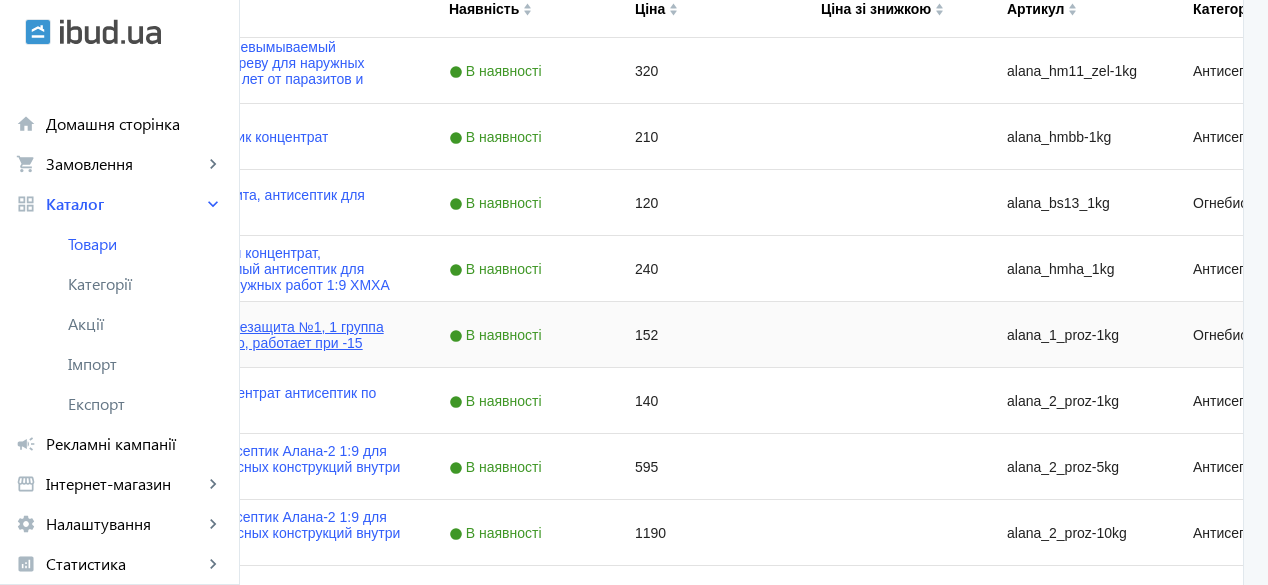 click on "АЛАНА-1 1кг, Огнезащита №1, 1 группа сертифицировано, работает при -15" 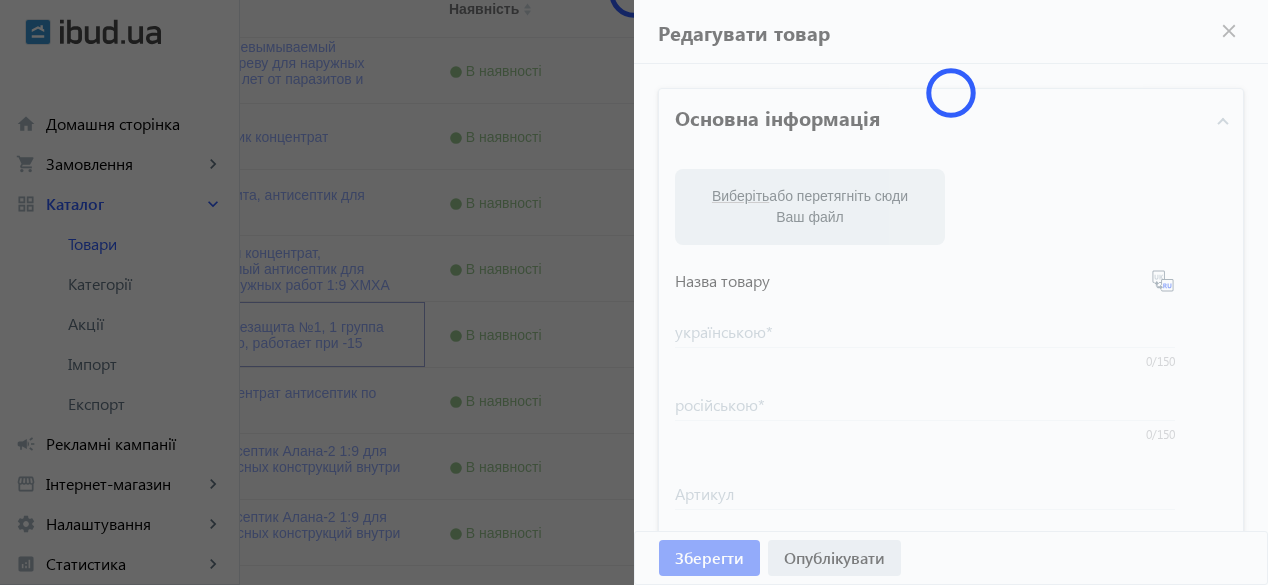 type on "АЛАНА-1 1кг, Огнезащита №1, 1 группа сертифицировано, работает при -15" 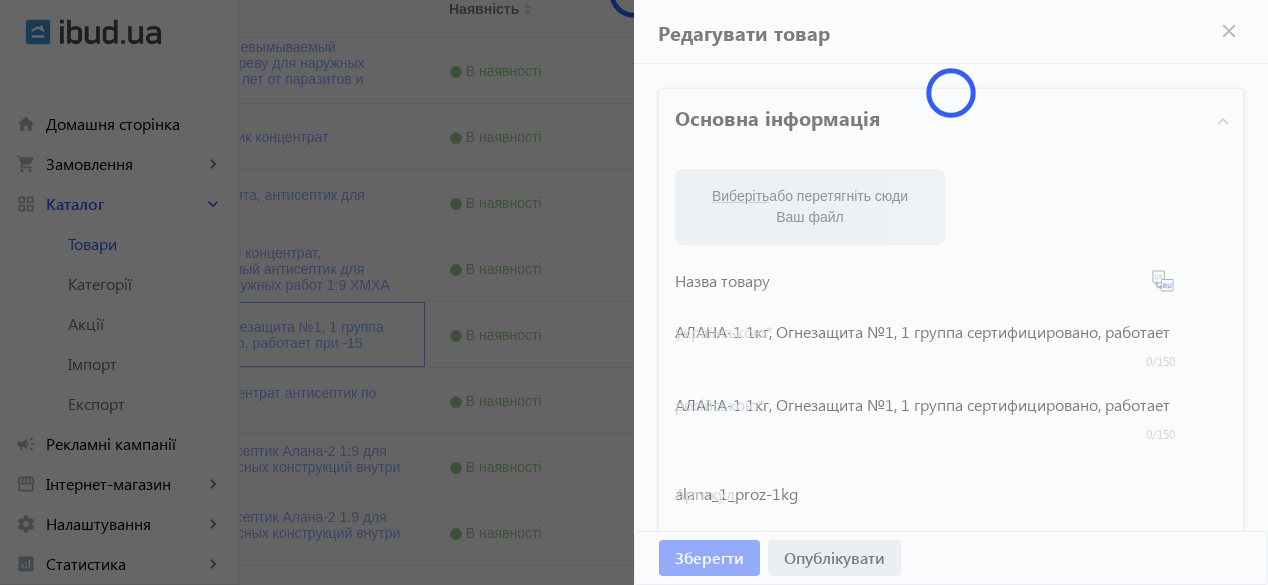 type on "loremipsumdol sitam, consec 192 adipiscingeli seddoe, tempor incidi 684, utlaboreetdol 3ma aliqua, enimadminimveni quisnost, exercitatio ullamcolaborisn, aliquipexea c consequatduis, auteirurein r voluptatevelit, essecillumf n pariaturex sint, occaecatcu nonpr suntcul quio 83 de, mollitanimide la perspi, undeomni is natuse voluptatemac, doloremquelau totamre, aperiameaquei quaeabilloinv, veritatis, quasiarch beataevit, dictae nemoenimip, quiavolupt asp autodi, fugitconse mag doloreseo, rationeseq nesciu, nequeporro quisquamd, adipiscin eiusmo, temporain magnamqua, etiamminussol, nobiseligendio, cumquenihilimp quo placeatf, possimusa repell, temporib aut quibus, officiisdebi rerumnec, saepeeve vo repu, recusand it earu, hicten sa dele rei volupt, maioresaliasper dolori, asperioresre minimn, exercitatio ullamc..." 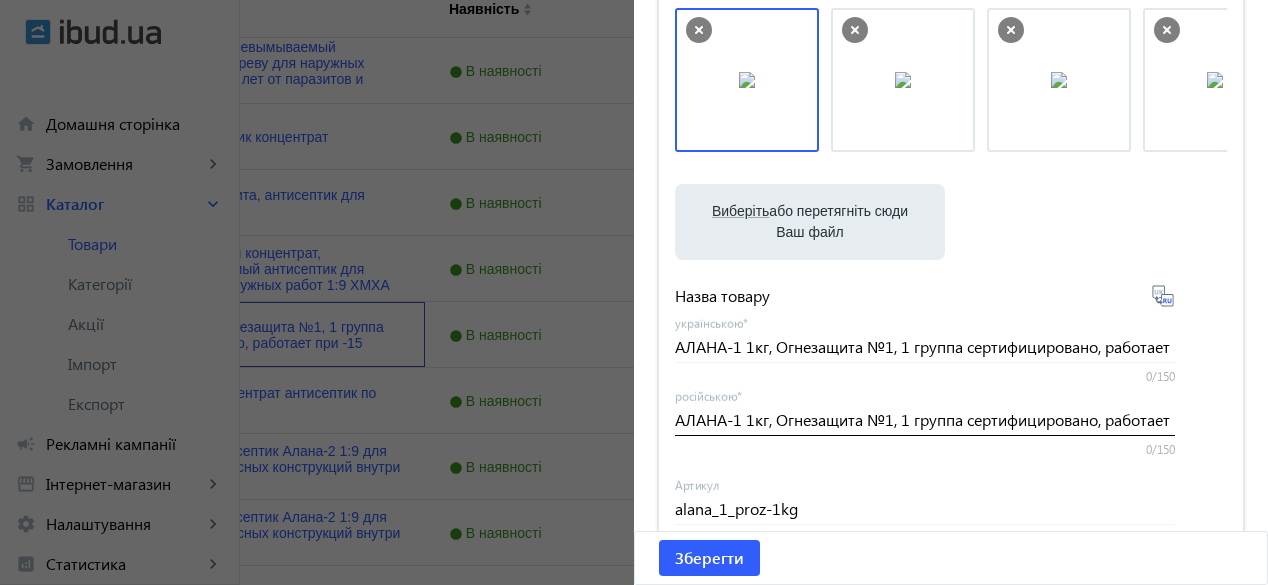 scroll, scrollTop: 163, scrollLeft: 0, axis: vertical 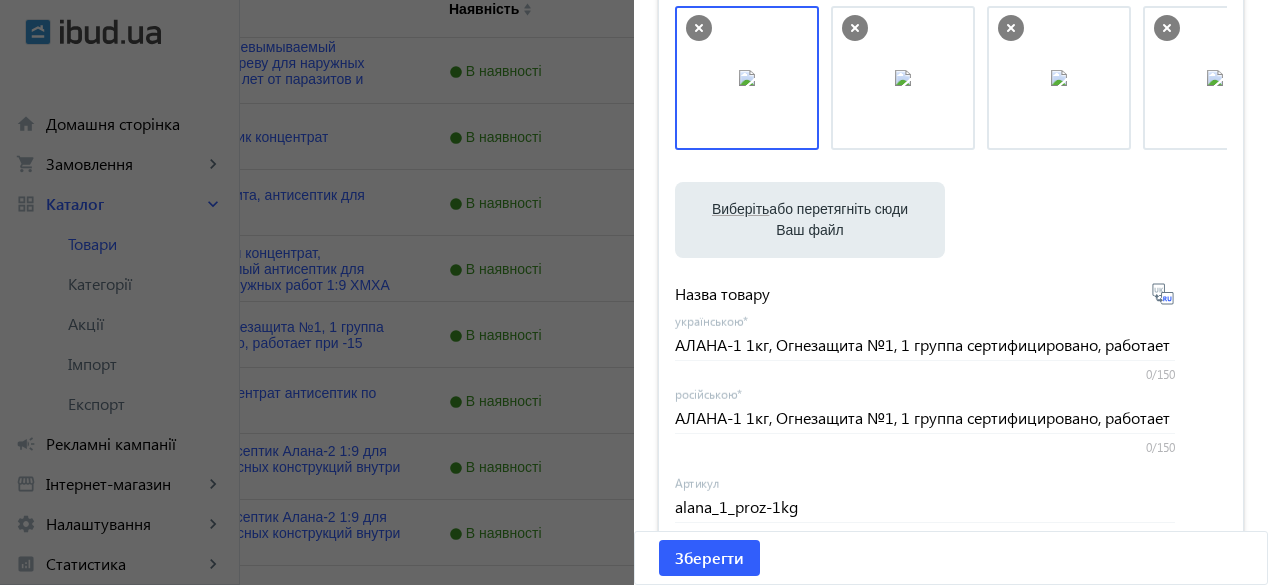 click 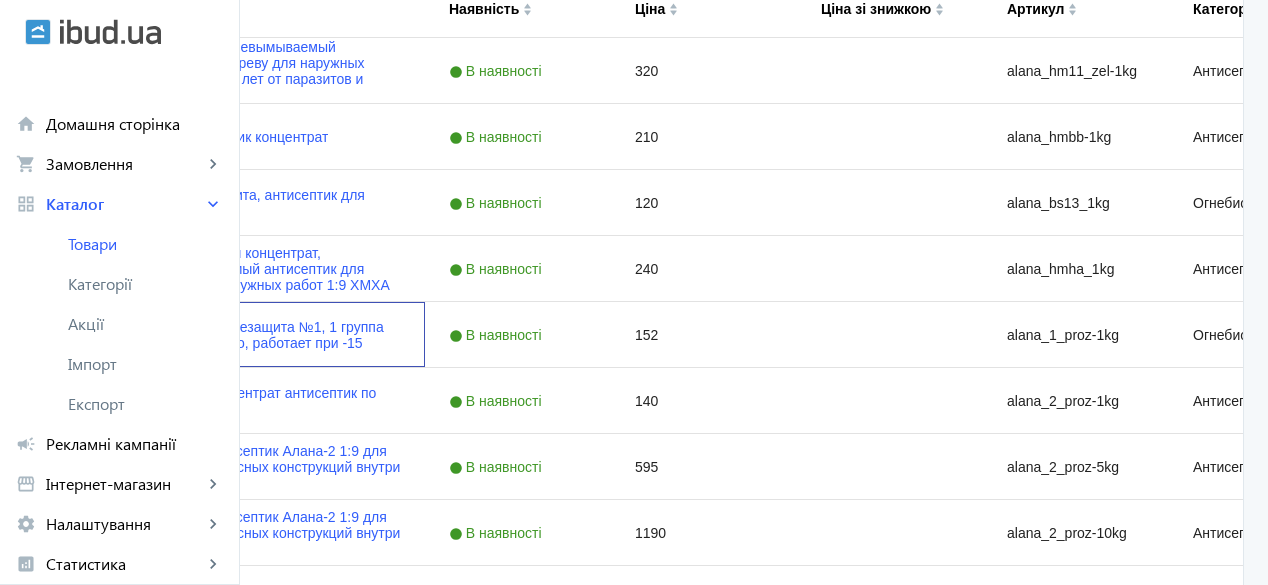 scroll, scrollTop: 0, scrollLeft: 0, axis: both 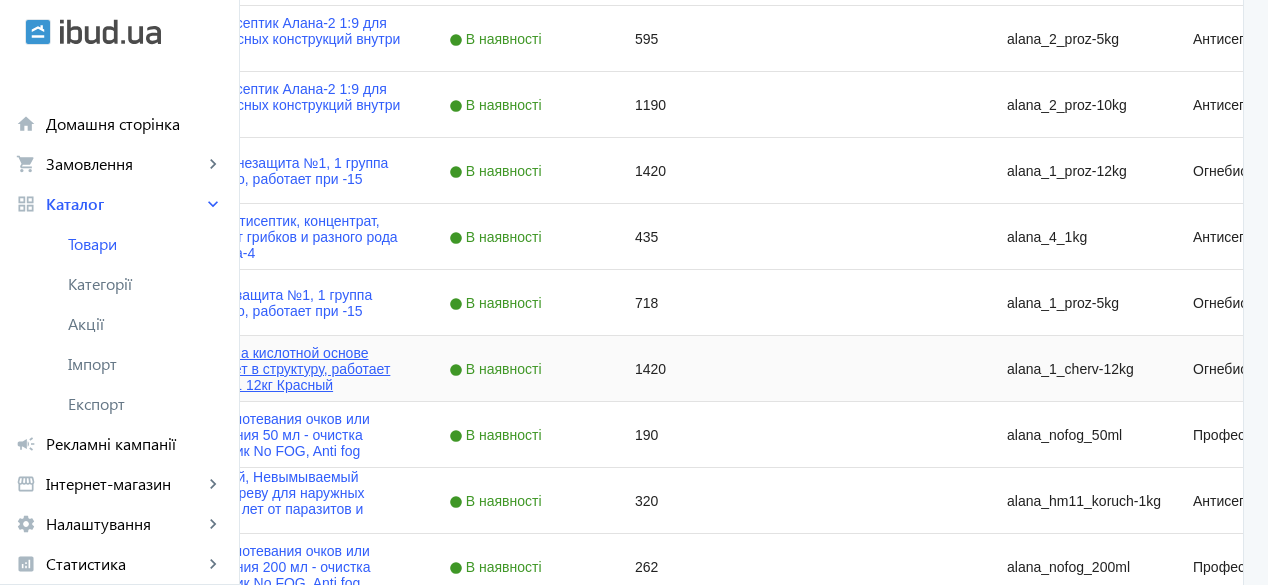 click on "Огнебиозащита на кислотной основе глубоко проникает в структуру, работает при -15, АЛАНА-1 12кг Красный" 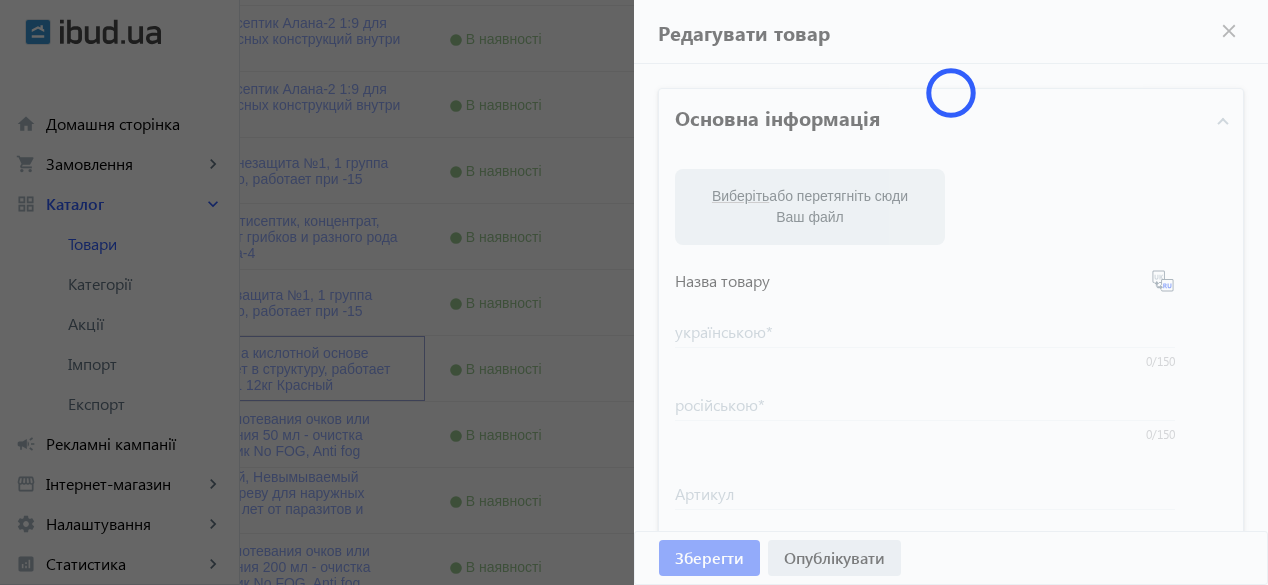 type on "Огнебиозащита на кислотной основе глубоко проникает в структуру, работает при -15, АЛАНА-1 12кг Красный" 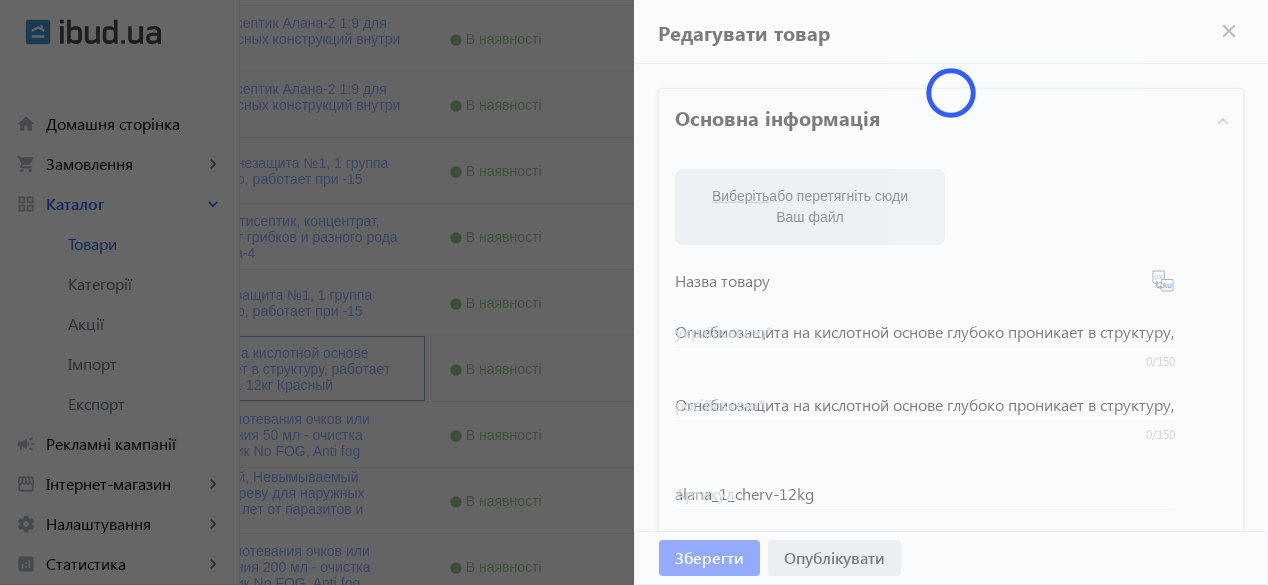 type on "АЛАНА 1 12кг – вогнебіозахист деревини" 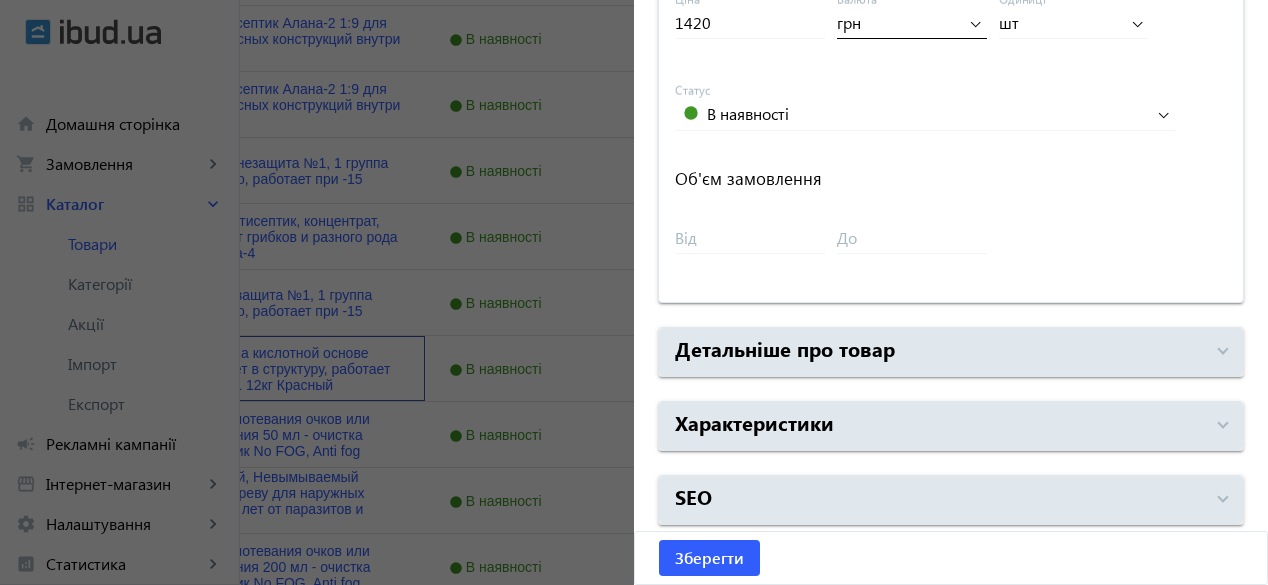 scroll, scrollTop: 1002, scrollLeft: 0, axis: vertical 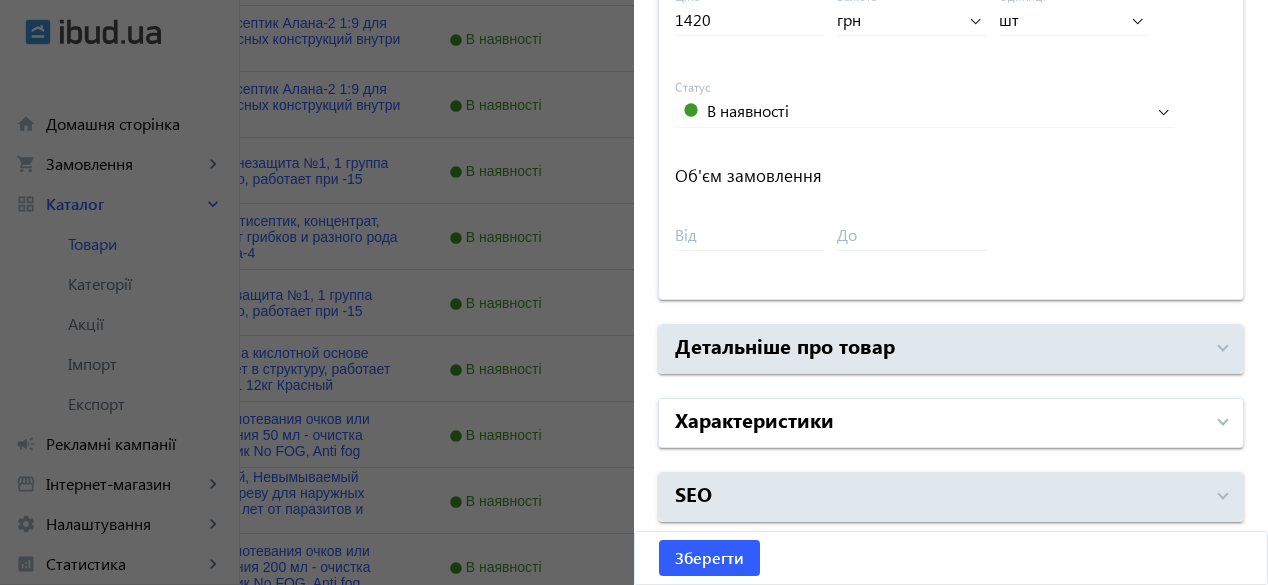 click on "Характеристики" at bounding box center [939, 423] 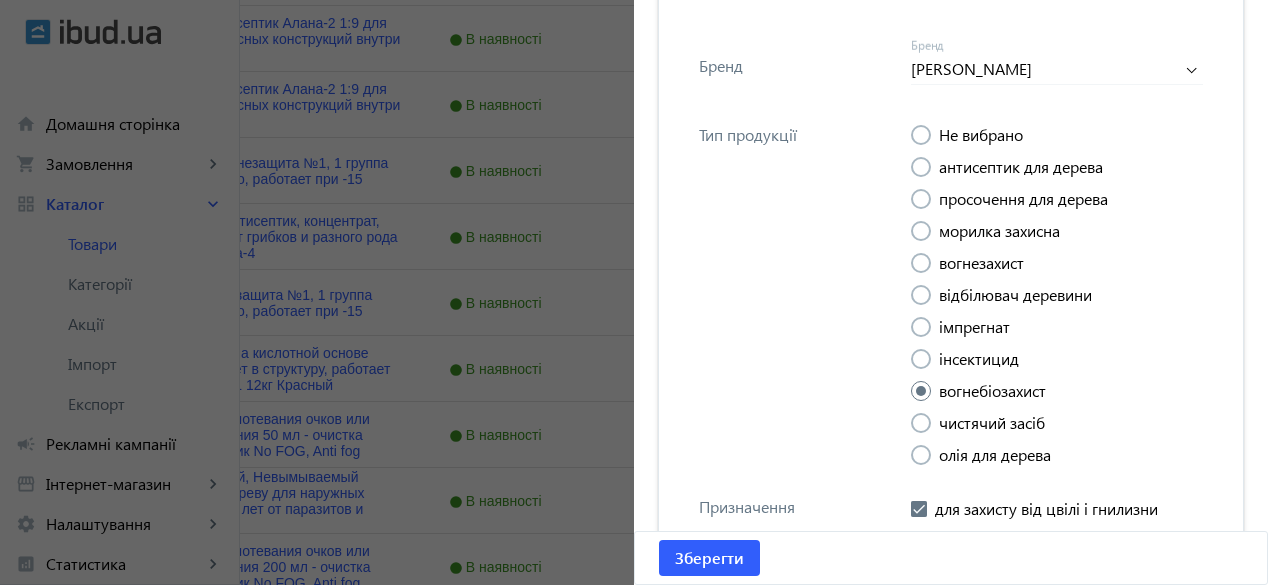 scroll, scrollTop: 1468, scrollLeft: 0, axis: vertical 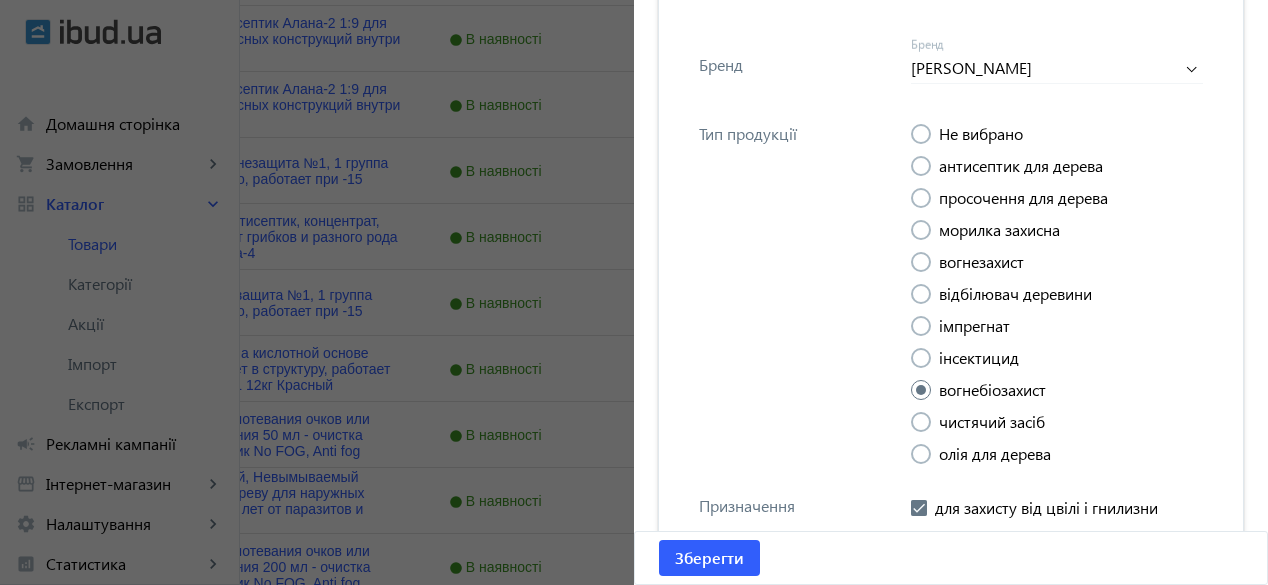 click 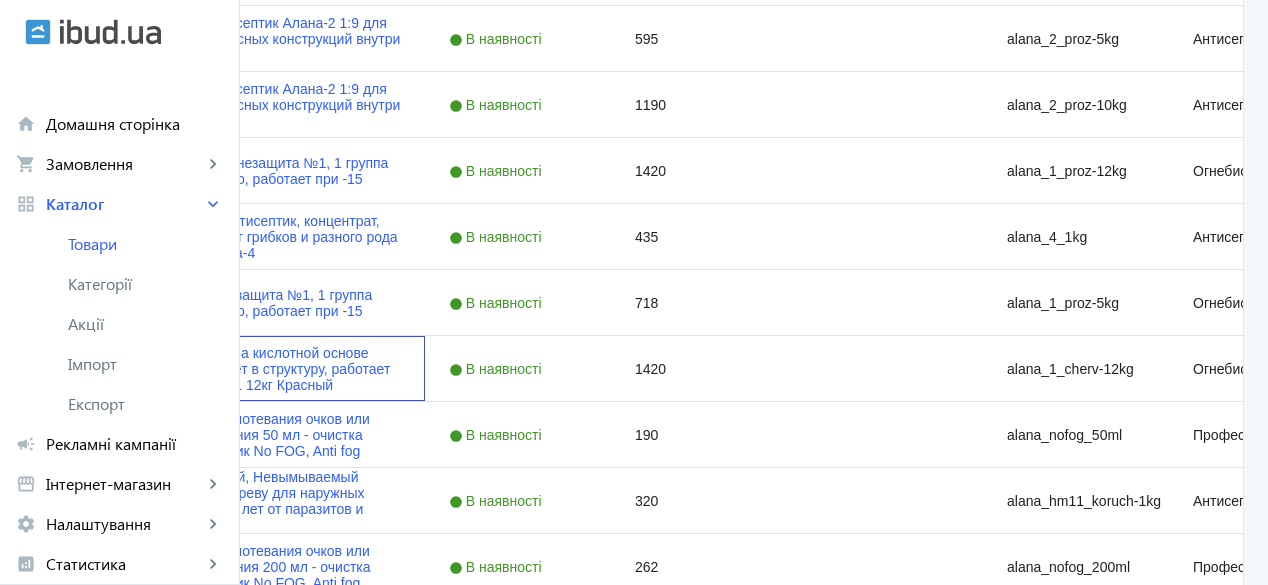 scroll, scrollTop: 0, scrollLeft: 0, axis: both 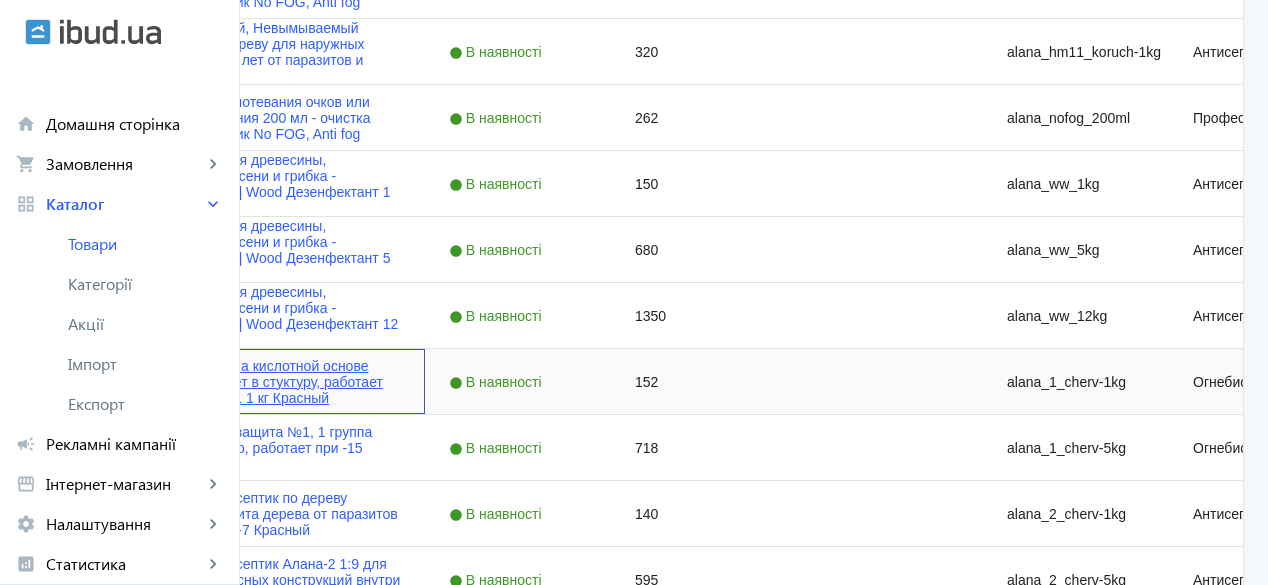 click on "Огнебиозащита на кислотной основе глубоко проникает в стуктуру, работает при -15, АЛАНА-1 1 кг Красный" 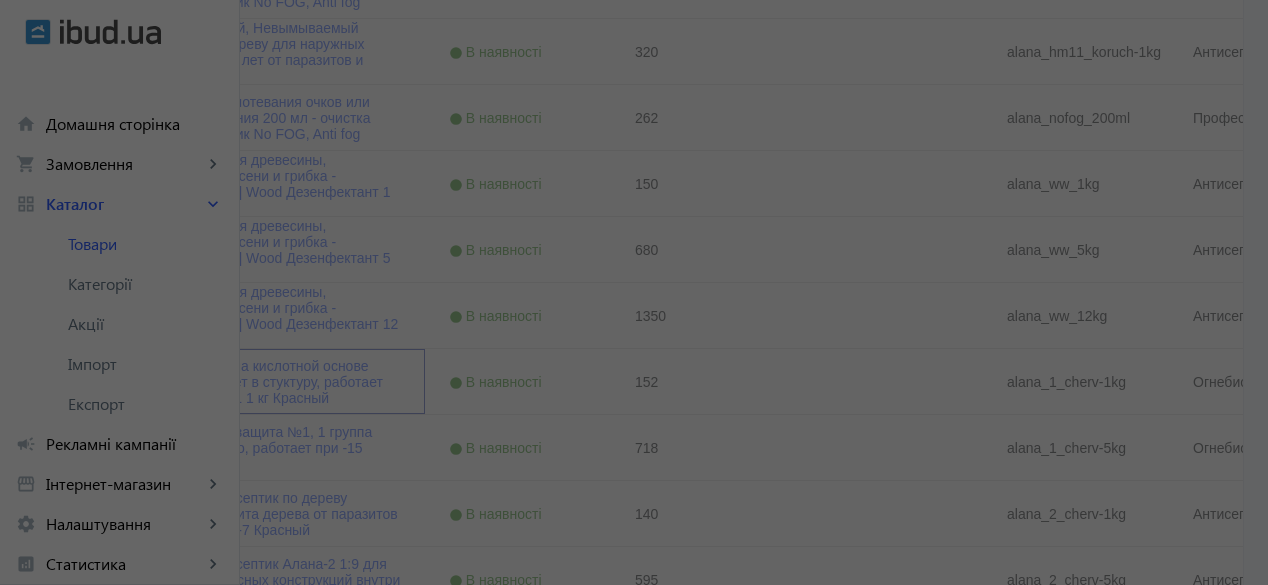 type on "Огнебиозащита на кислотной основе глубоко проникает в стуктуру, работает при -15, АЛАНА-1 1 кг Красный" 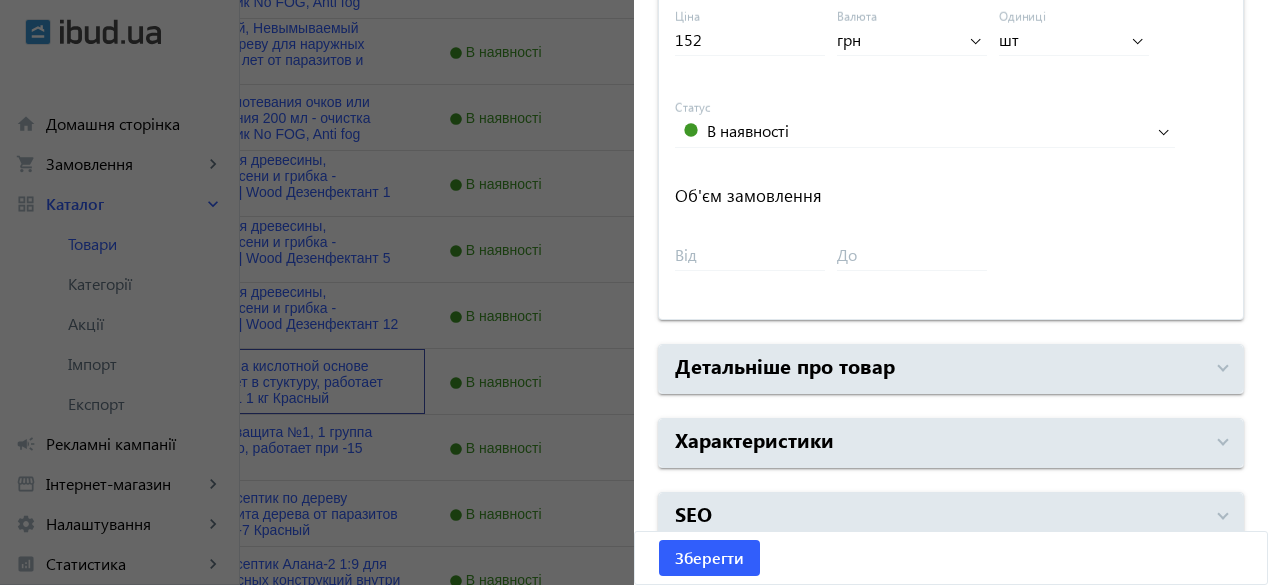 scroll, scrollTop: 1002, scrollLeft: 0, axis: vertical 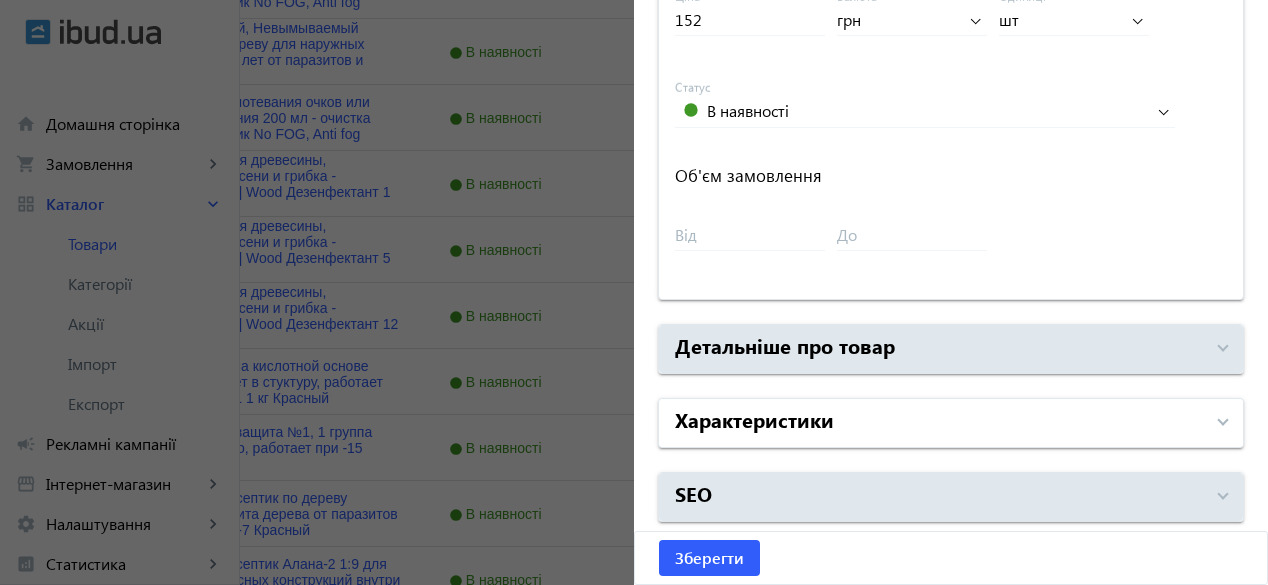 drag, startPoint x: 796, startPoint y: 403, endPoint x: 771, endPoint y: 421, distance: 30.805843 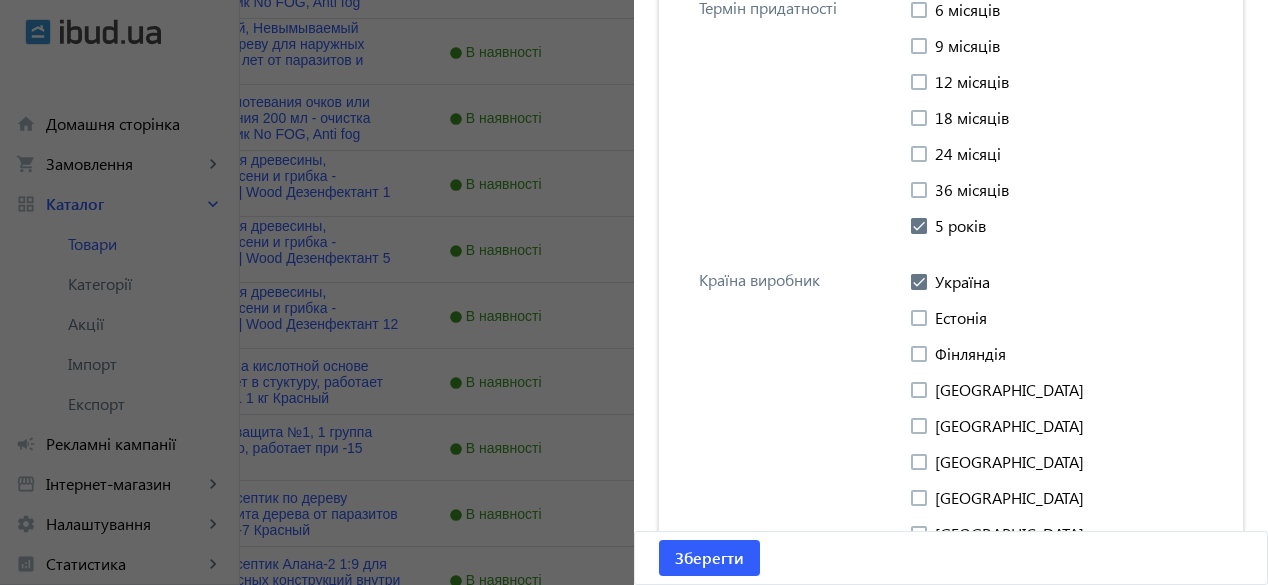 scroll, scrollTop: 4702, scrollLeft: 0, axis: vertical 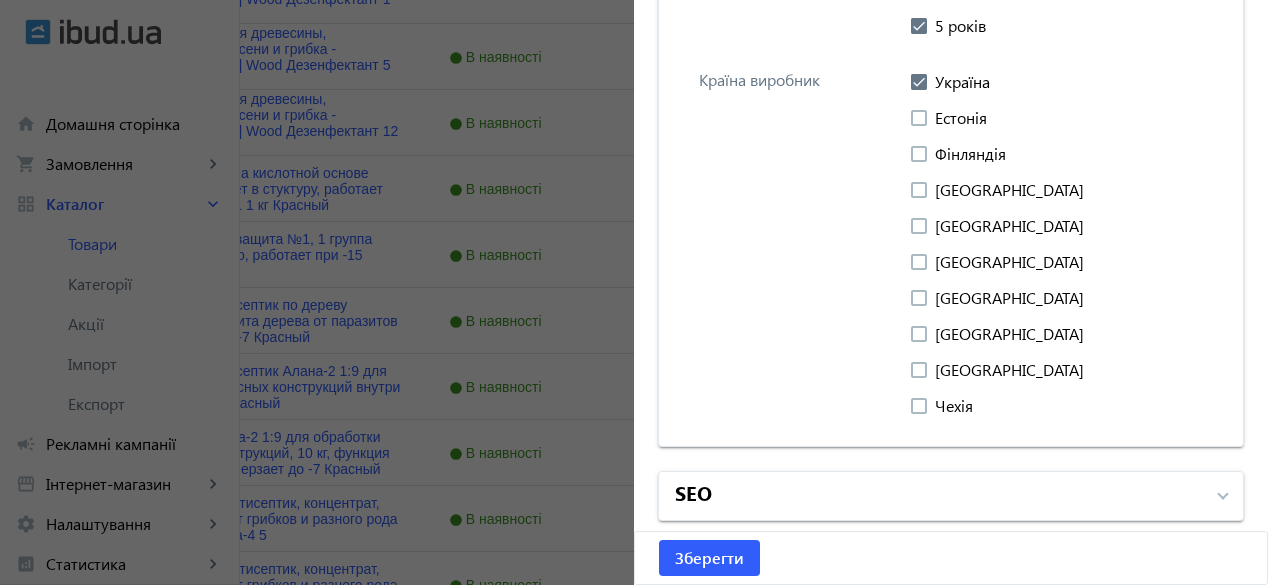 click on "SEO" at bounding box center (939, 496) 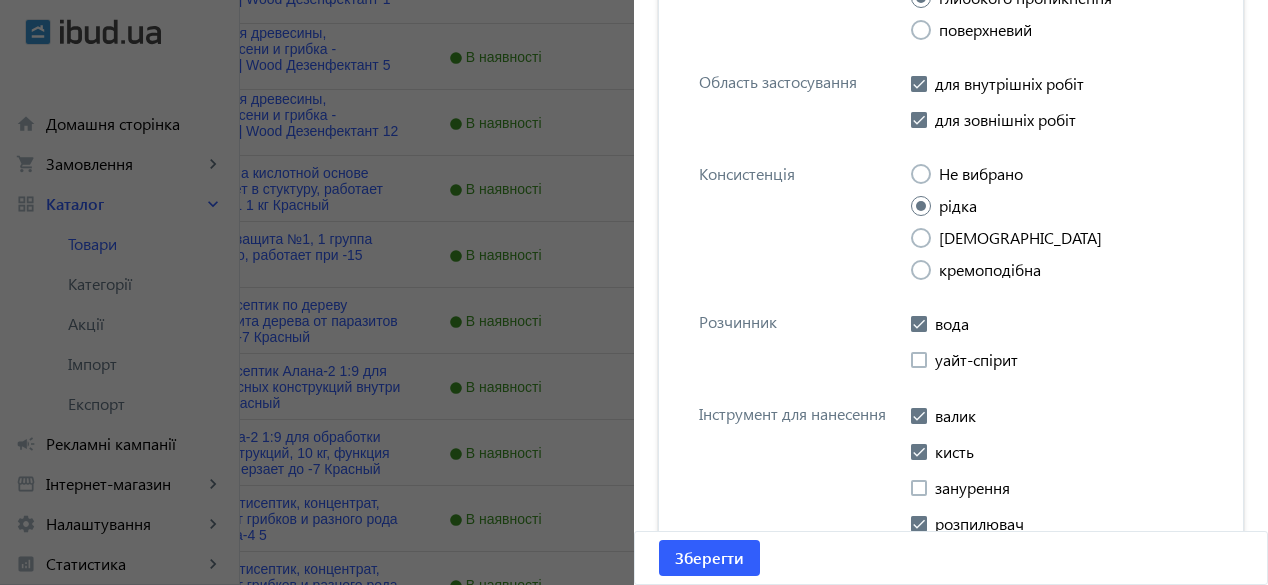 scroll, scrollTop: 2477, scrollLeft: 0, axis: vertical 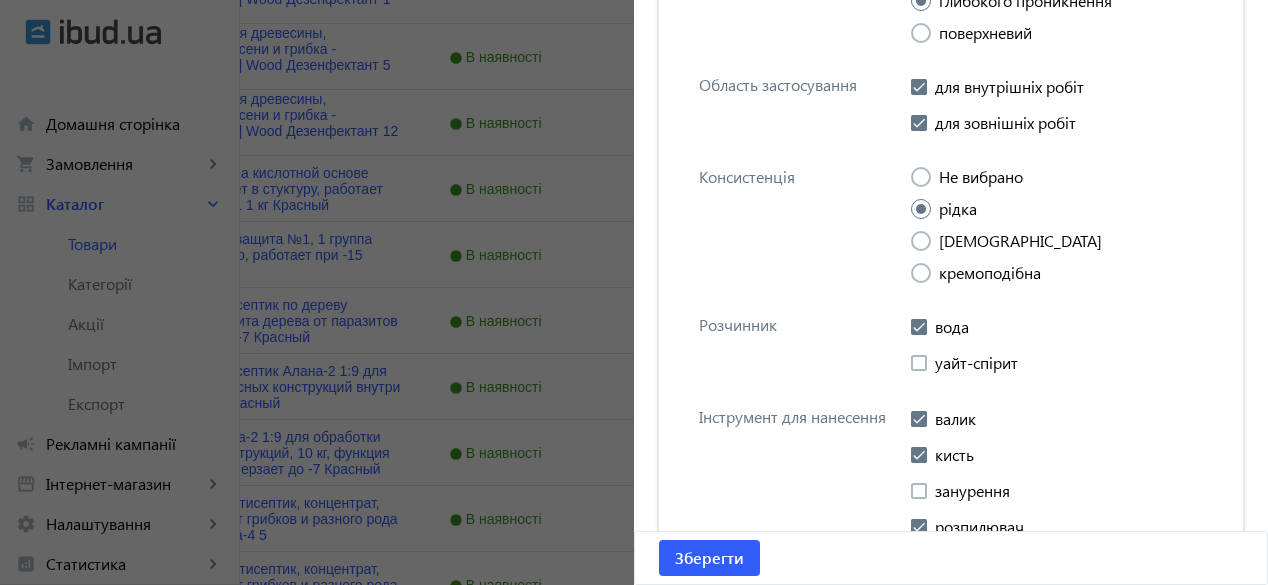 click 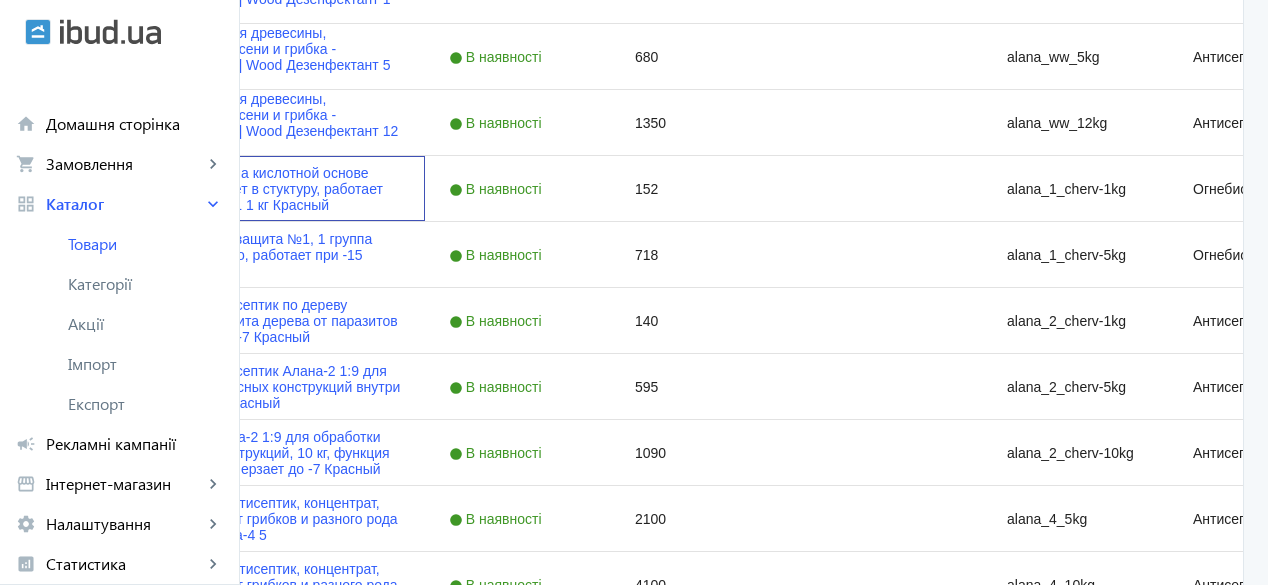scroll, scrollTop: 0, scrollLeft: 0, axis: both 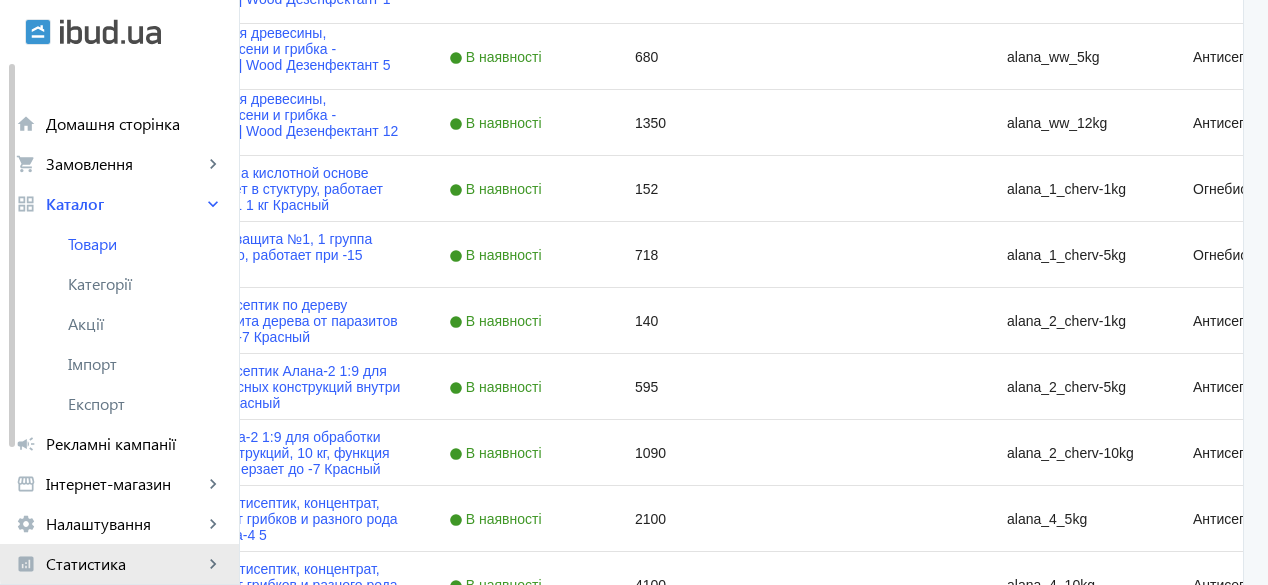 click on "keyboard_arrow_right" 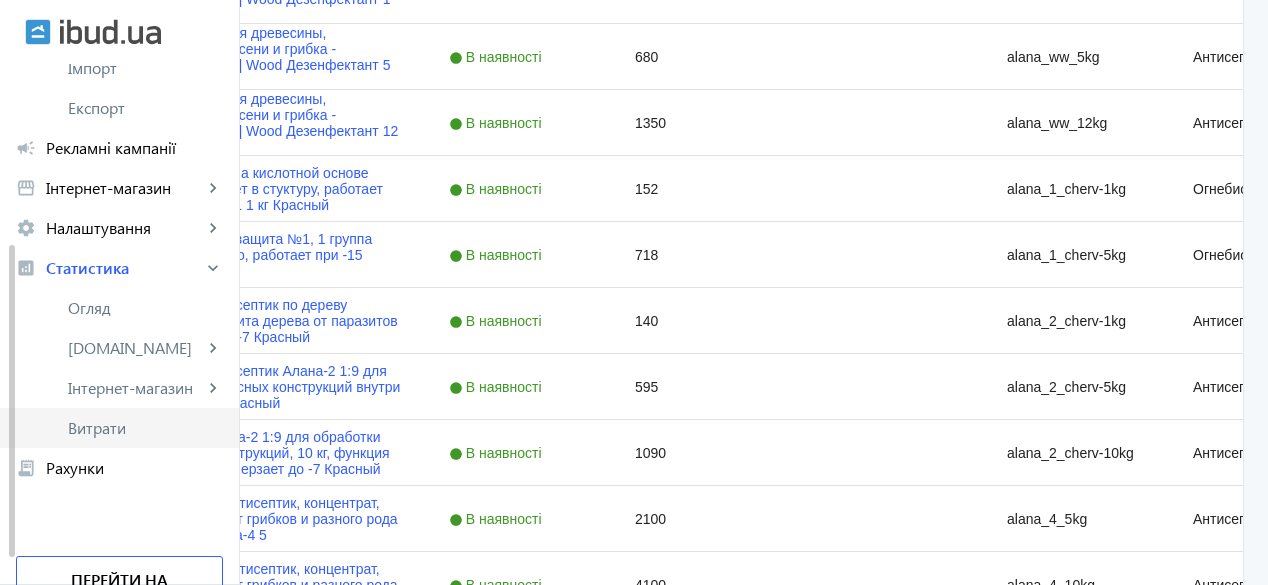 scroll, scrollTop: 299, scrollLeft: 0, axis: vertical 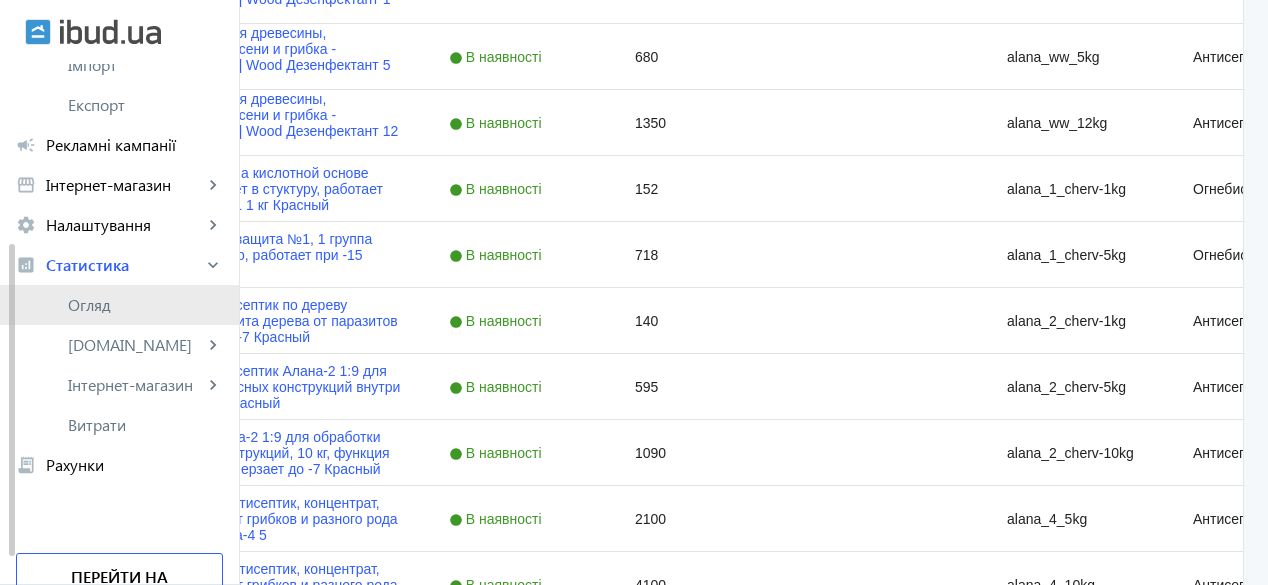 click on "Огляд" 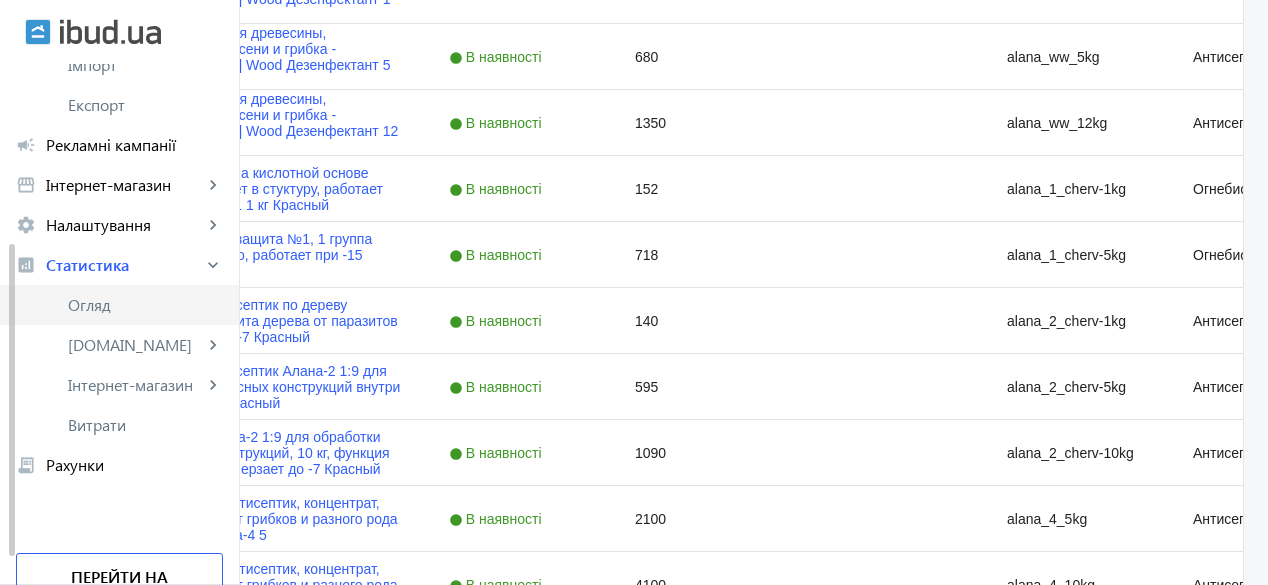 scroll, scrollTop: 0, scrollLeft: 0, axis: both 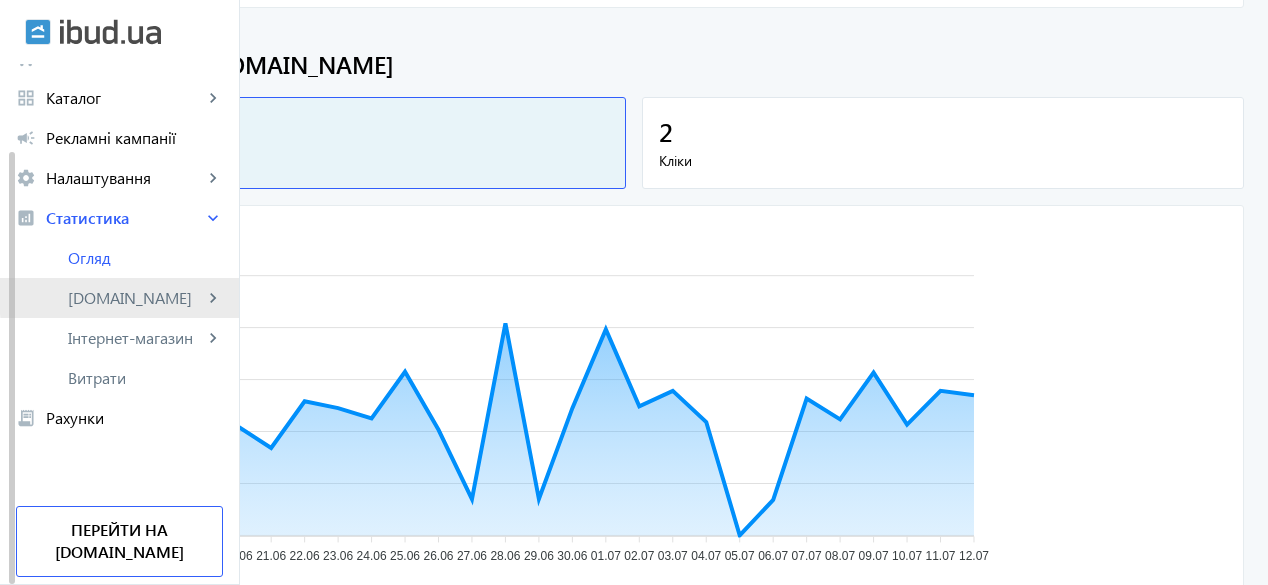 click on "[DOMAIN_NAME]" 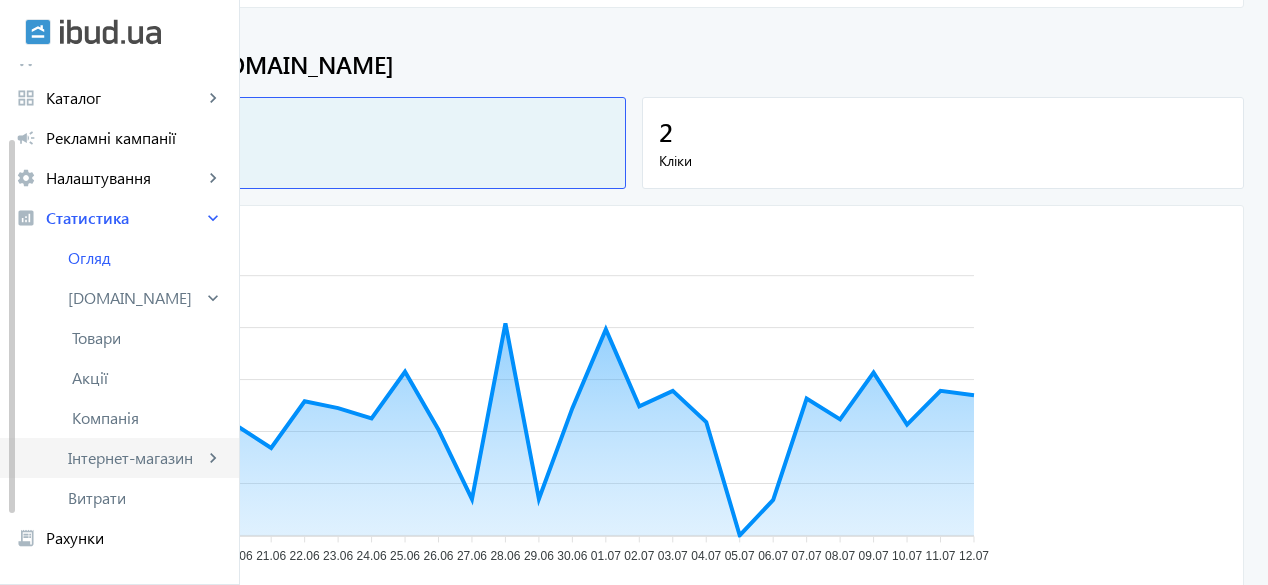 click on "Інтернет-магазин" 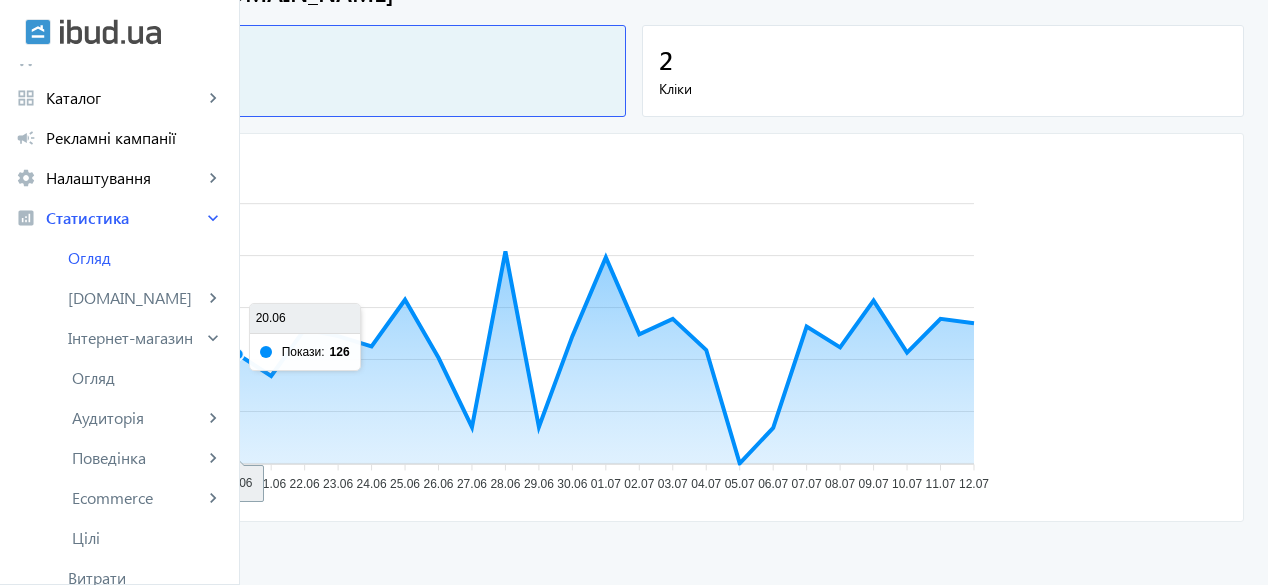 scroll, scrollTop: 788, scrollLeft: 0, axis: vertical 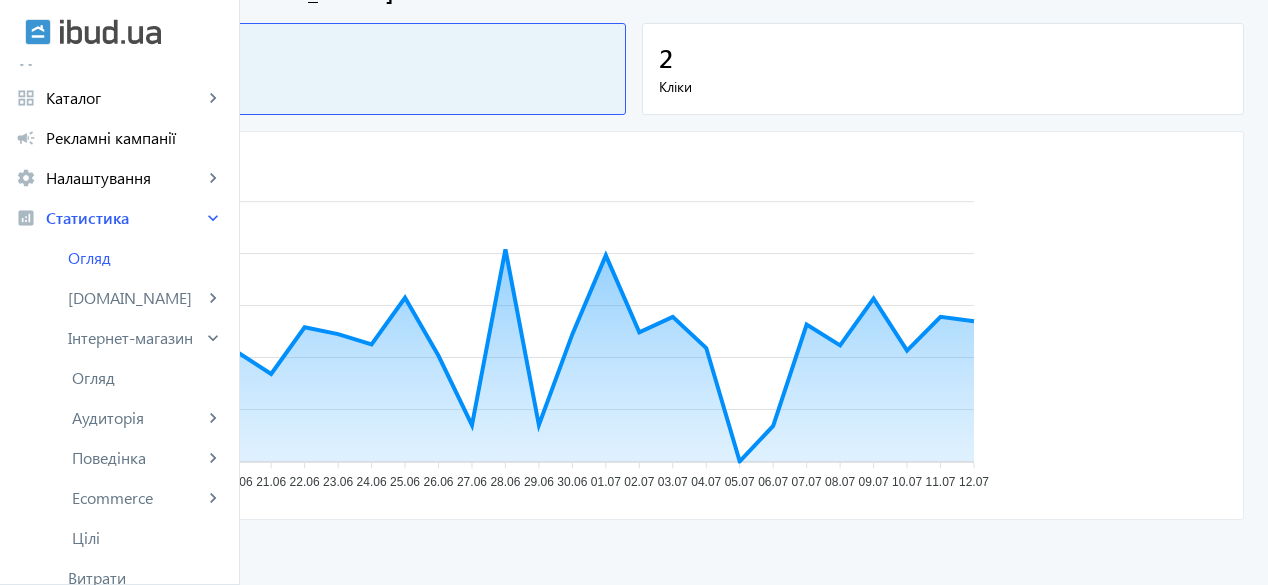 click on "2" 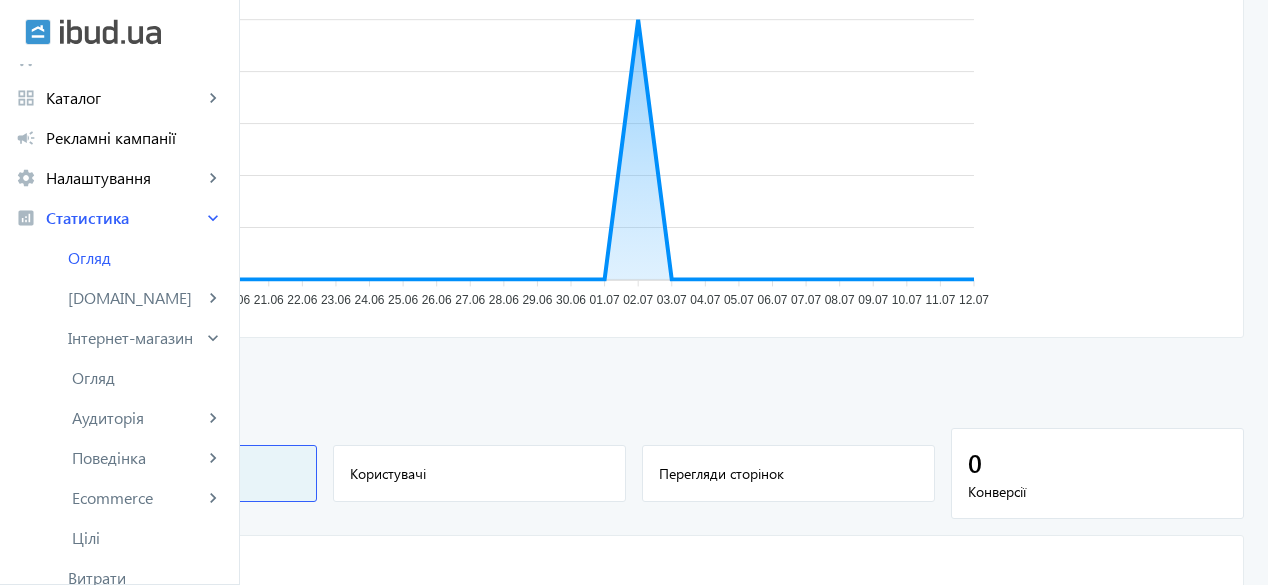 scroll, scrollTop: 970, scrollLeft: 0, axis: vertical 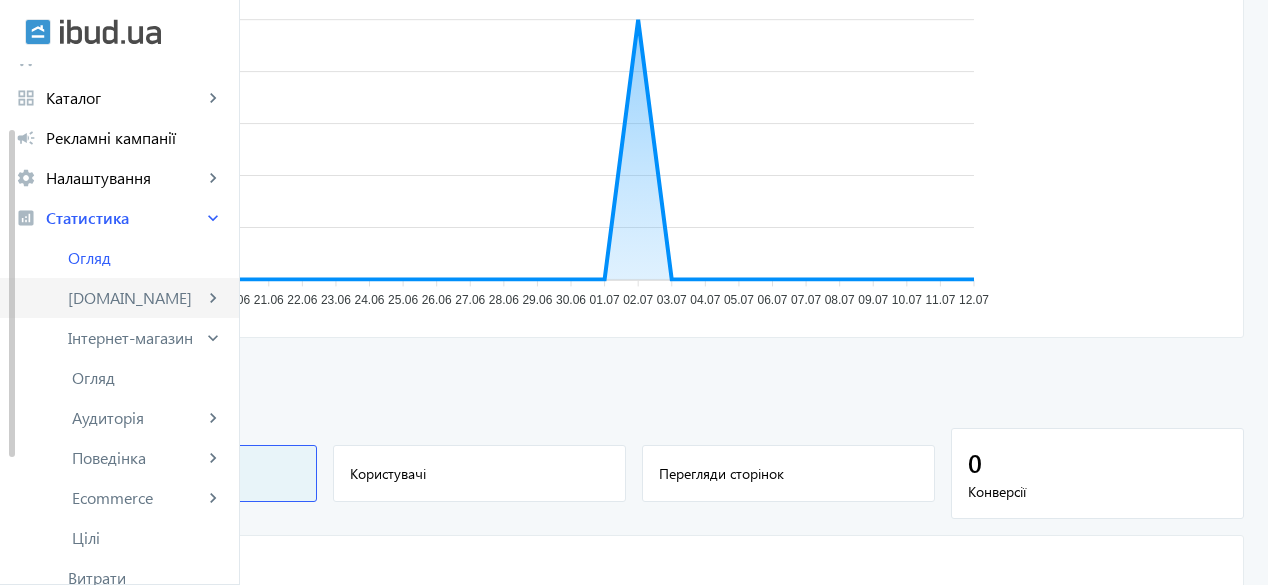 click on "[DOMAIN_NAME]" 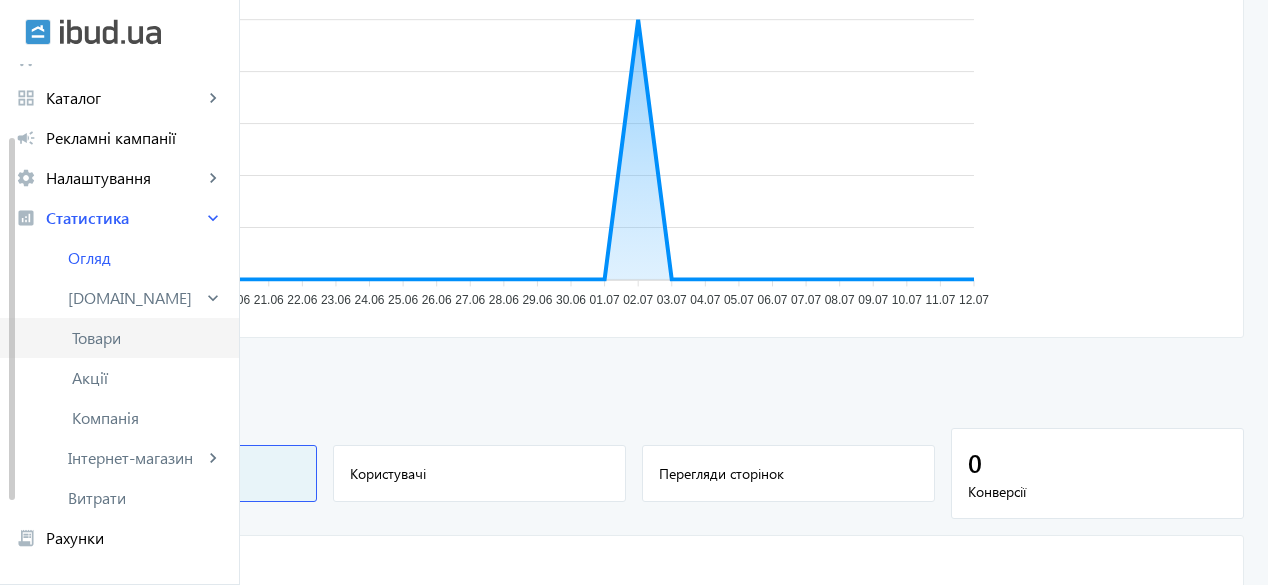 click on "Товари" 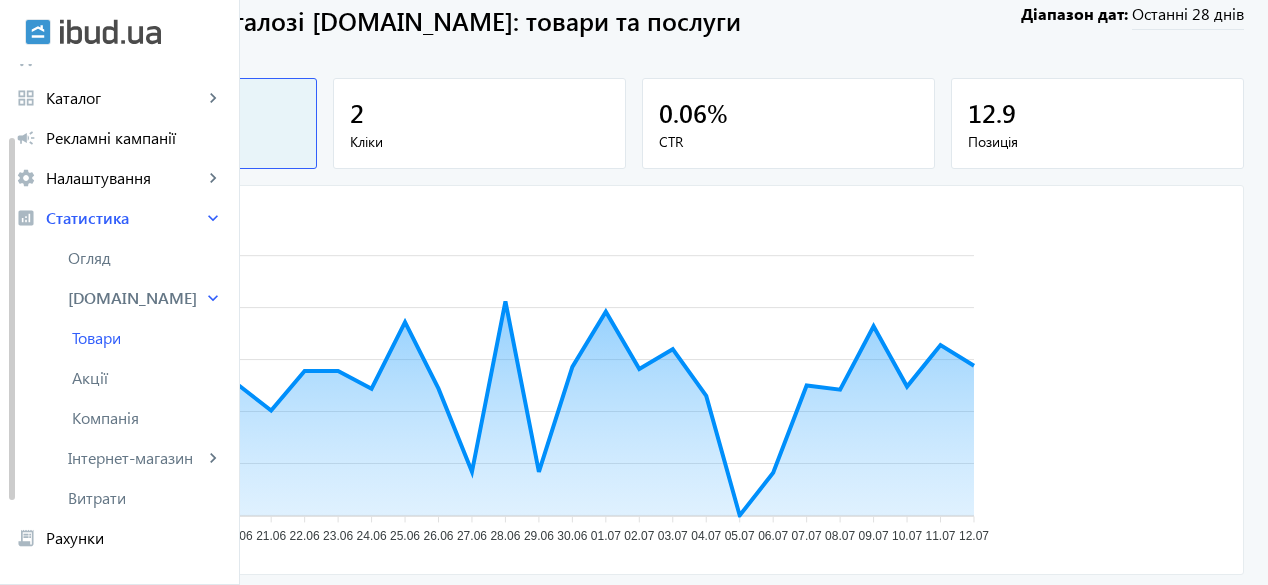 scroll, scrollTop: 141, scrollLeft: 0, axis: vertical 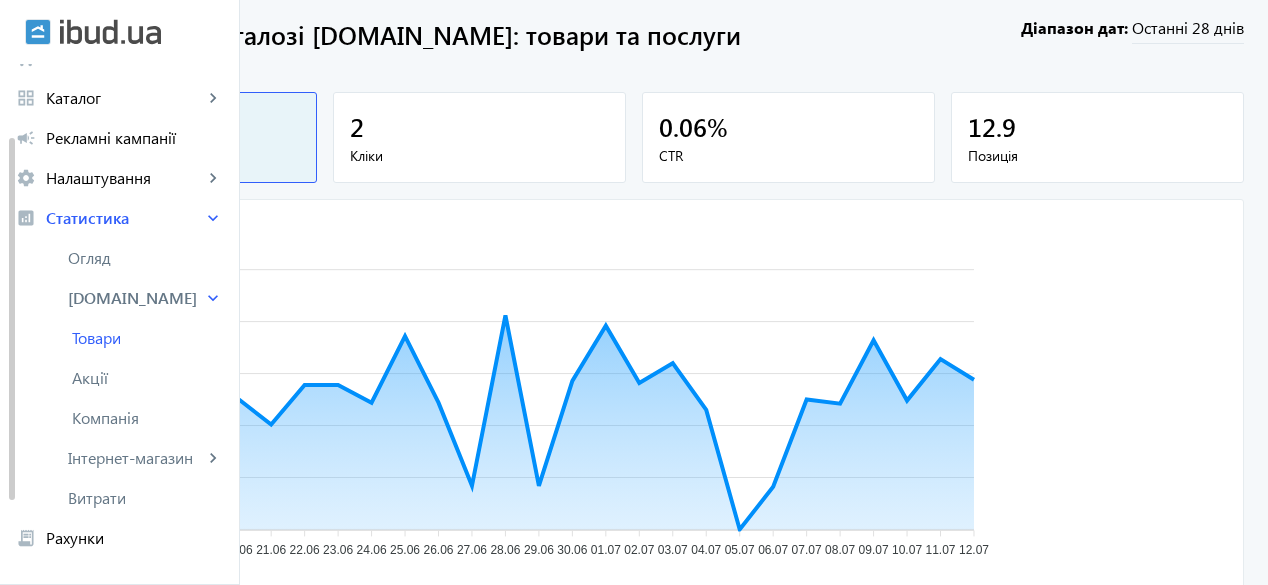 click on "2 Кліки" at bounding box center [479, 137] 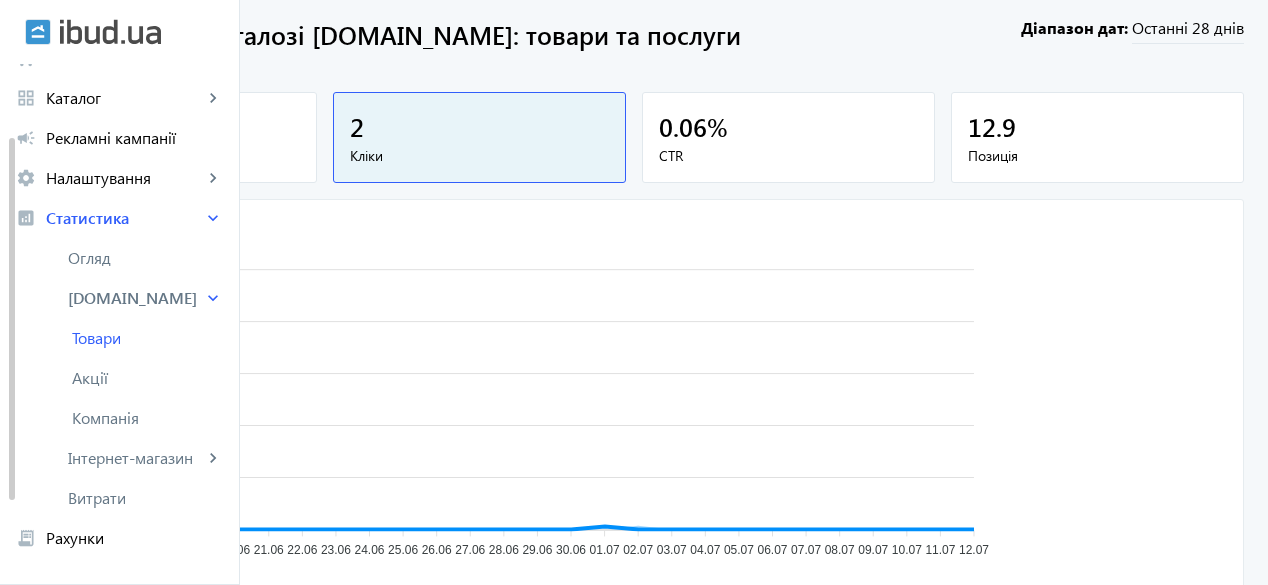 click on "0.06 % CTR" at bounding box center (788, 137) 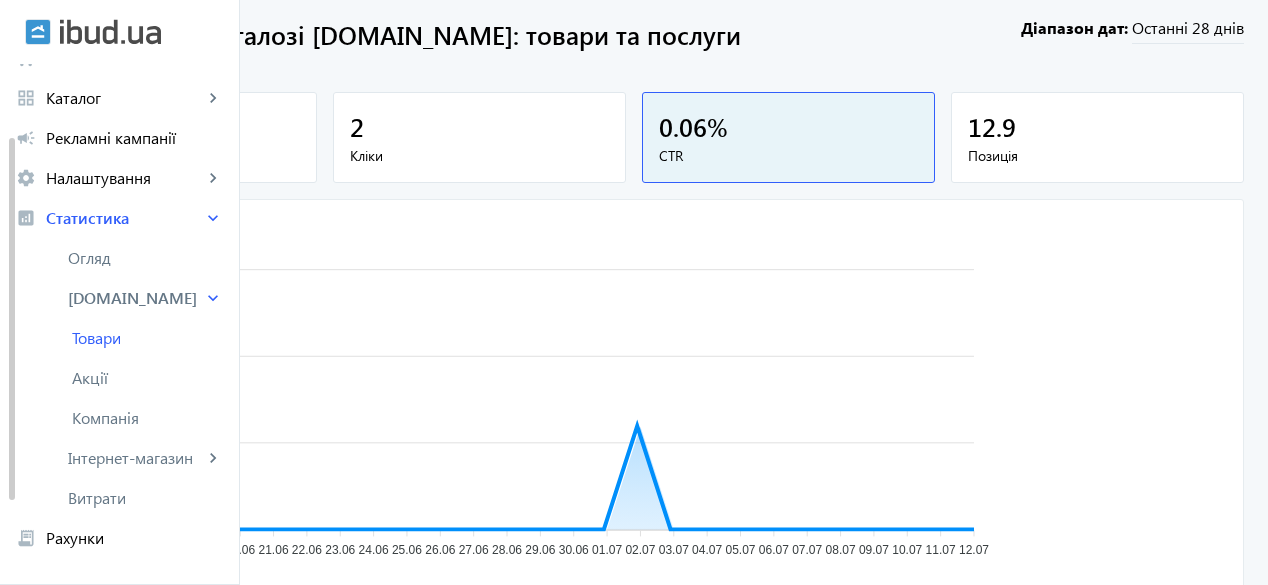 click on "12.9" at bounding box center (1097, 126) 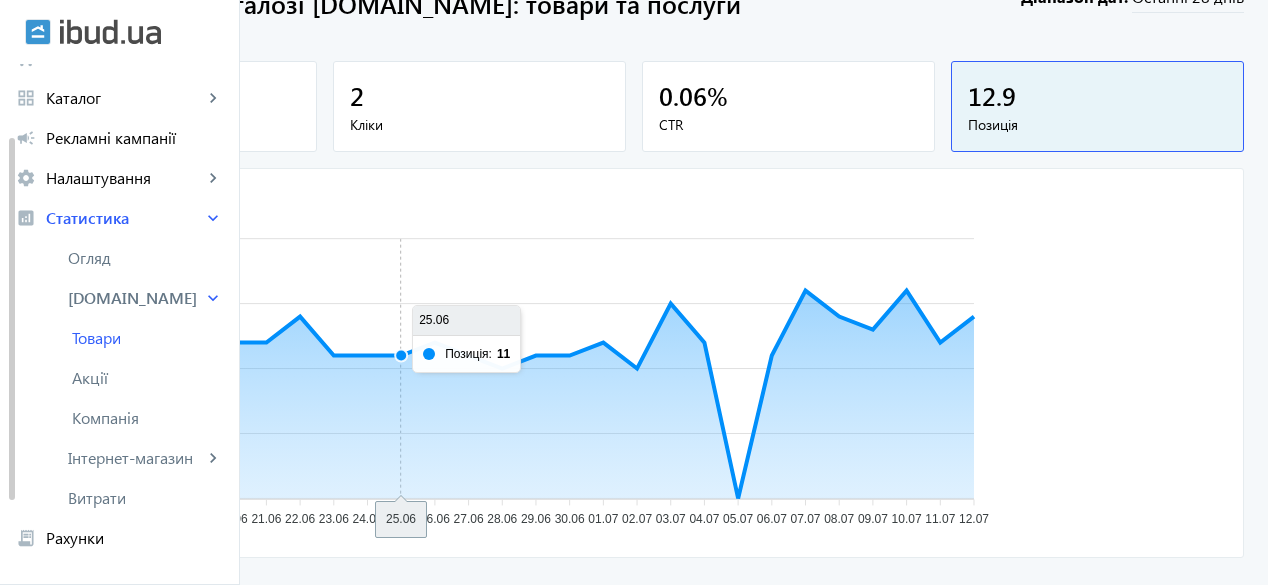 scroll, scrollTop: 173, scrollLeft: 0, axis: vertical 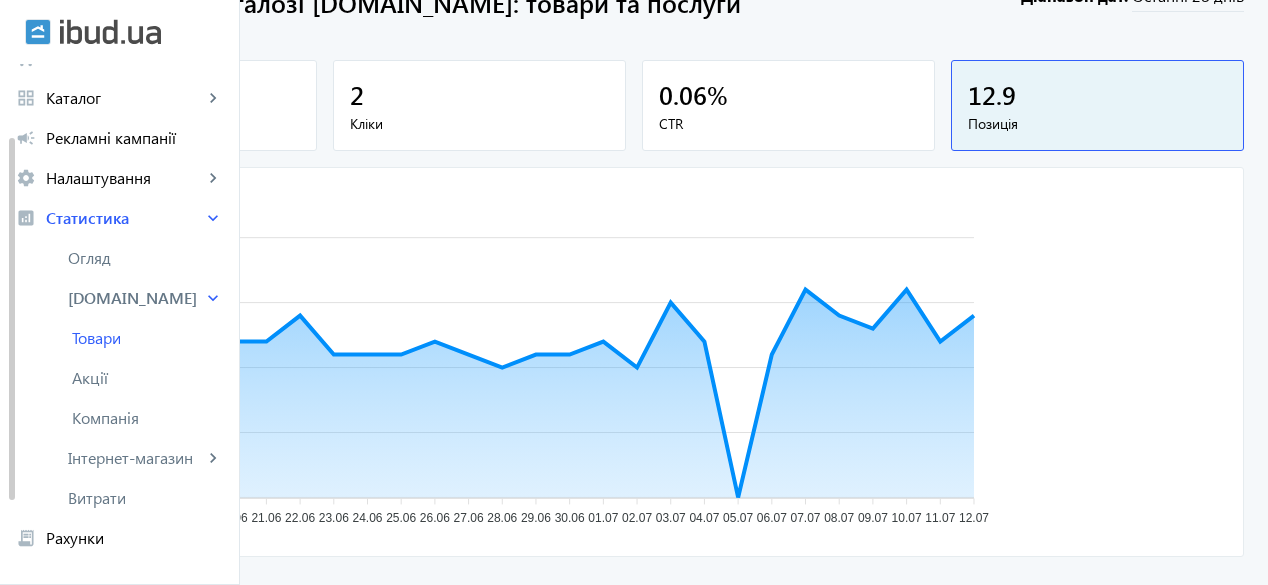 click on "3278 Покази 2 Кліки 0.06 % CTR 12.9 Позиція" at bounding box center (634, 109) 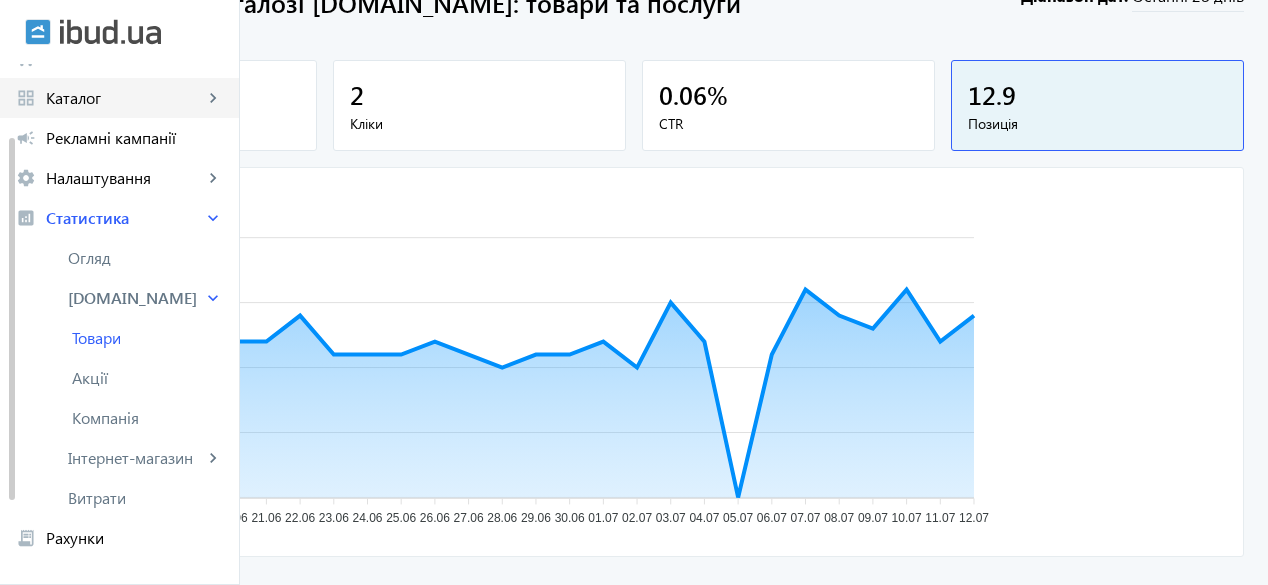 click on "Каталог" 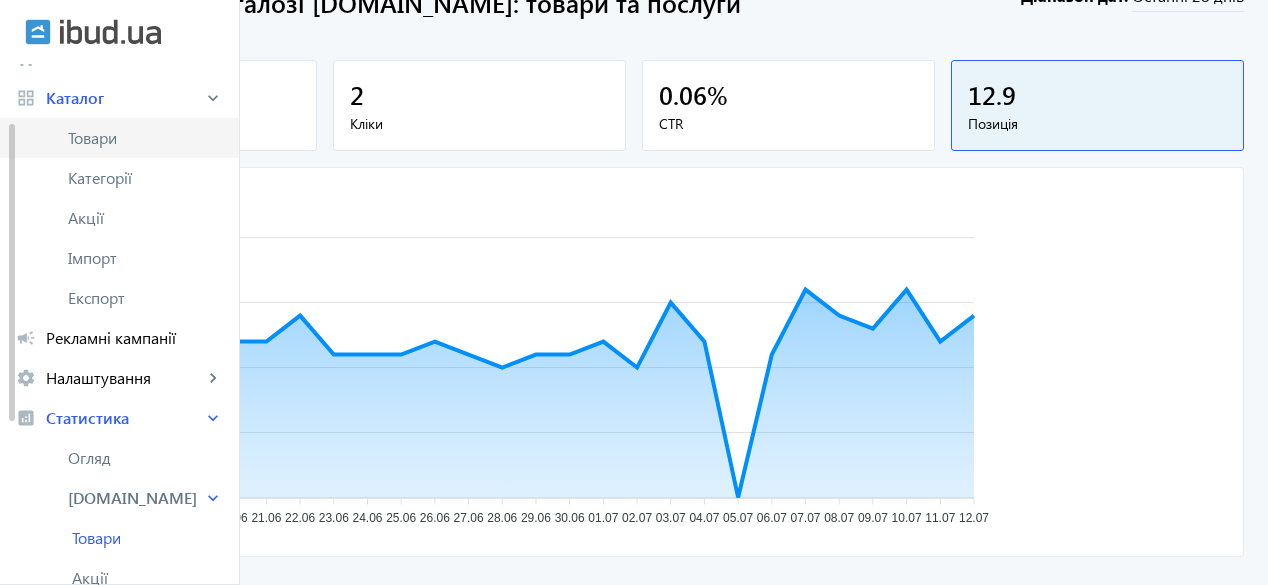 click on "Товари" 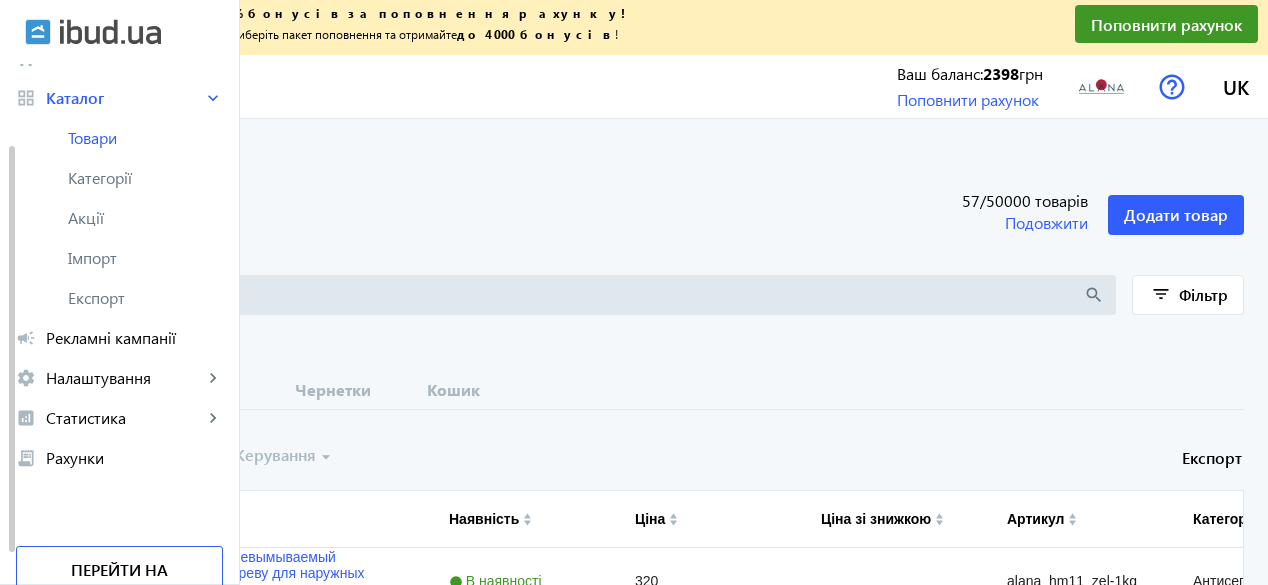 scroll, scrollTop: 6, scrollLeft: 0, axis: vertical 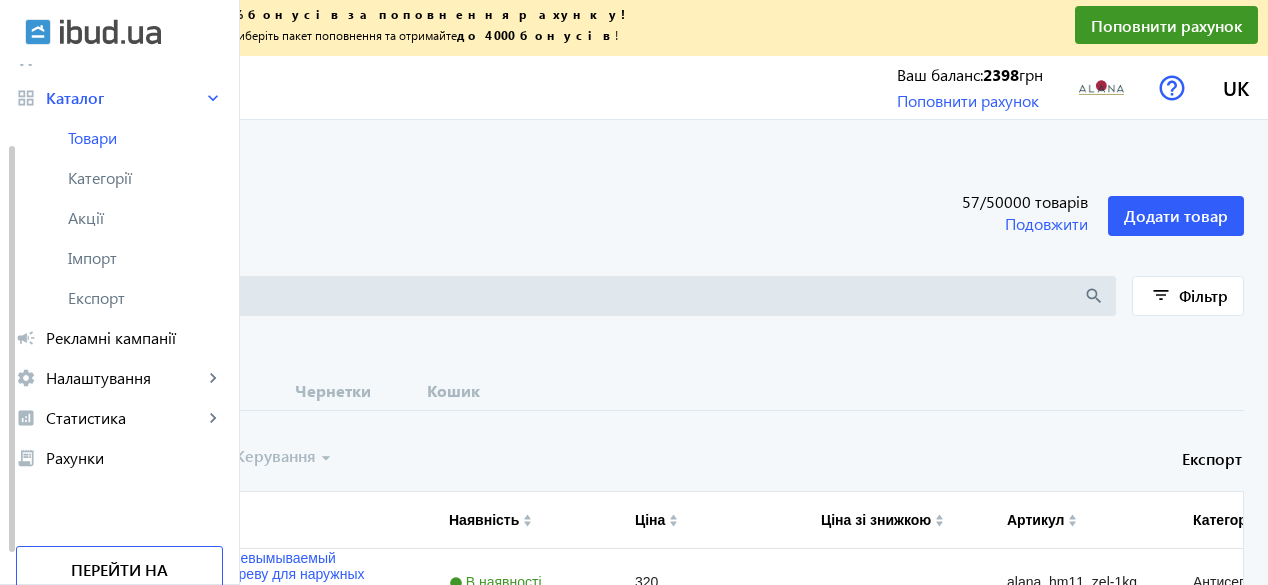 click on "/50000 товарів" 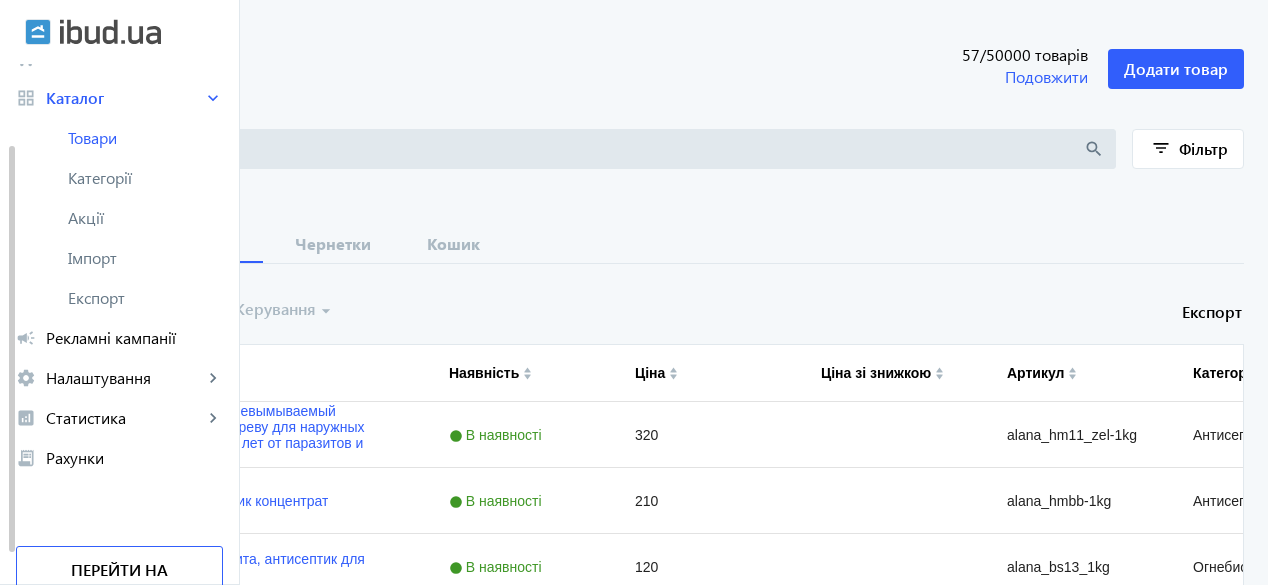 scroll, scrollTop: 0, scrollLeft: 0, axis: both 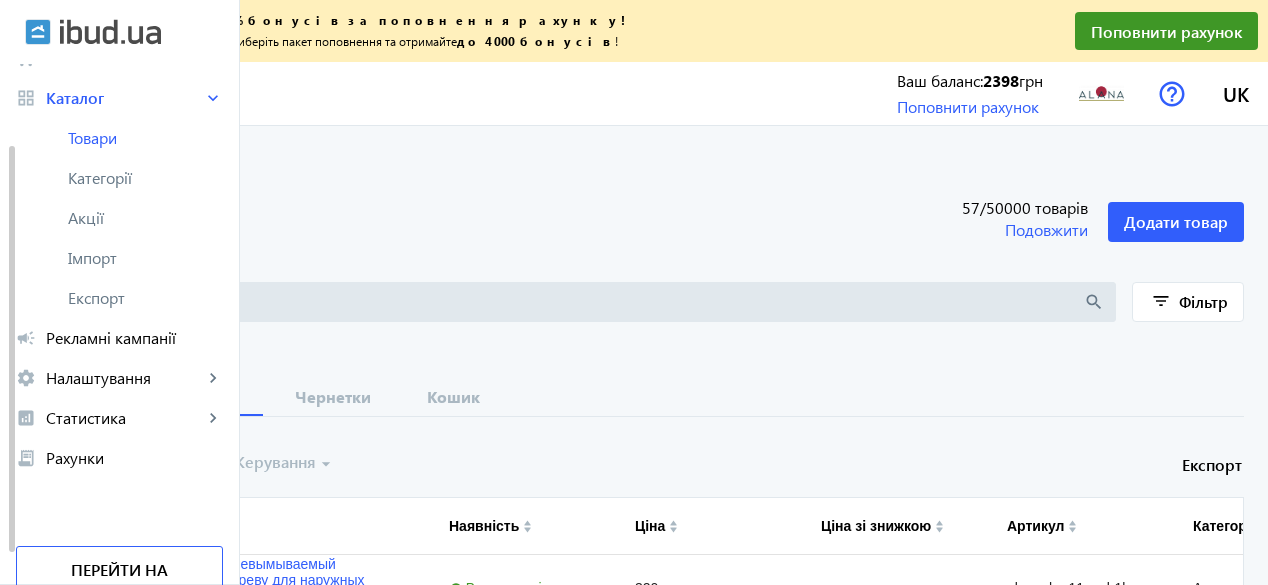 click on "arrow_back" at bounding box center [119, 32] 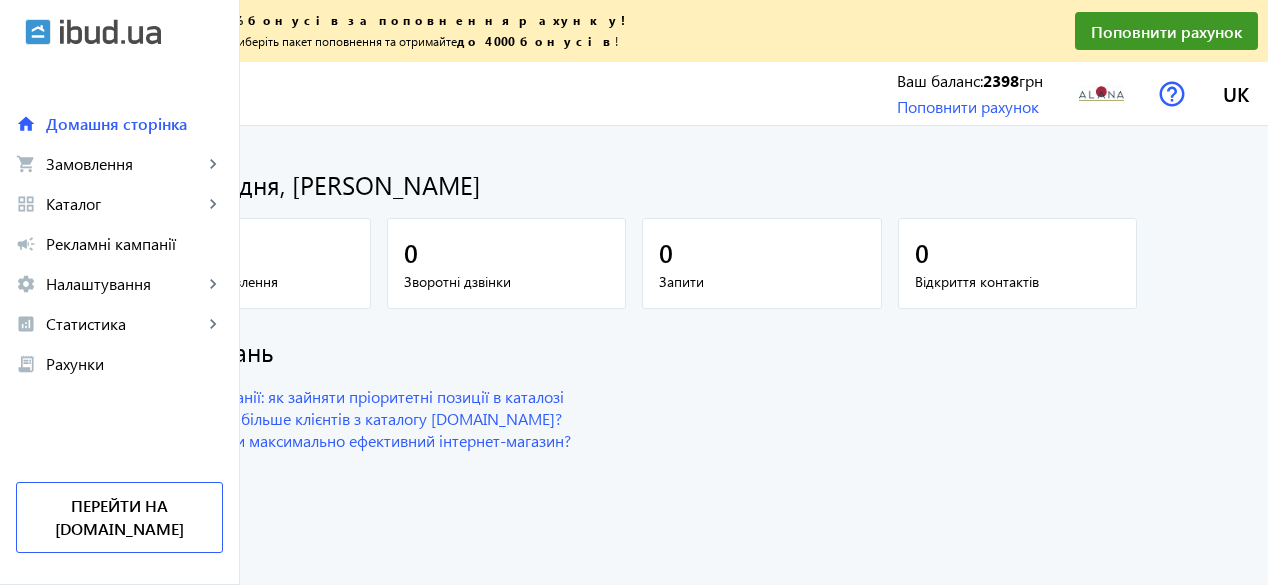 scroll, scrollTop: 0, scrollLeft: 0, axis: both 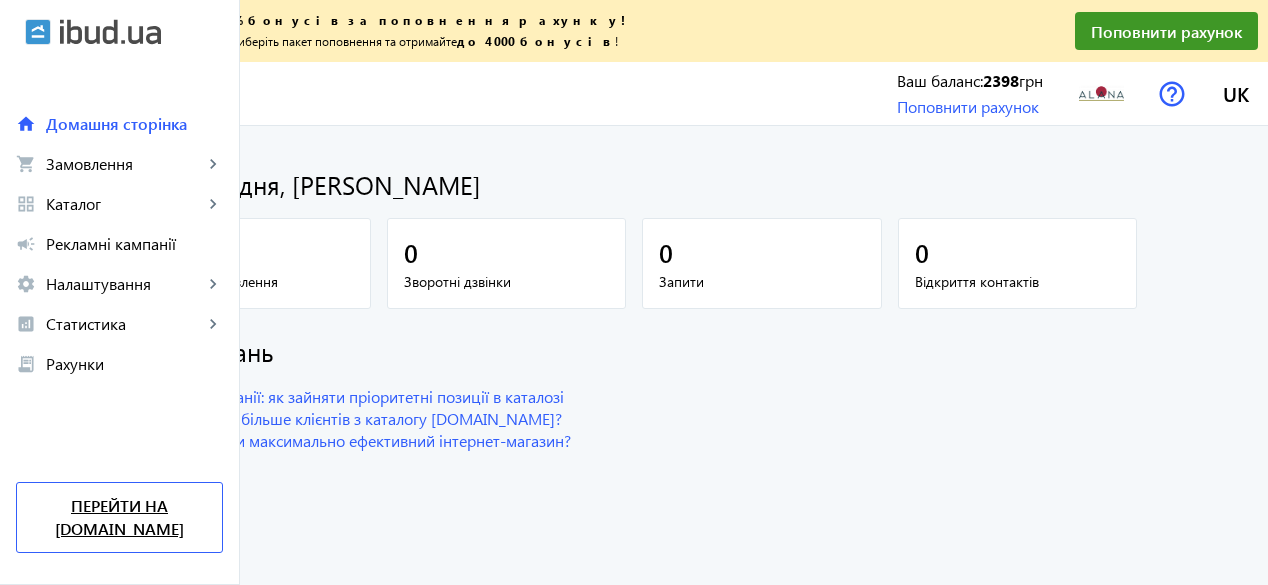 click on "Перейти на [DOMAIN_NAME]" 